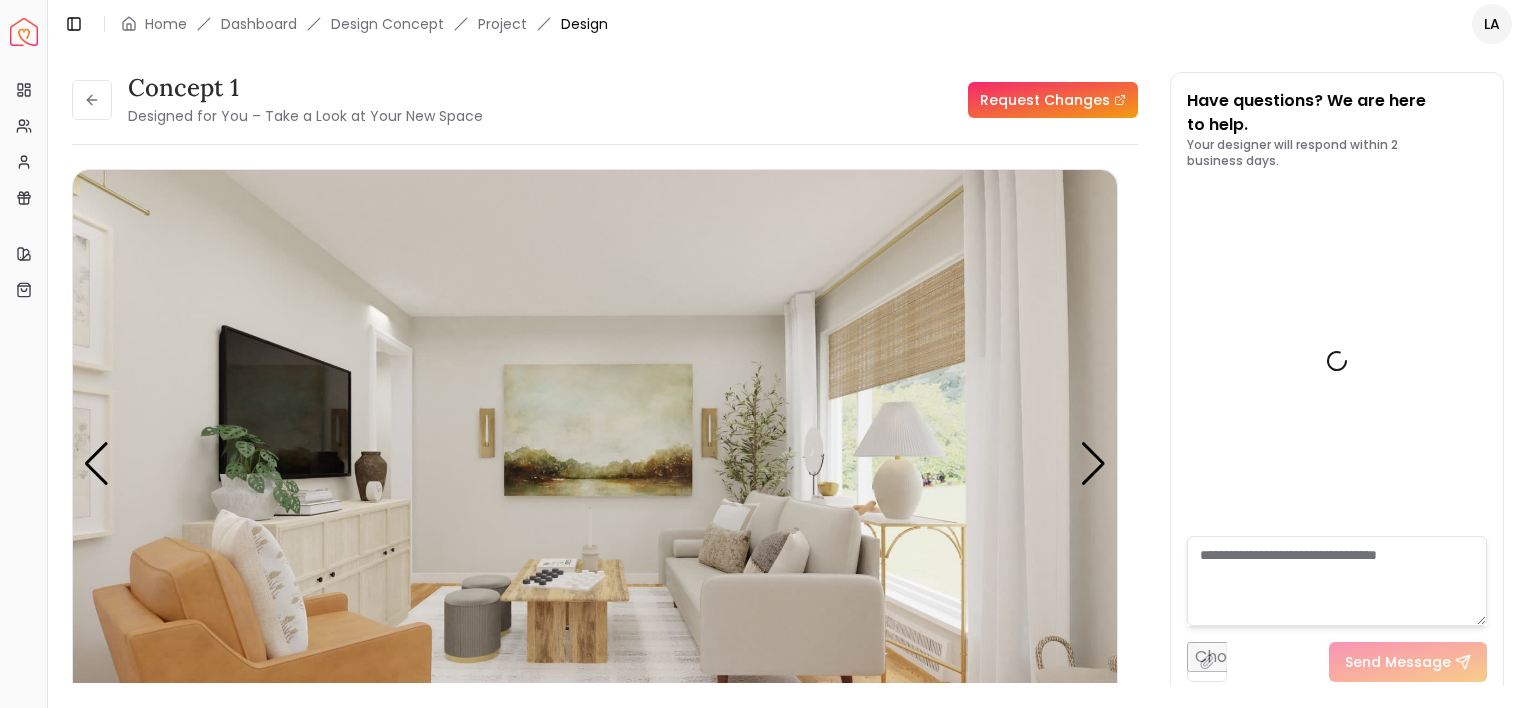 scroll, scrollTop: 0, scrollLeft: 0, axis: both 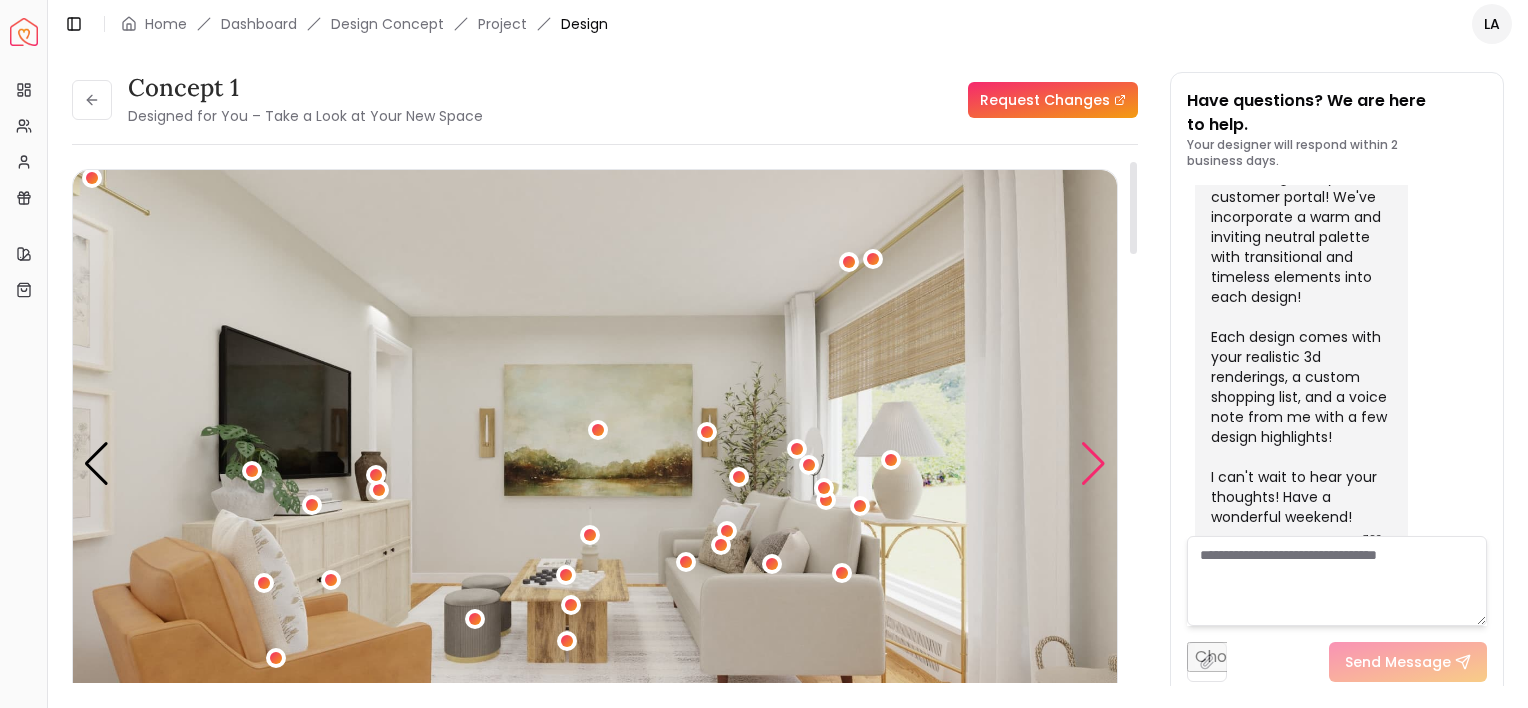 click at bounding box center (1093, 464) 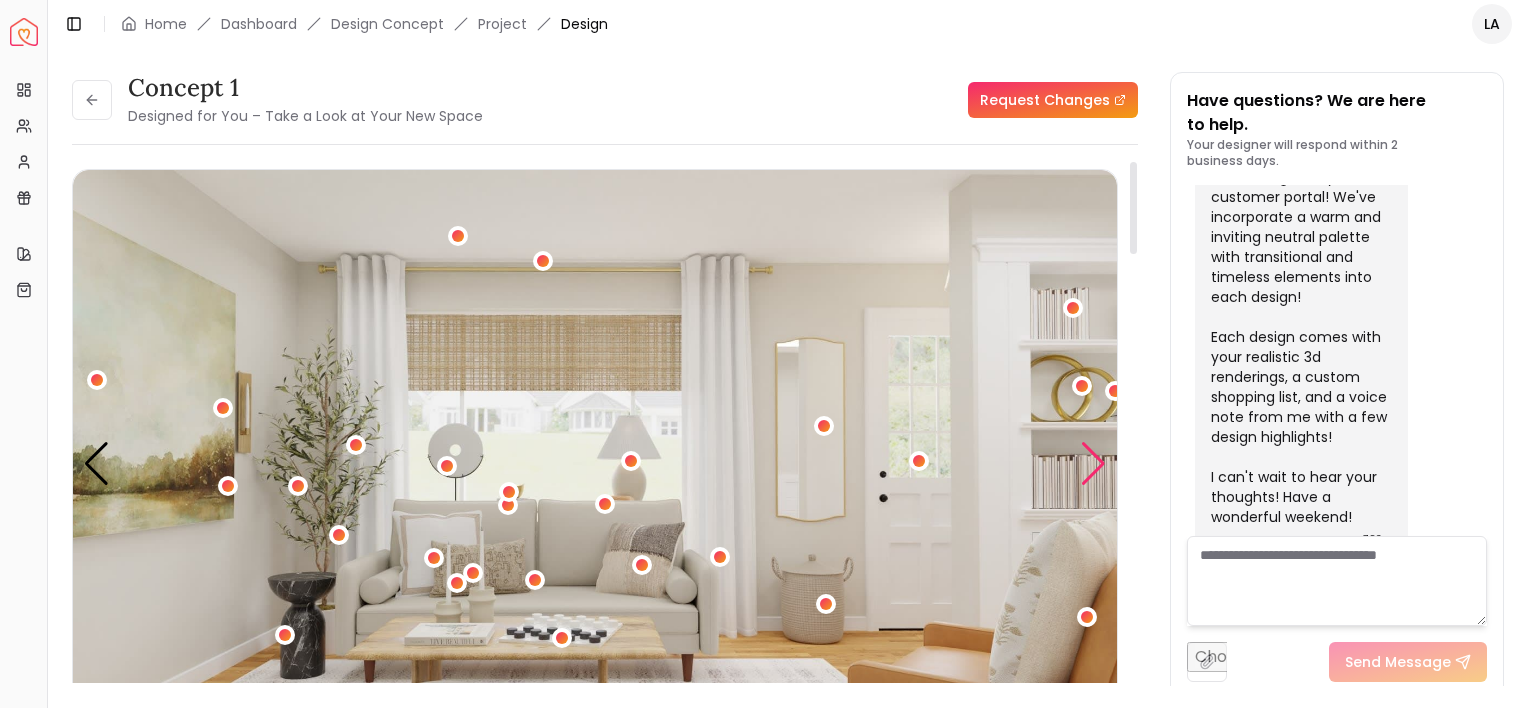 click at bounding box center [1093, 464] 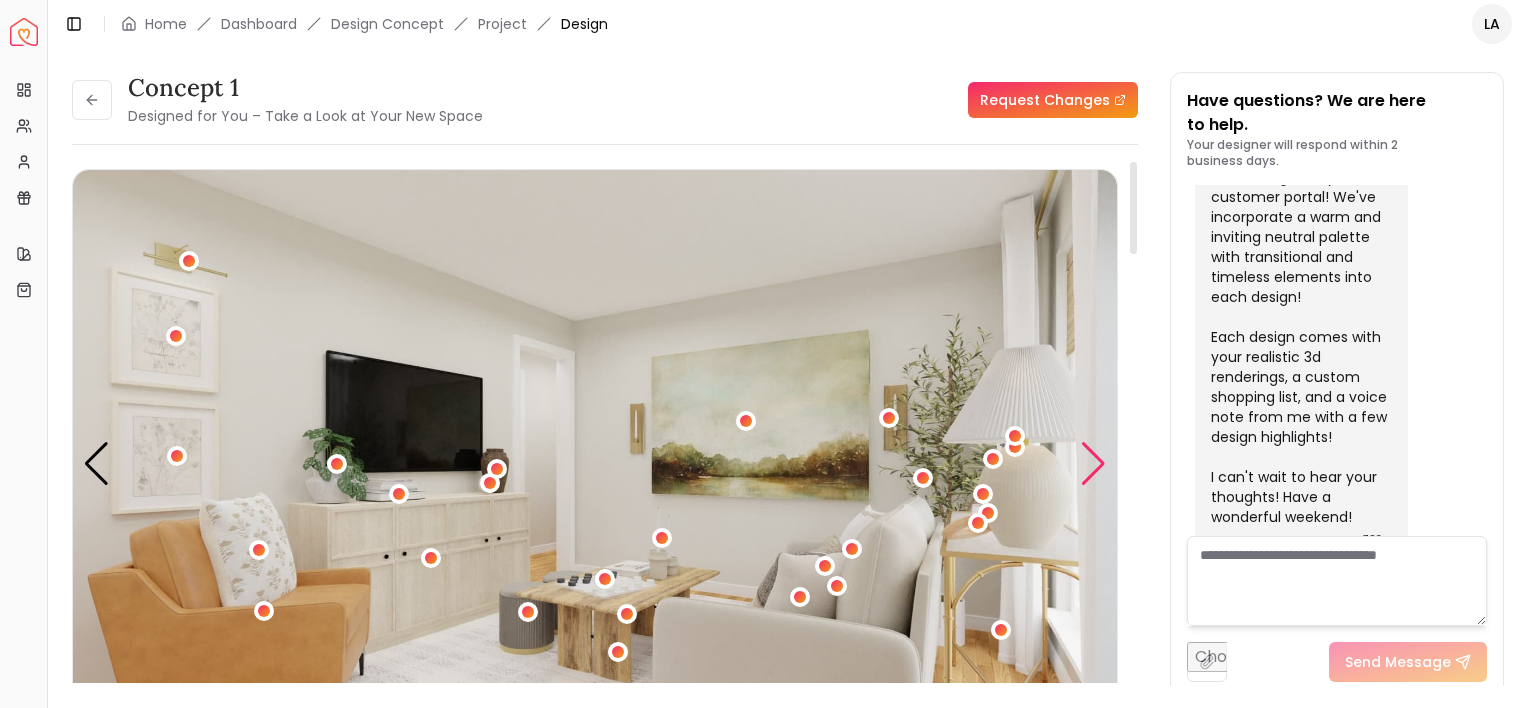 click at bounding box center (1093, 464) 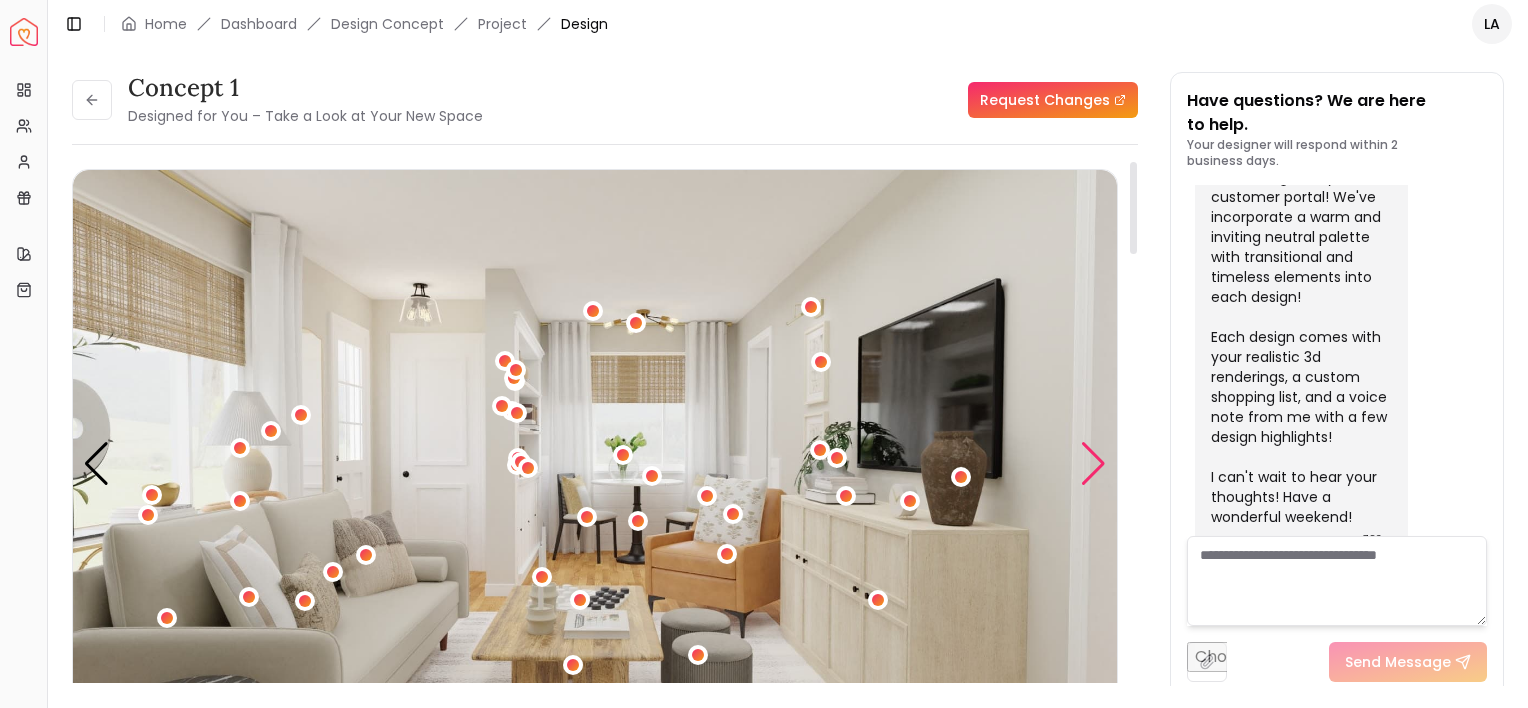 click at bounding box center [1093, 464] 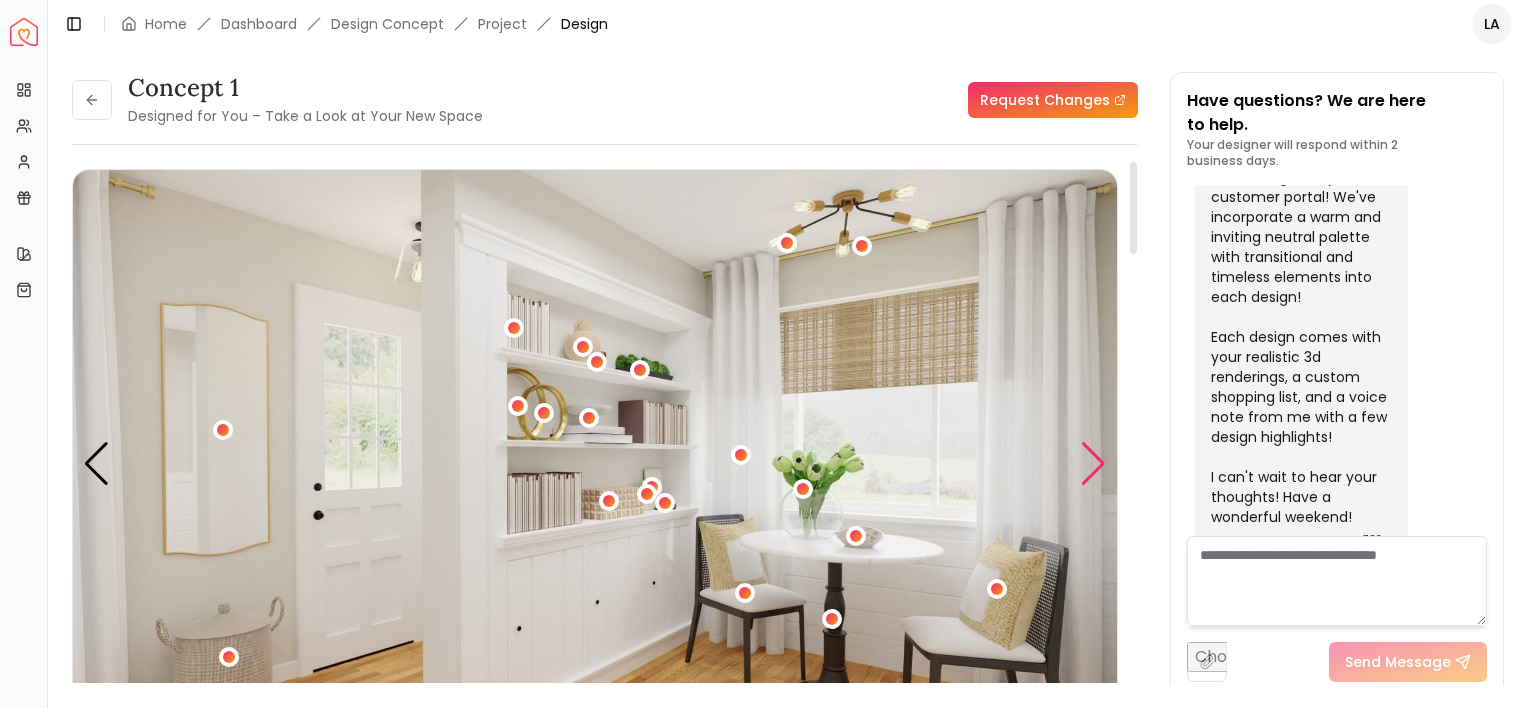 click at bounding box center [1093, 464] 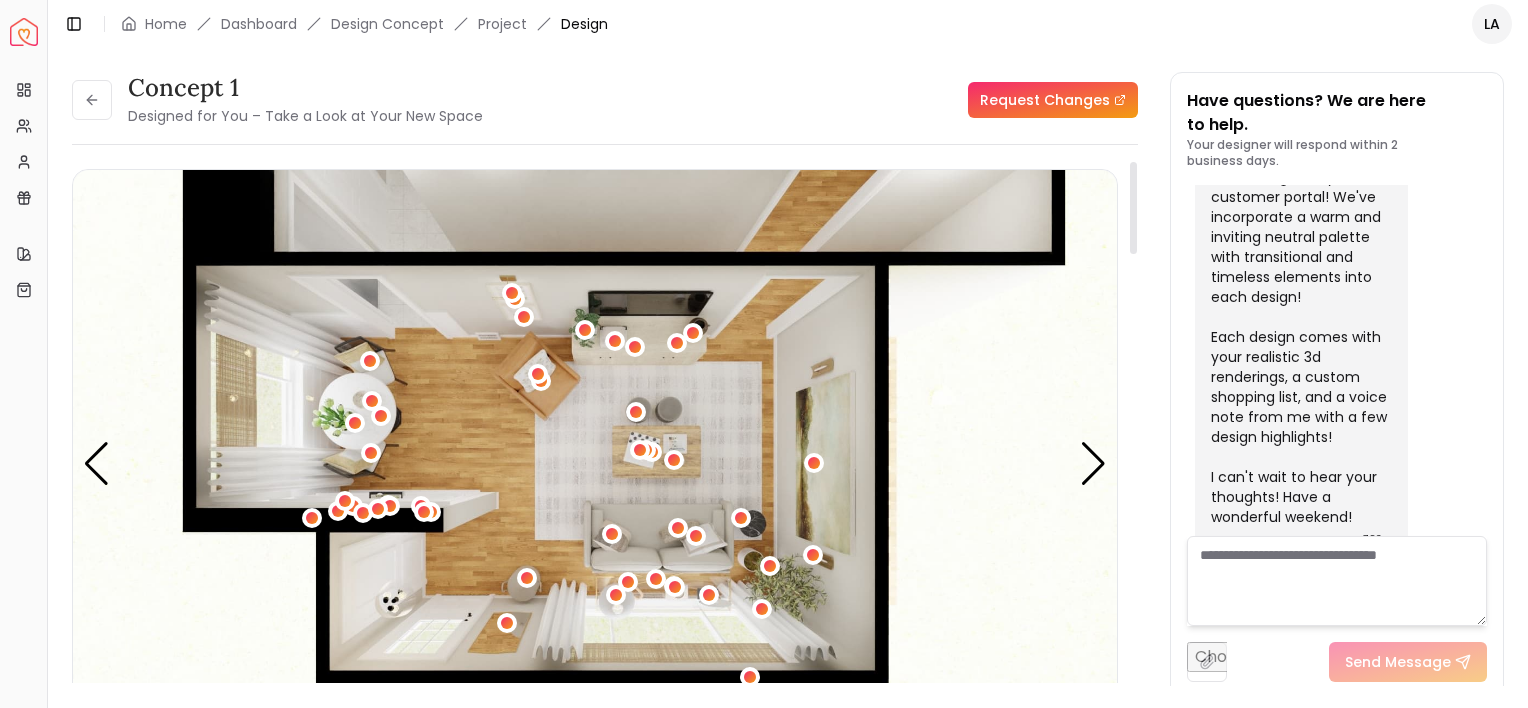 click at bounding box center (595, 463) 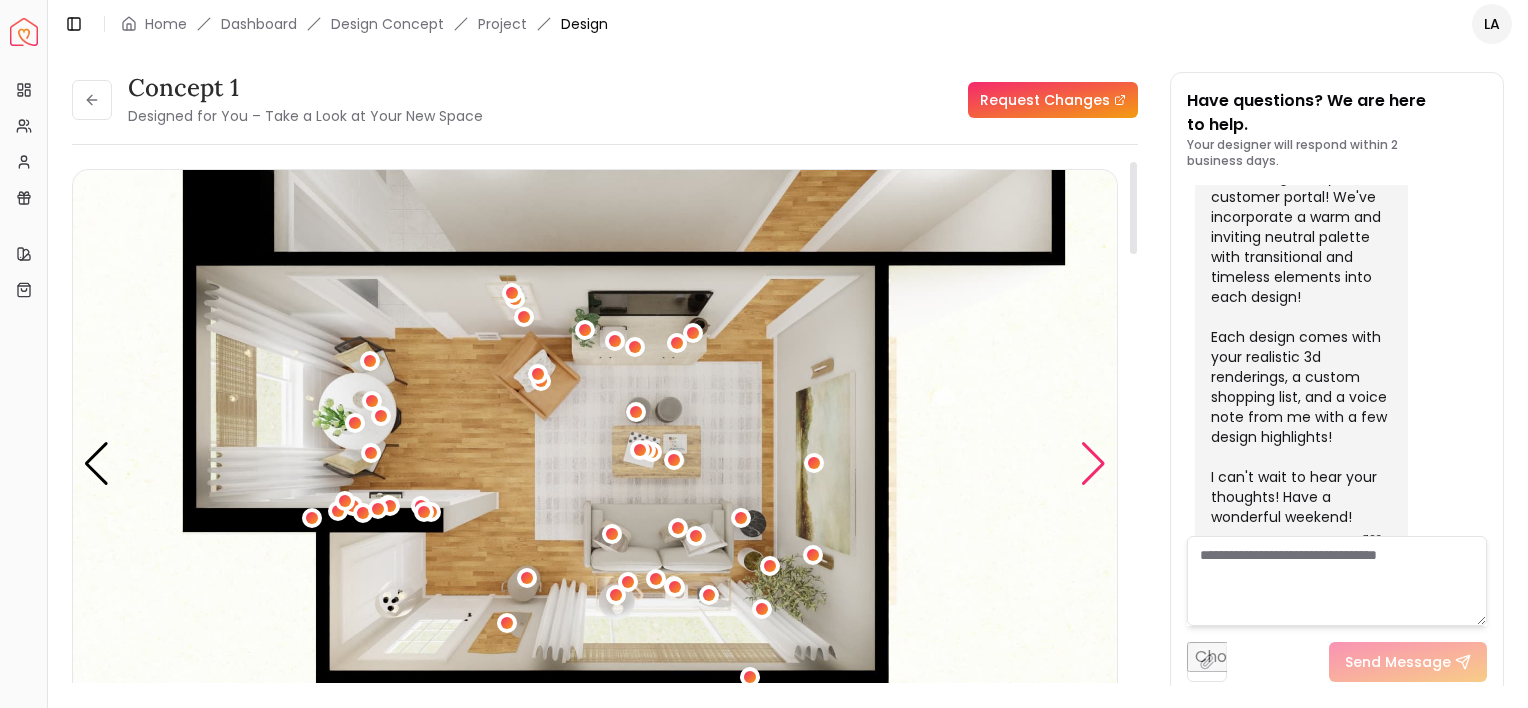 click at bounding box center (1093, 464) 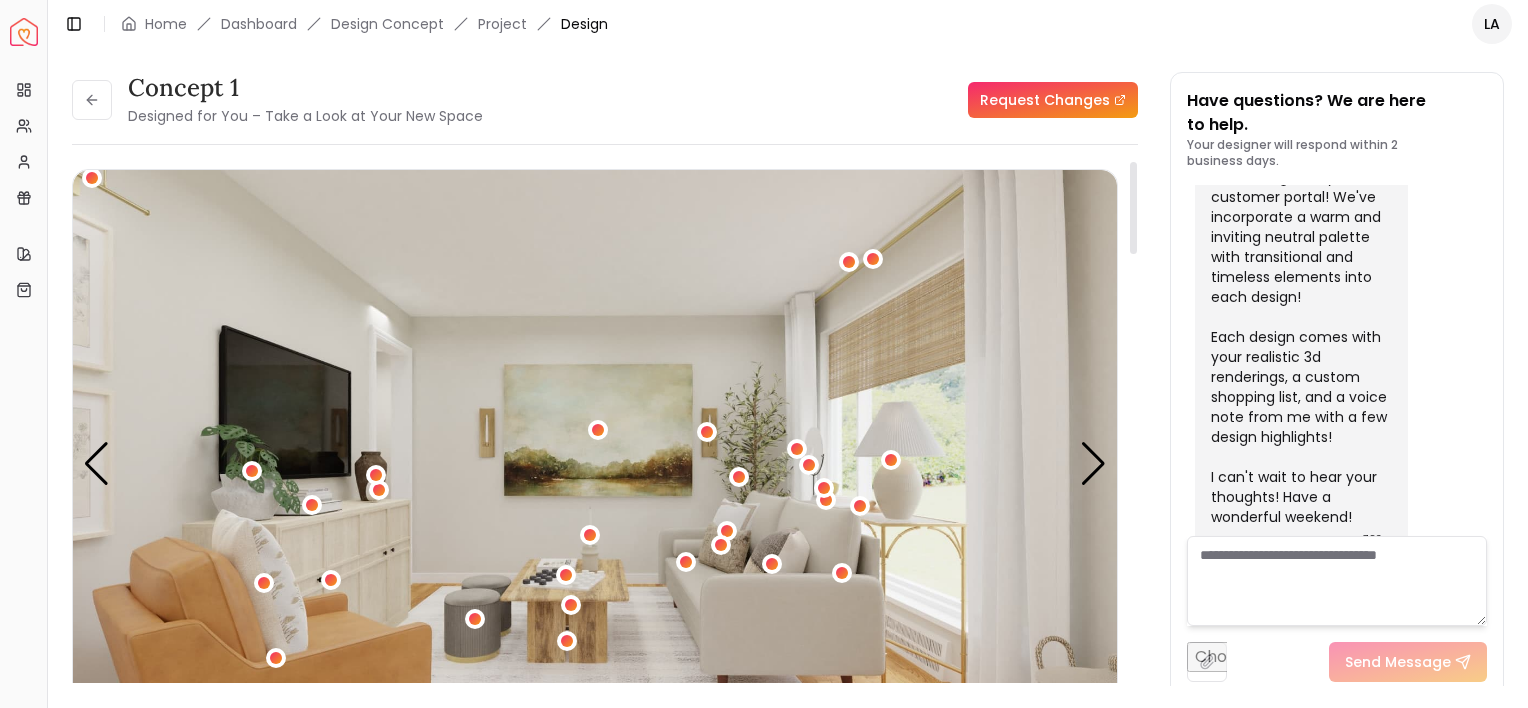 click at bounding box center [595, 463] 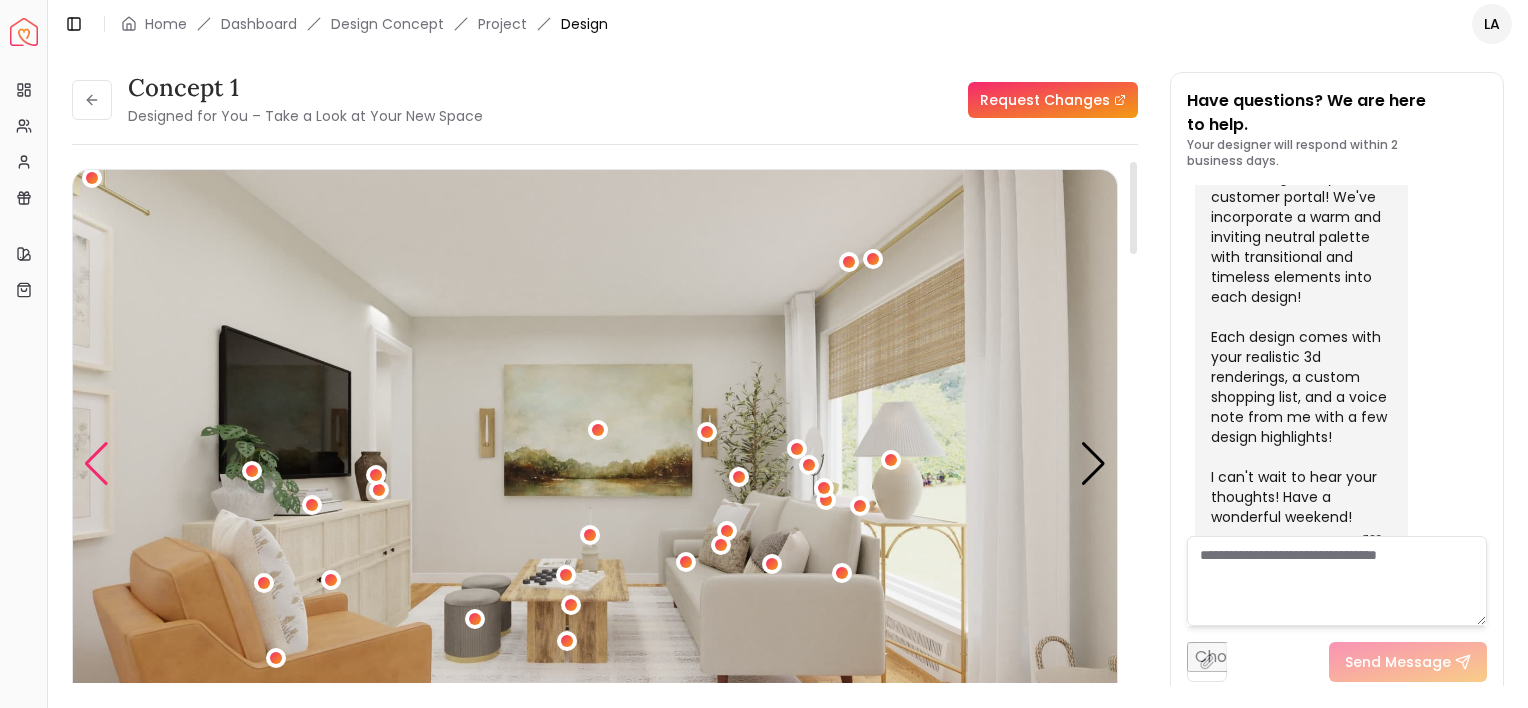 click at bounding box center [96, 464] 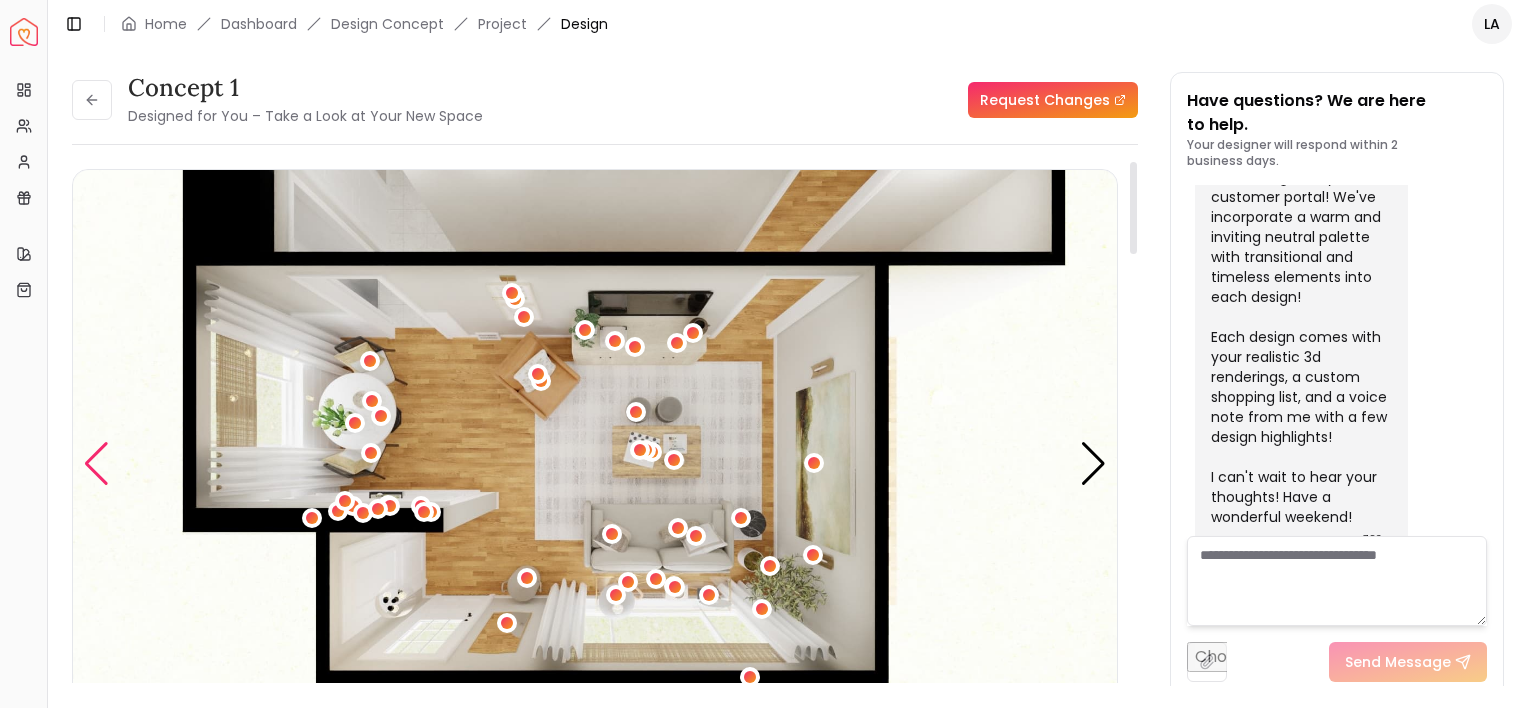 click at bounding box center [96, 464] 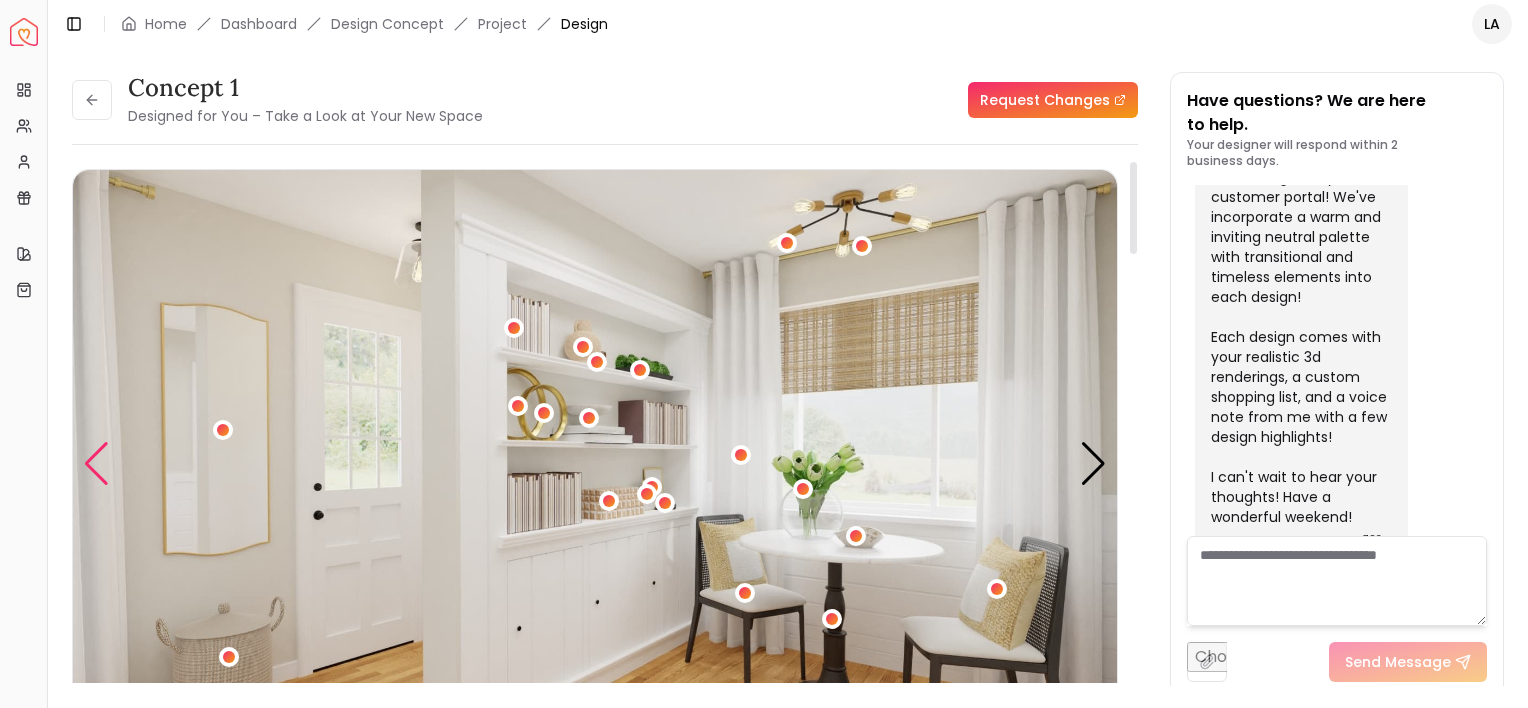 click at bounding box center (96, 464) 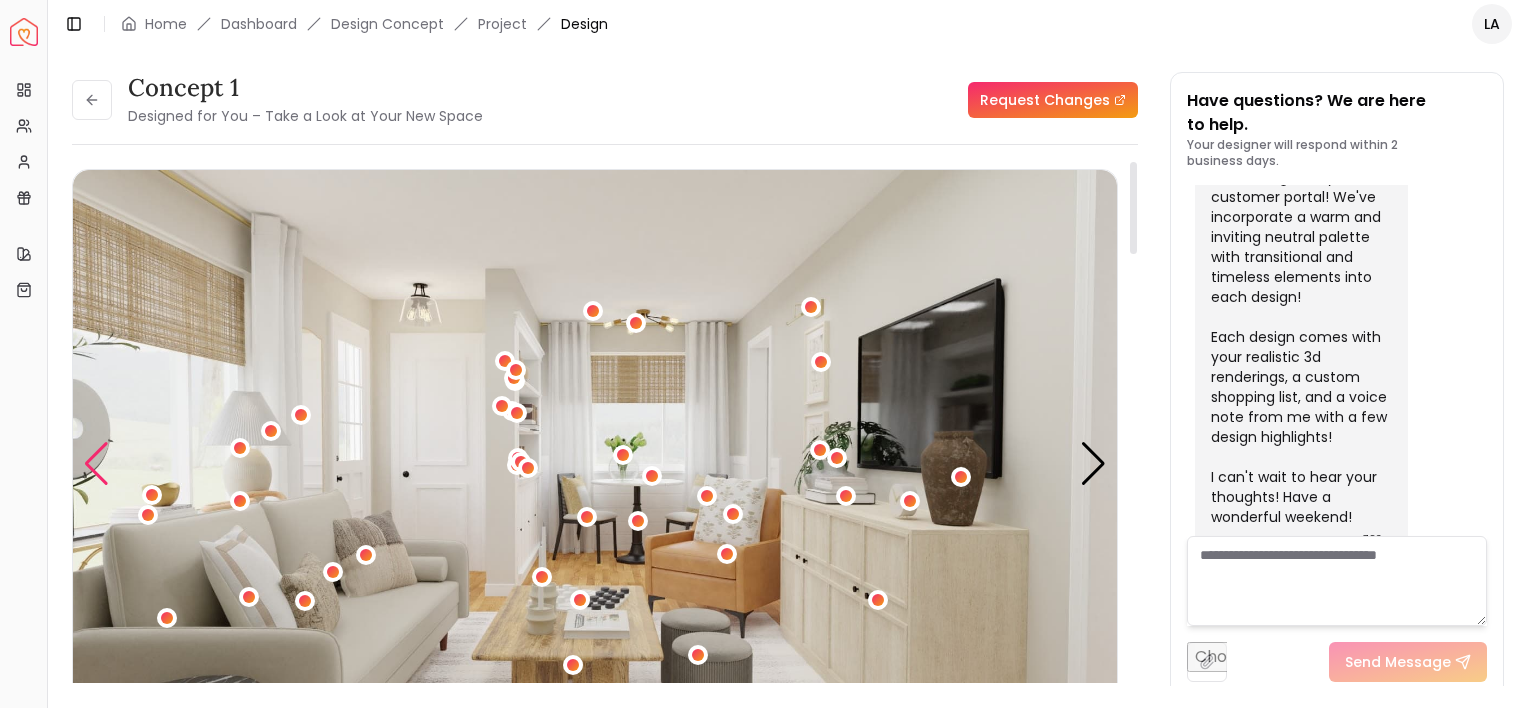 click at bounding box center (96, 464) 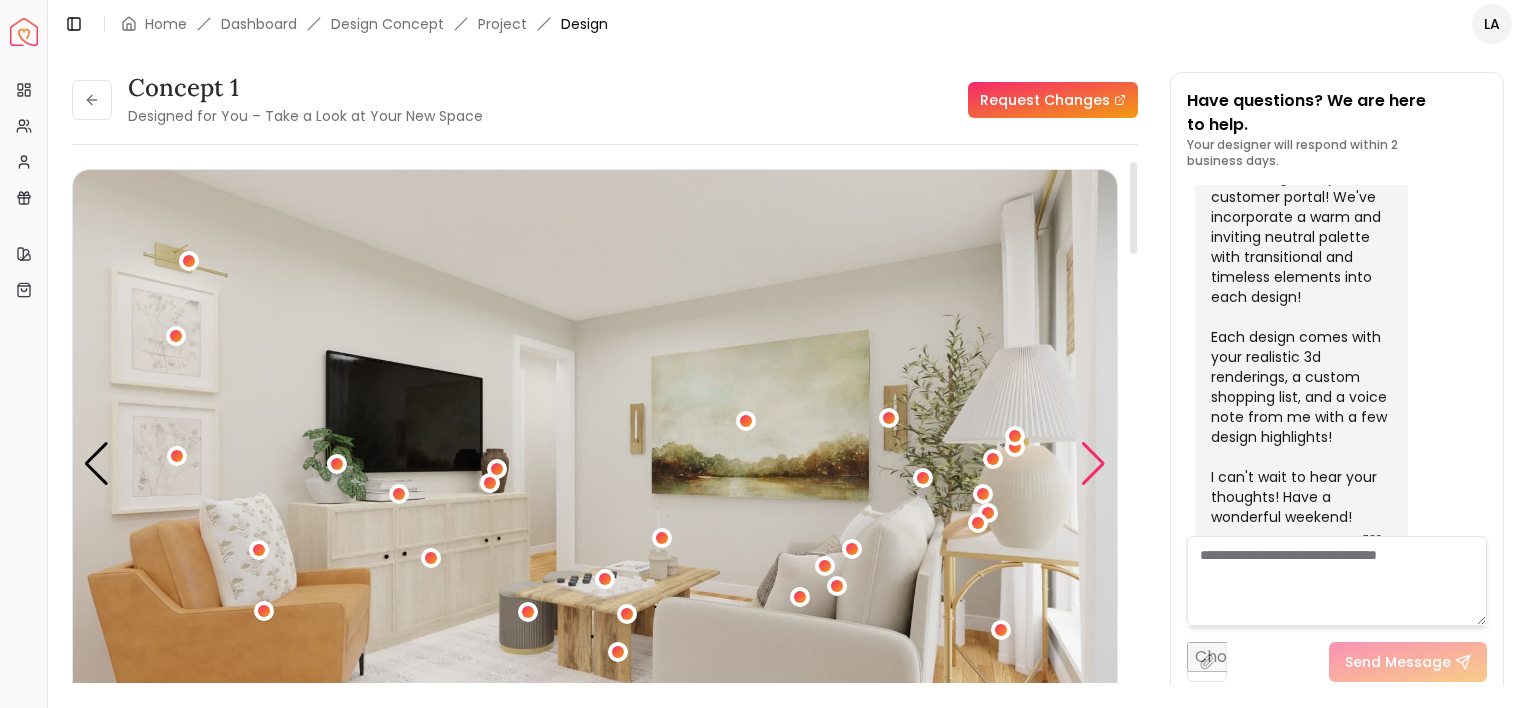 click at bounding box center [1093, 464] 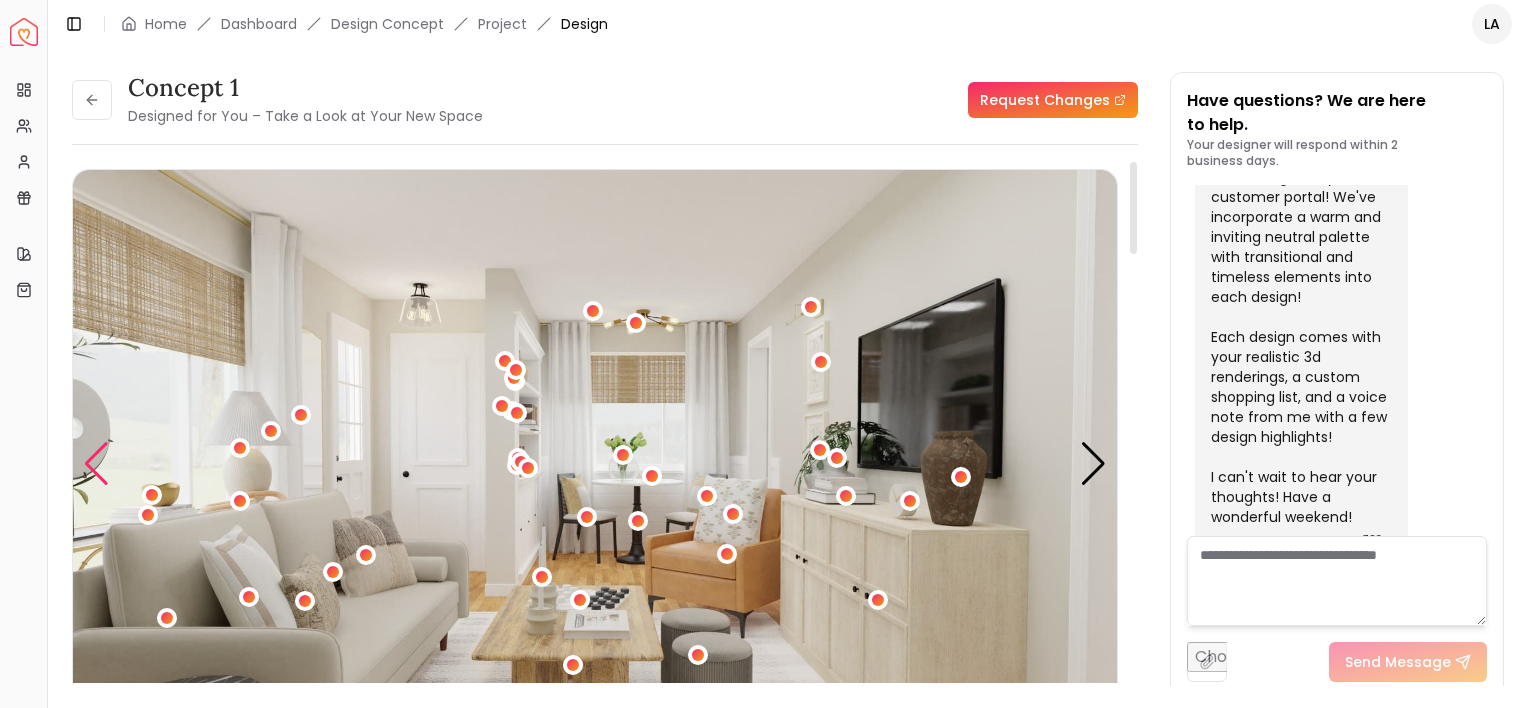 click at bounding box center (96, 464) 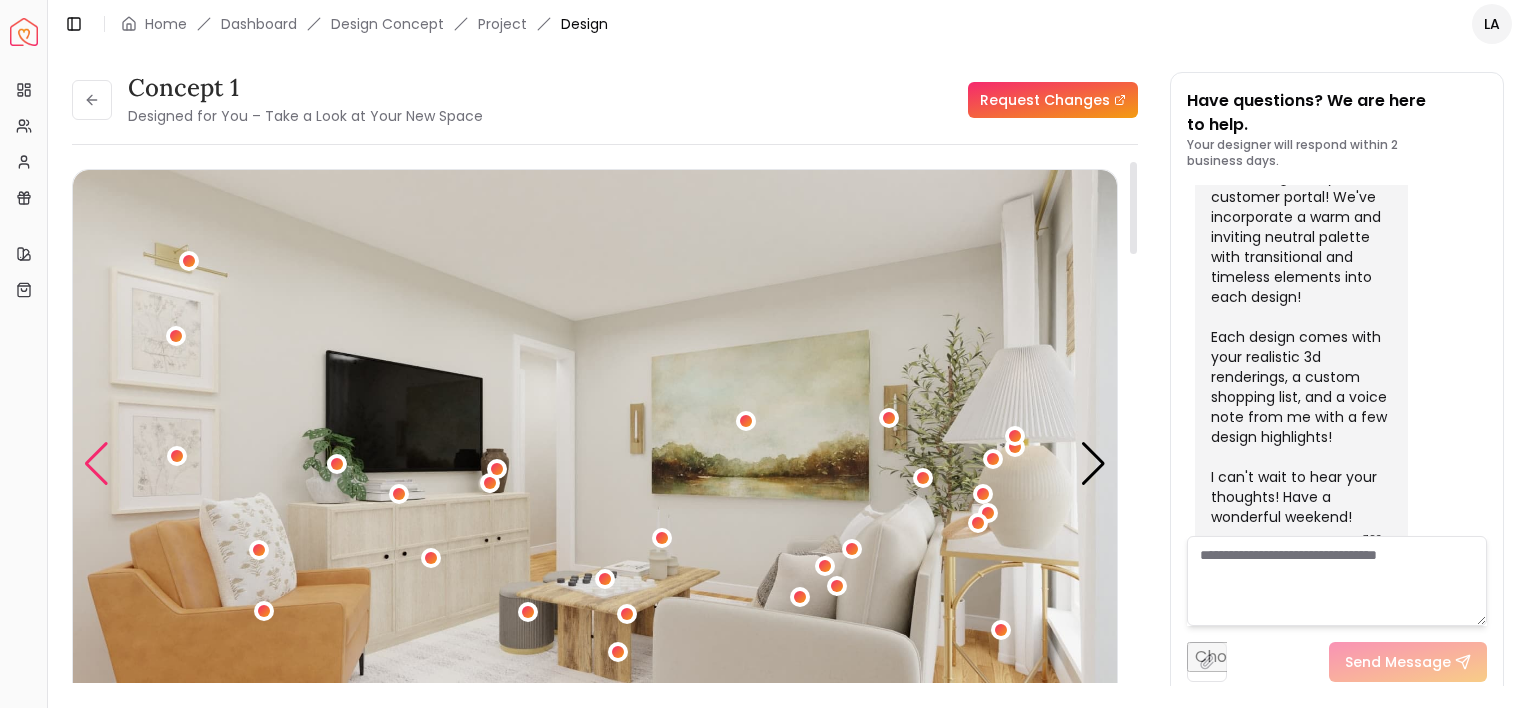 click at bounding box center [96, 464] 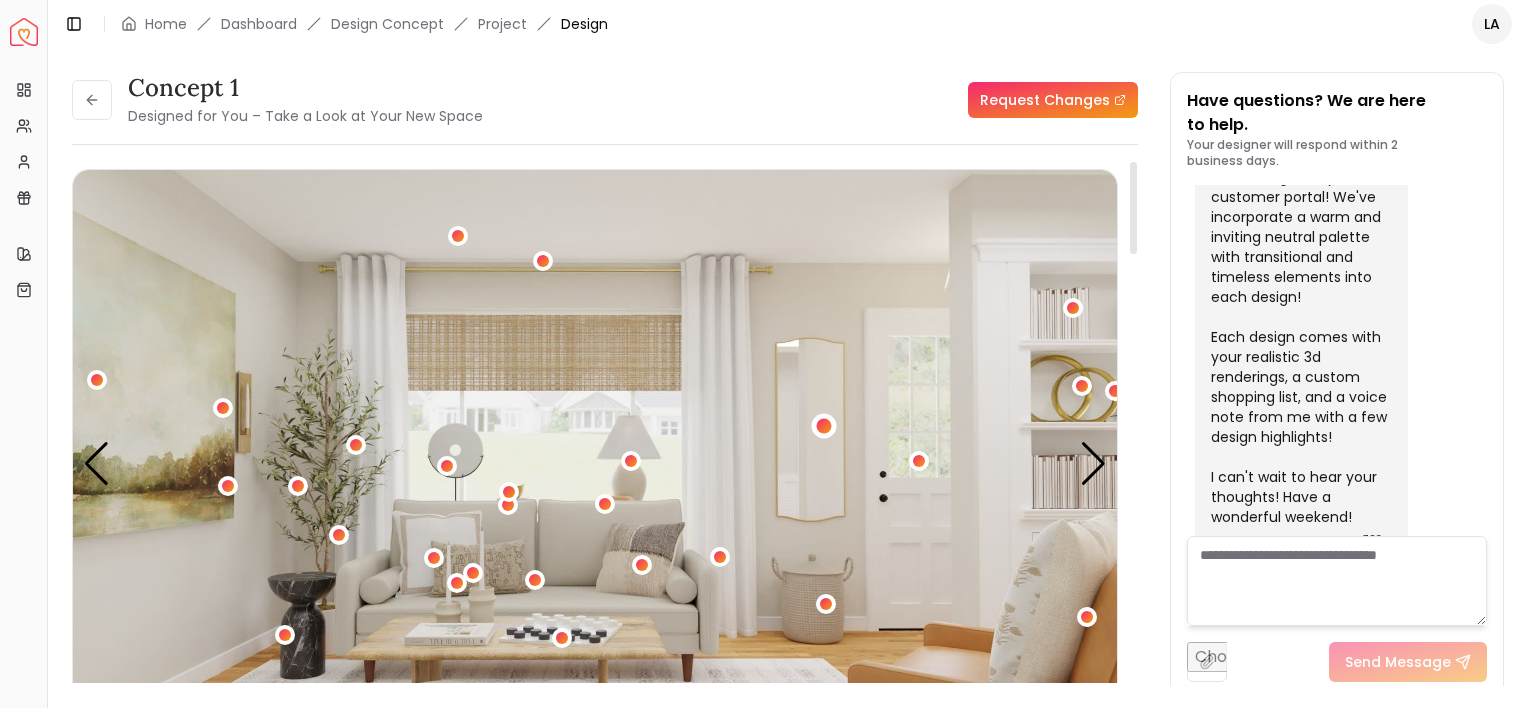 click at bounding box center (823, 426) 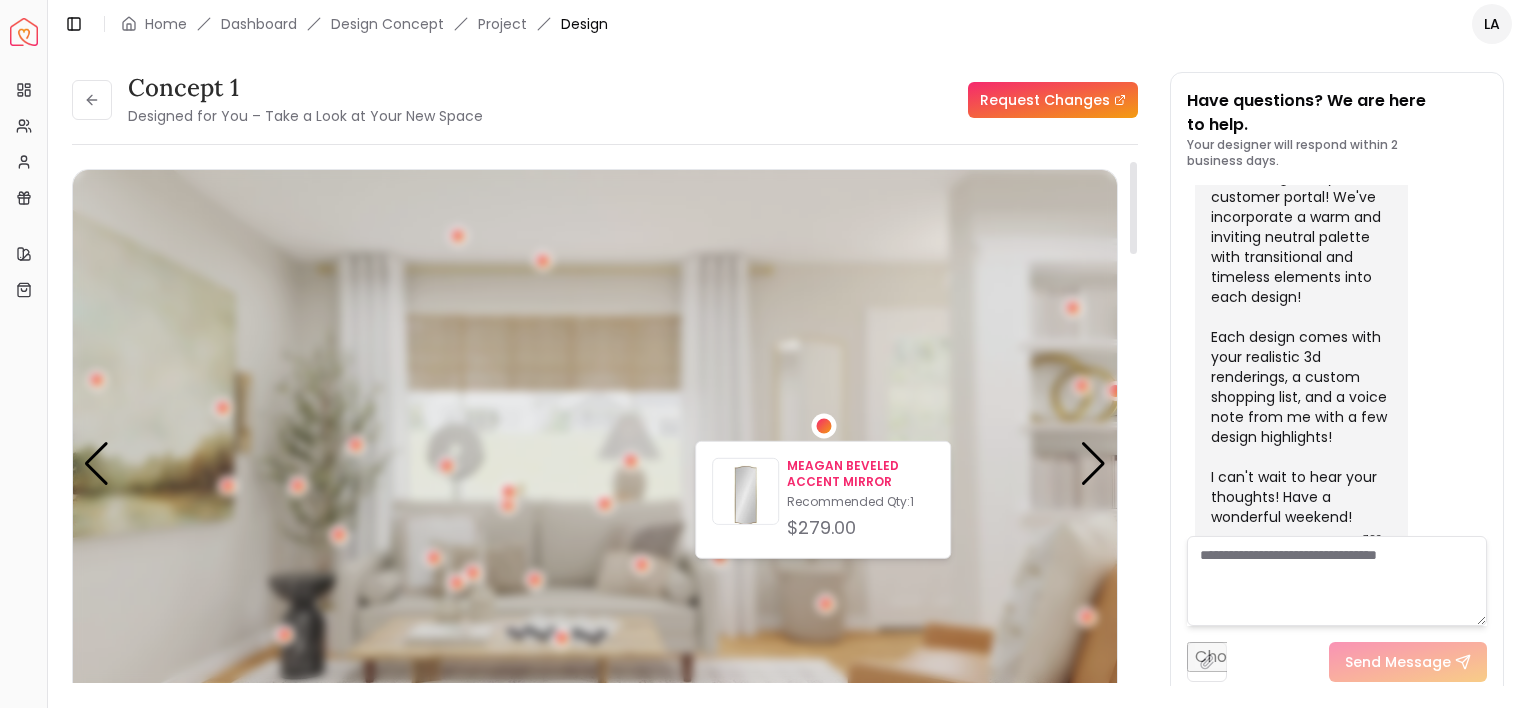 click on "MEAGAN BEVELED ACCENT MIRROR" at bounding box center [860, 474] 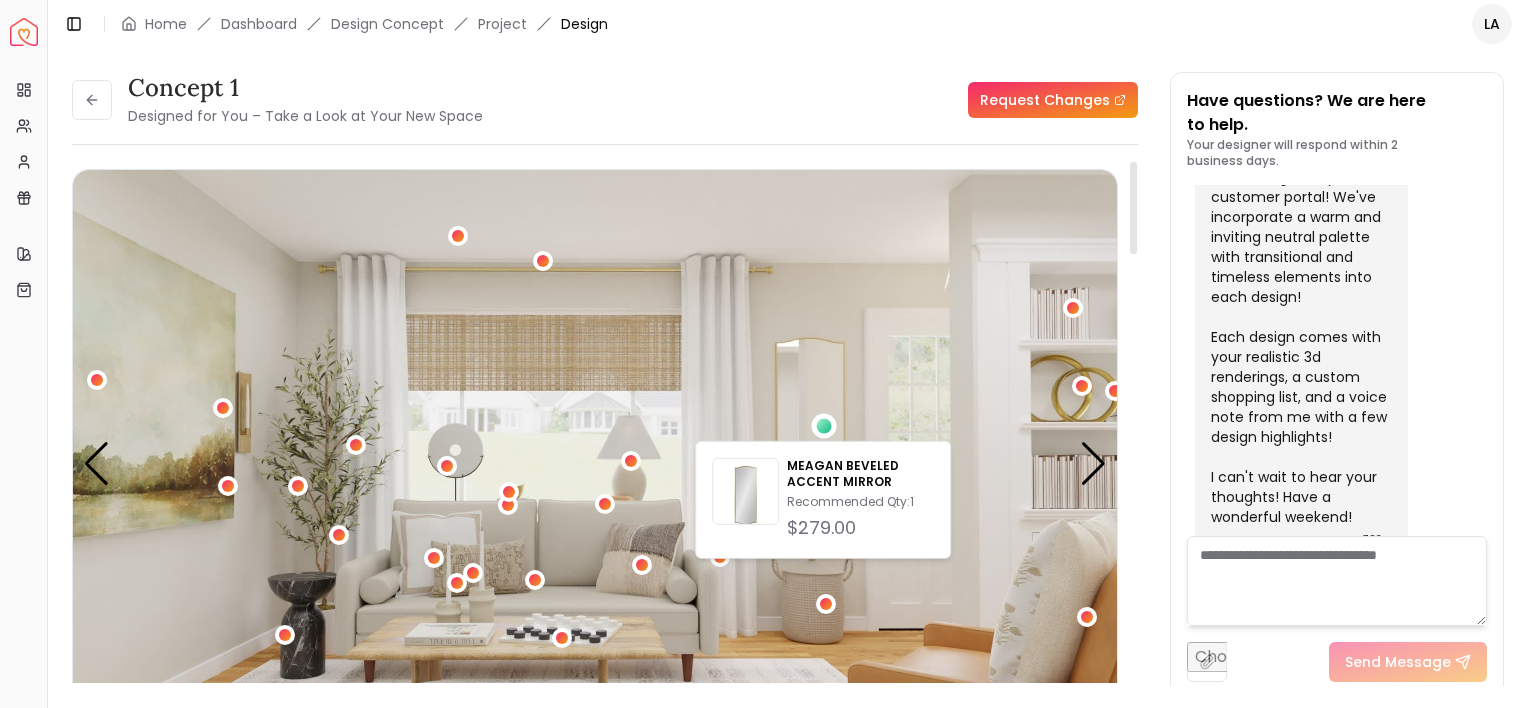 click at bounding box center [595, 463] 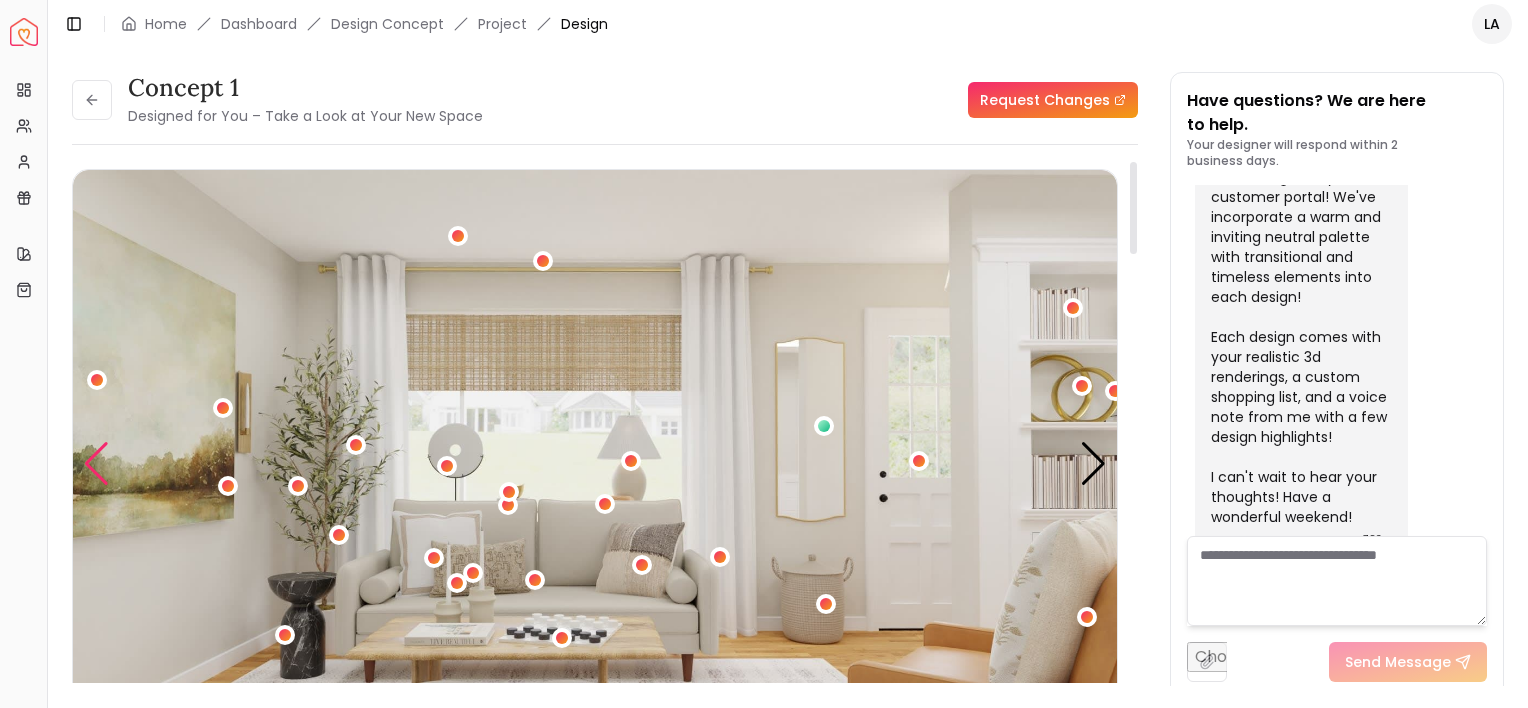 click at bounding box center (96, 464) 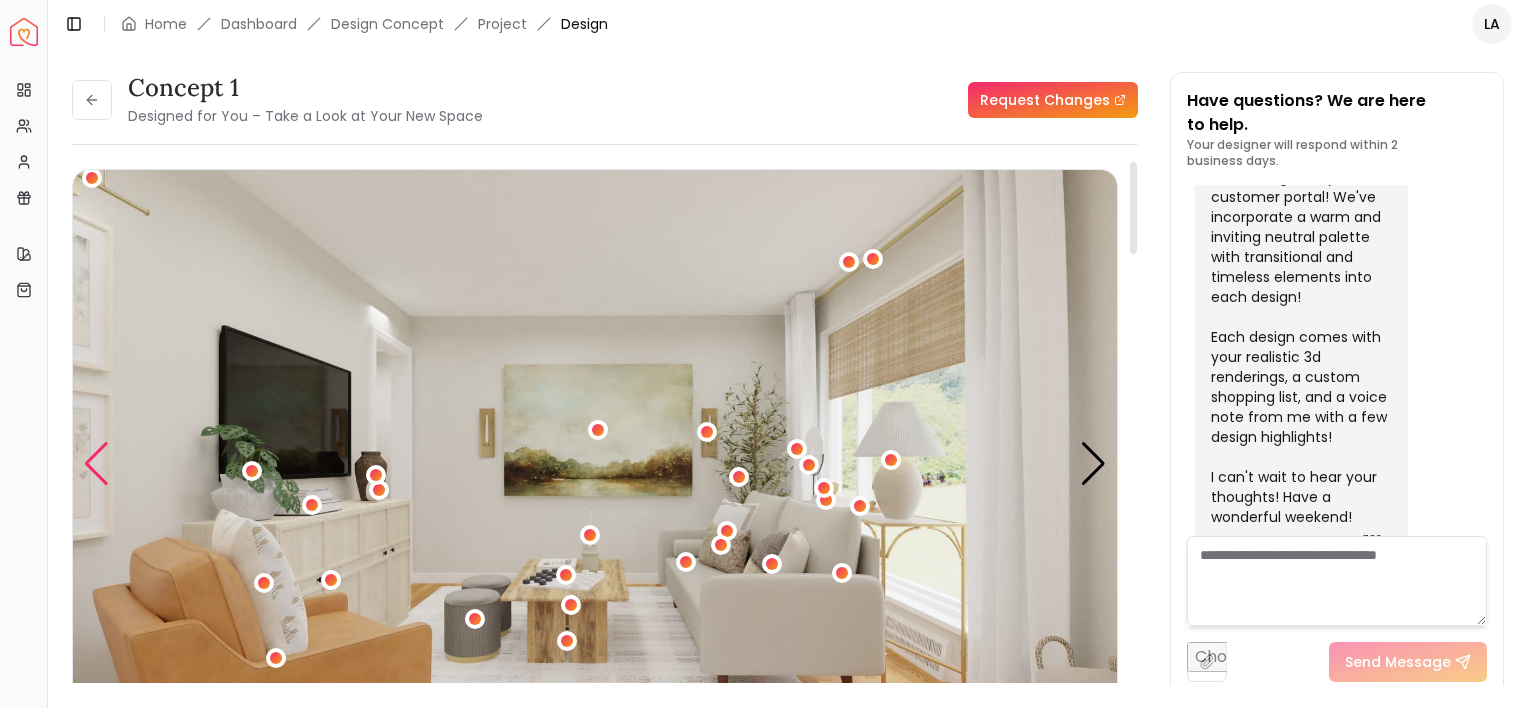 click at bounding box center (96, 464) 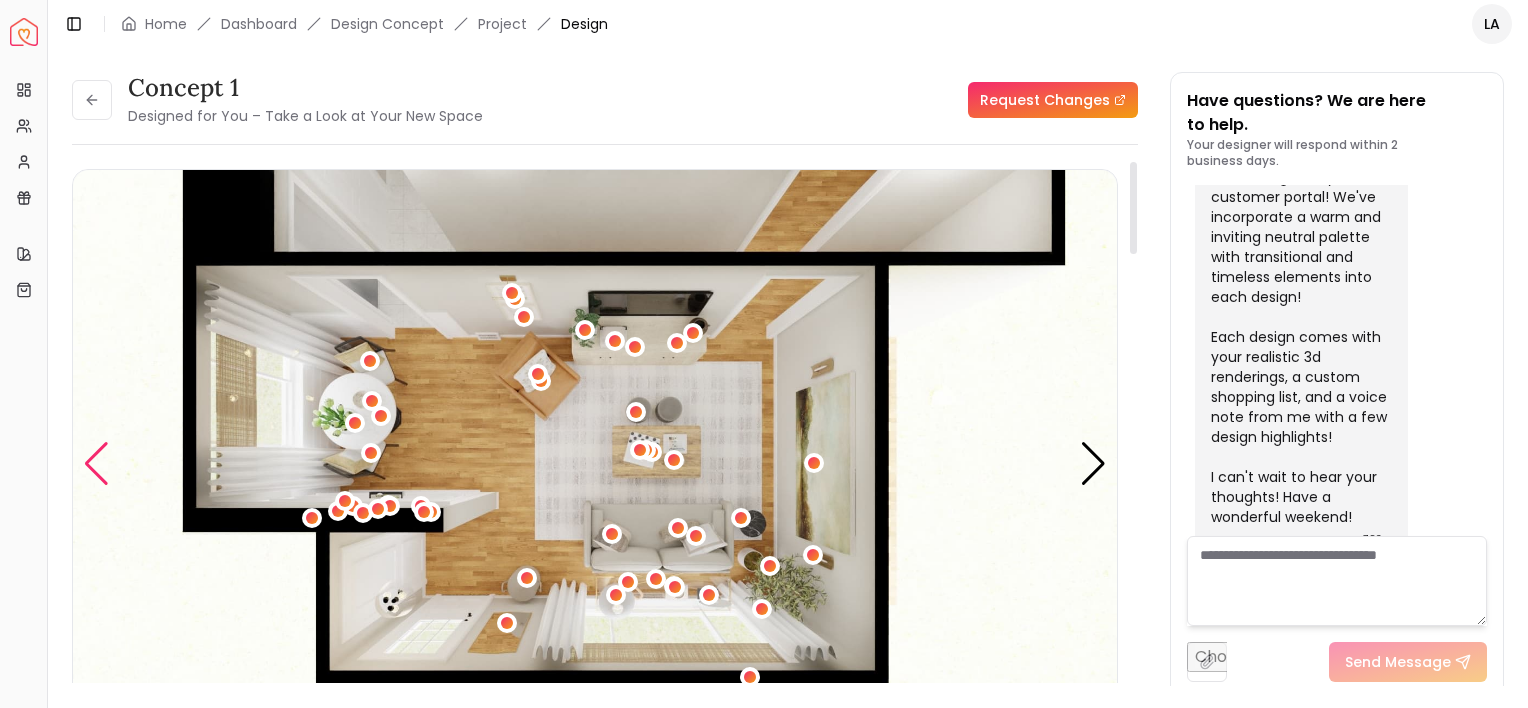 click at bounding box center [96, 464] 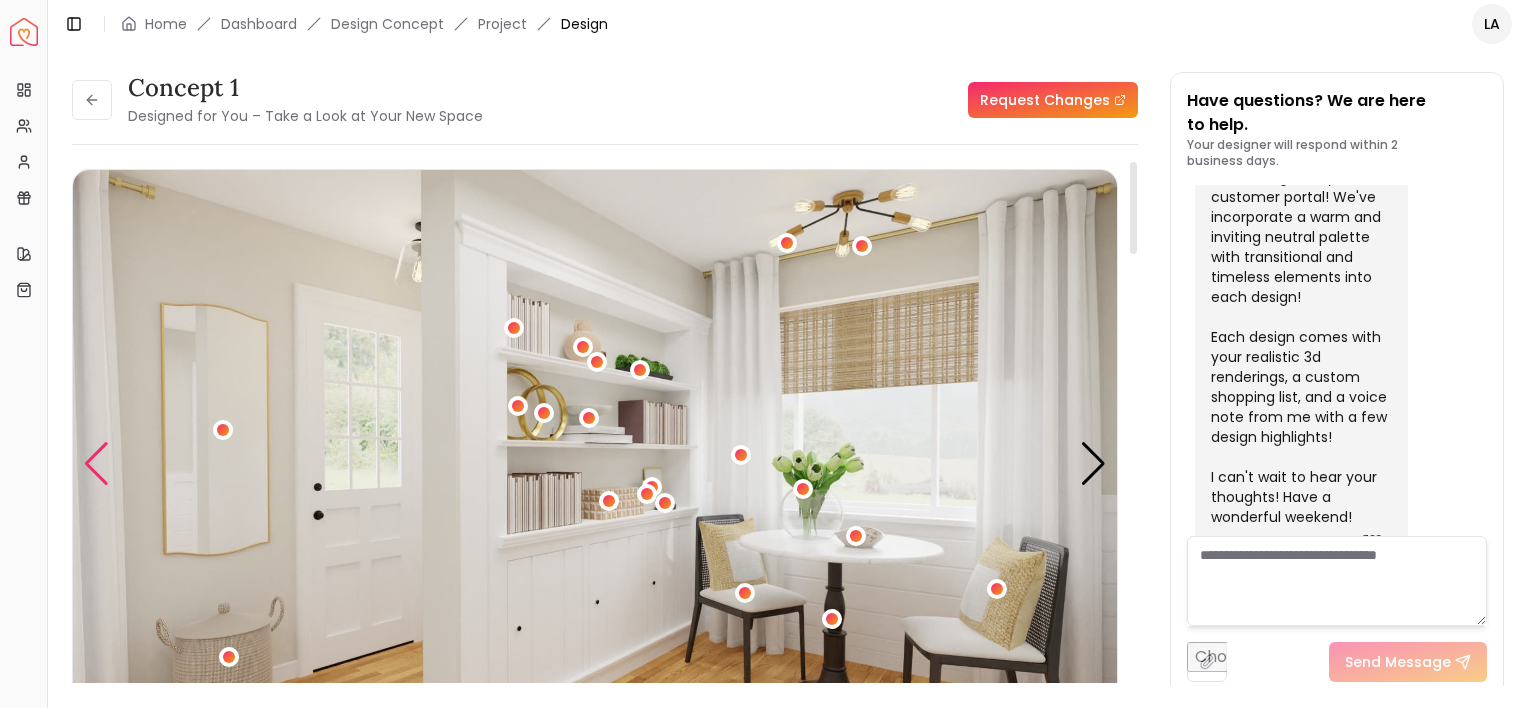 click at bounding box center (96, 464) 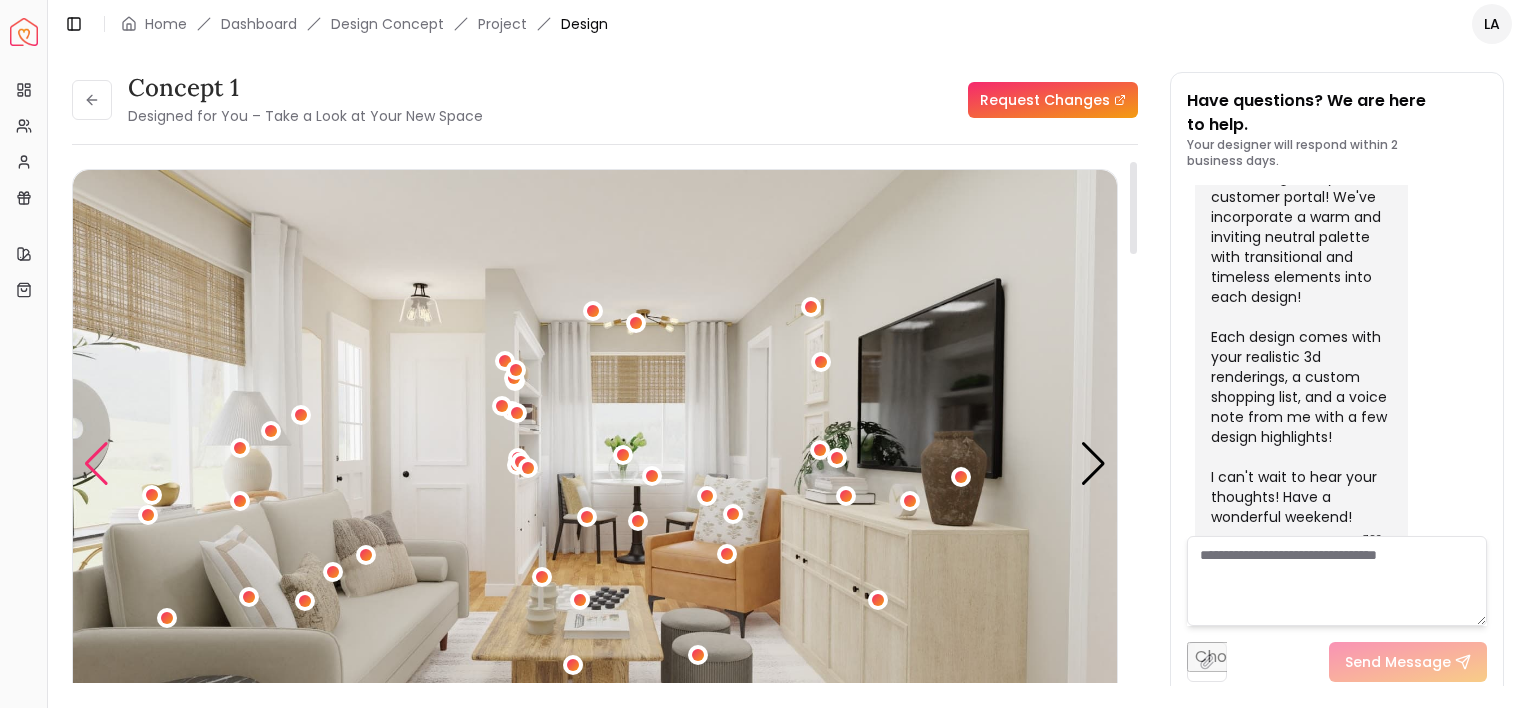 click at bounding box center (96, 464) 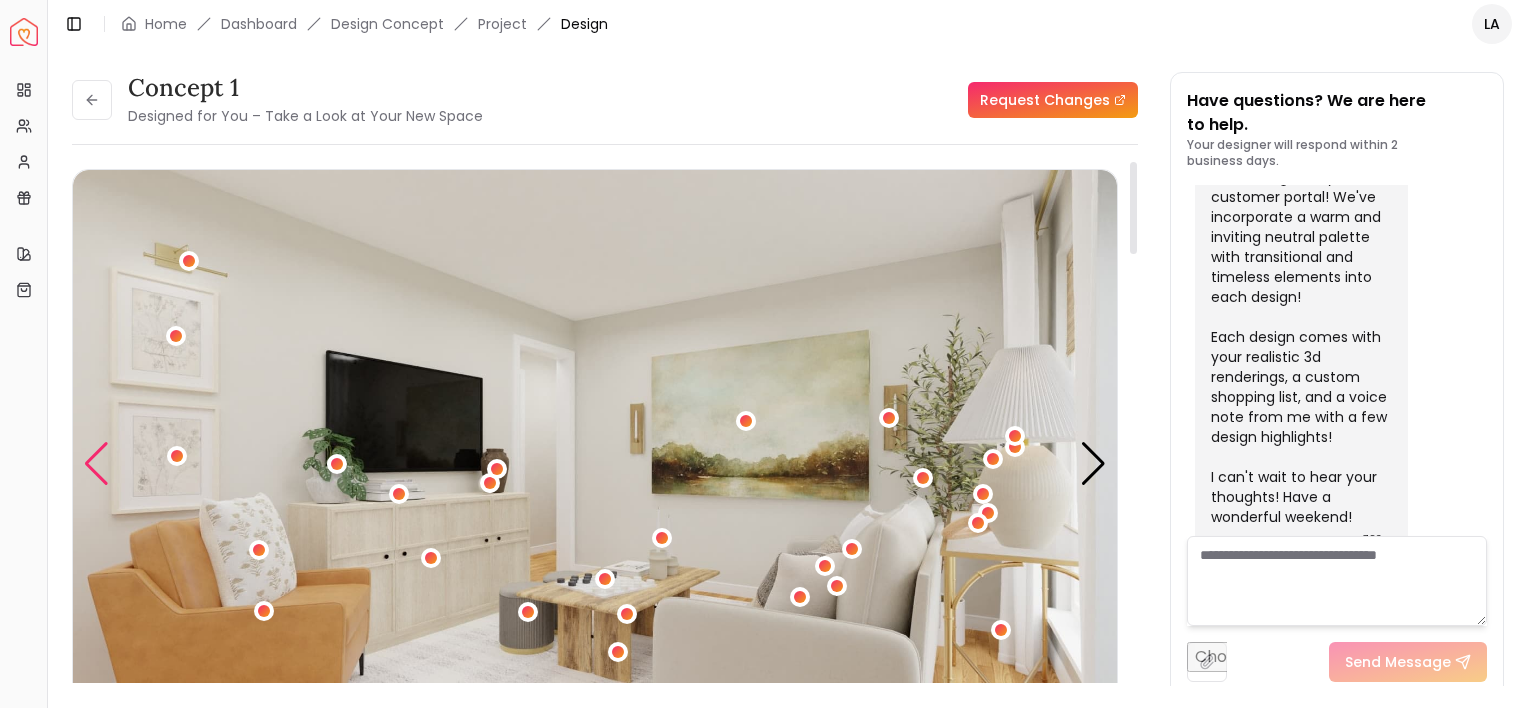 click at bounding box center (96, 464) 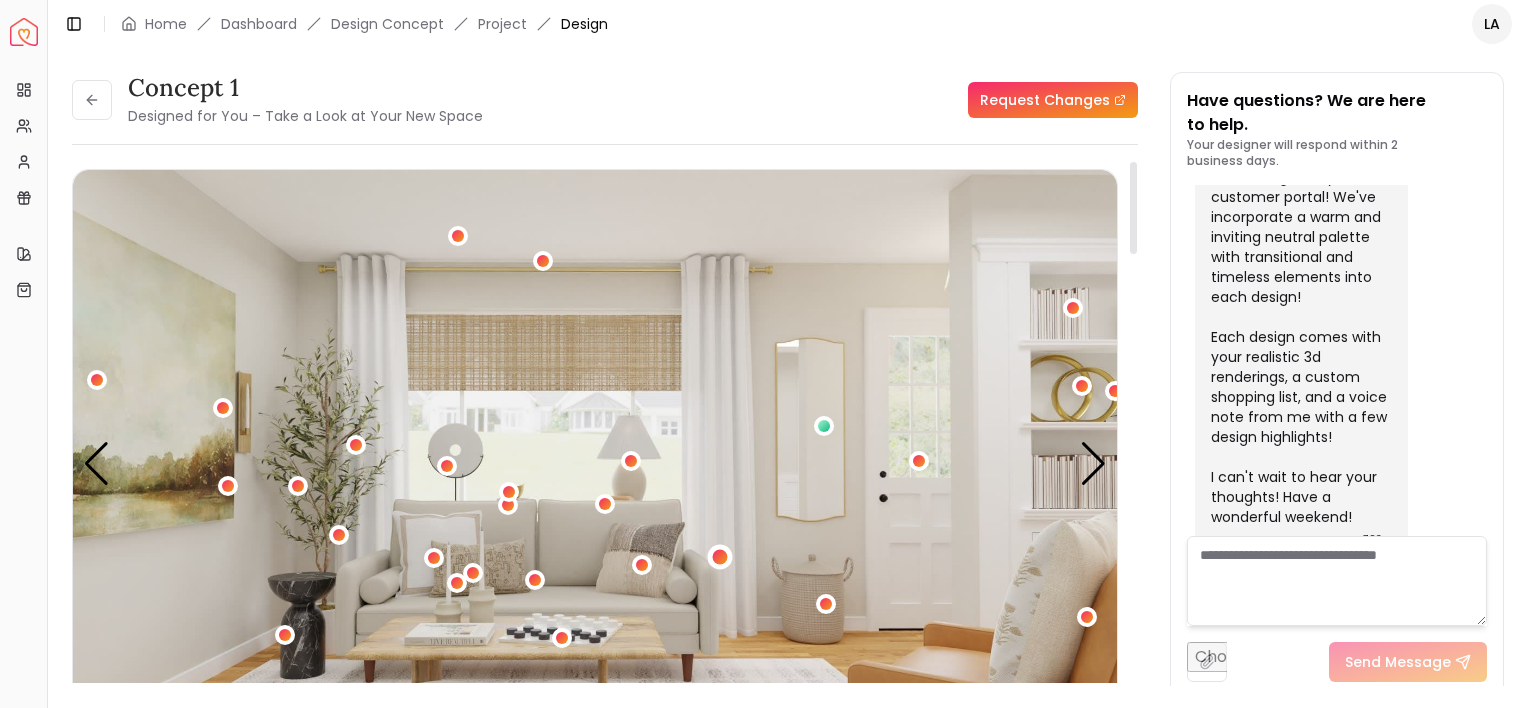 click at bounding box center [719, 557] 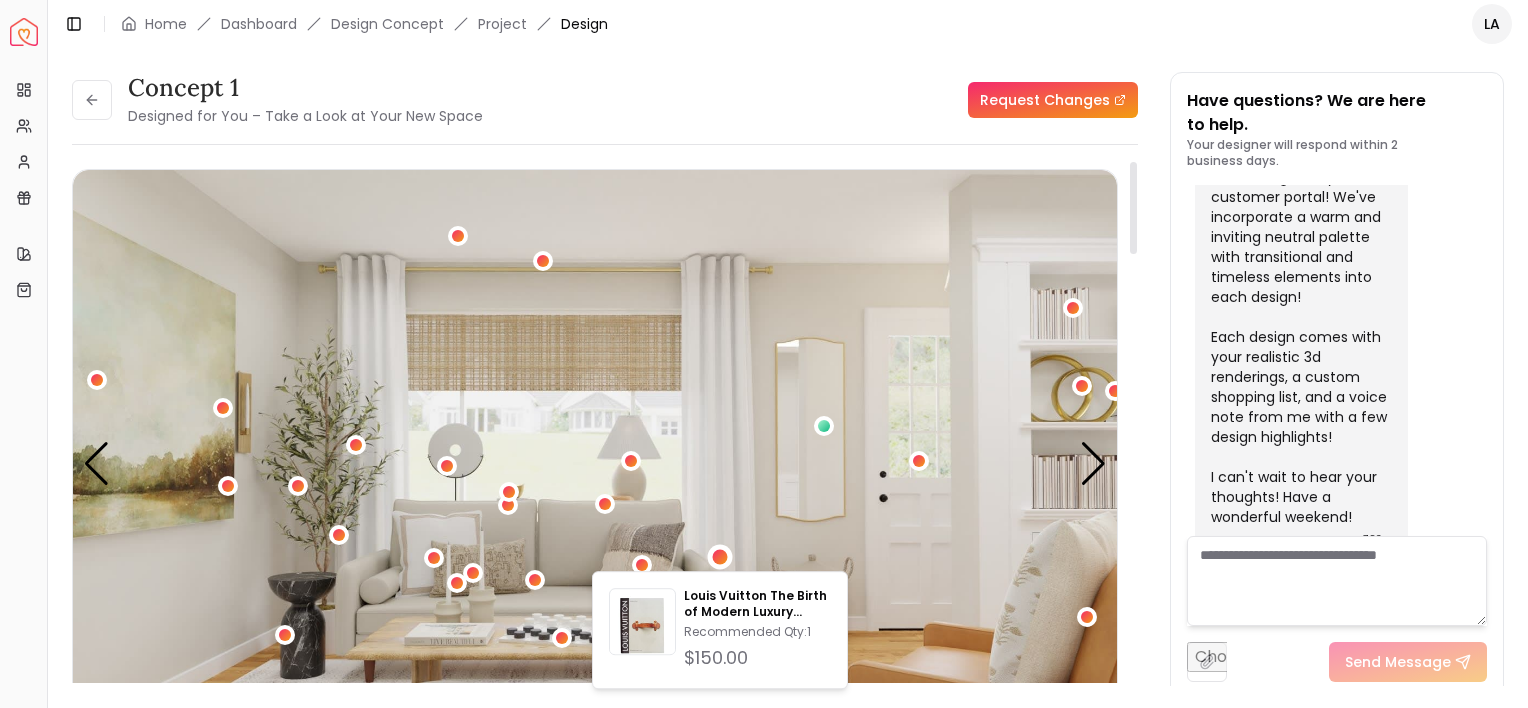 click at bounding box center (595, 463) 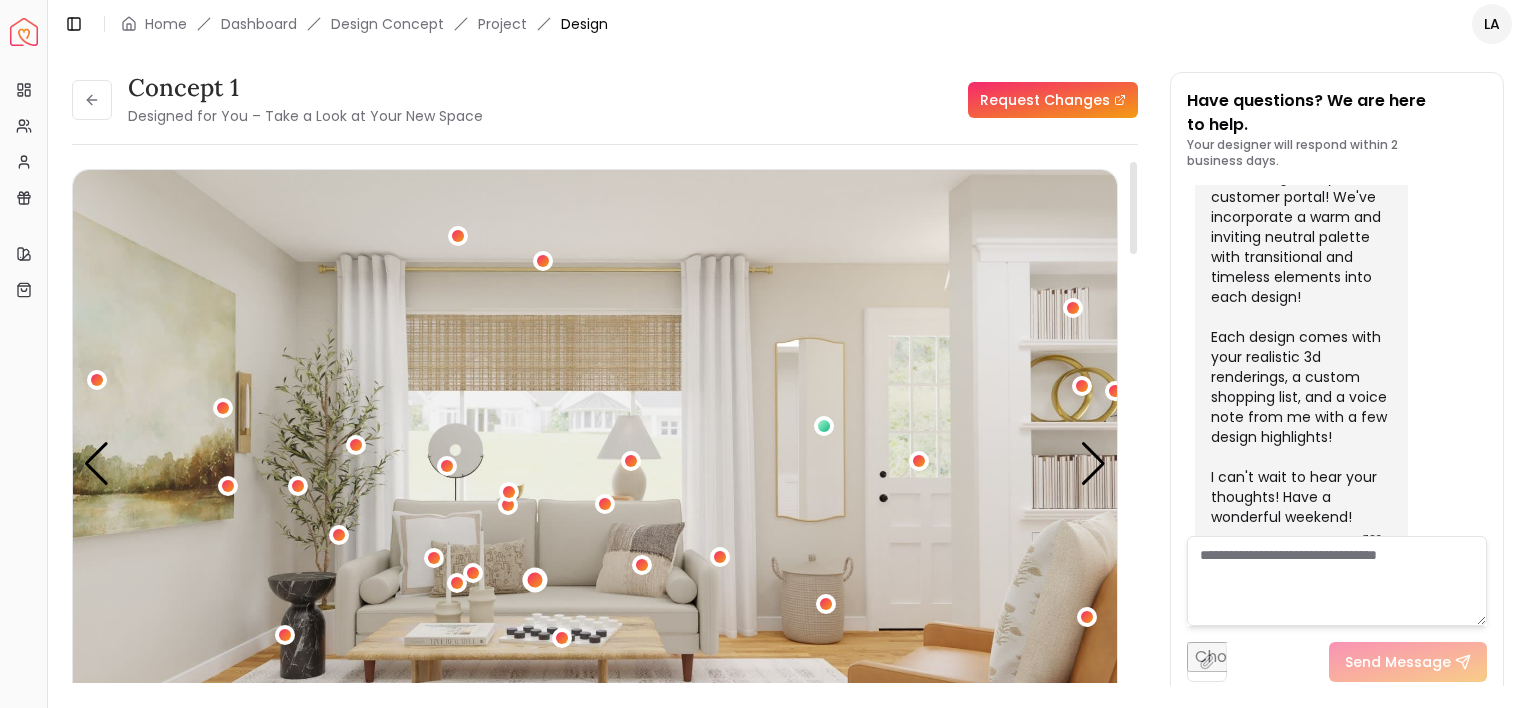 click at bounding box center (535, 580) 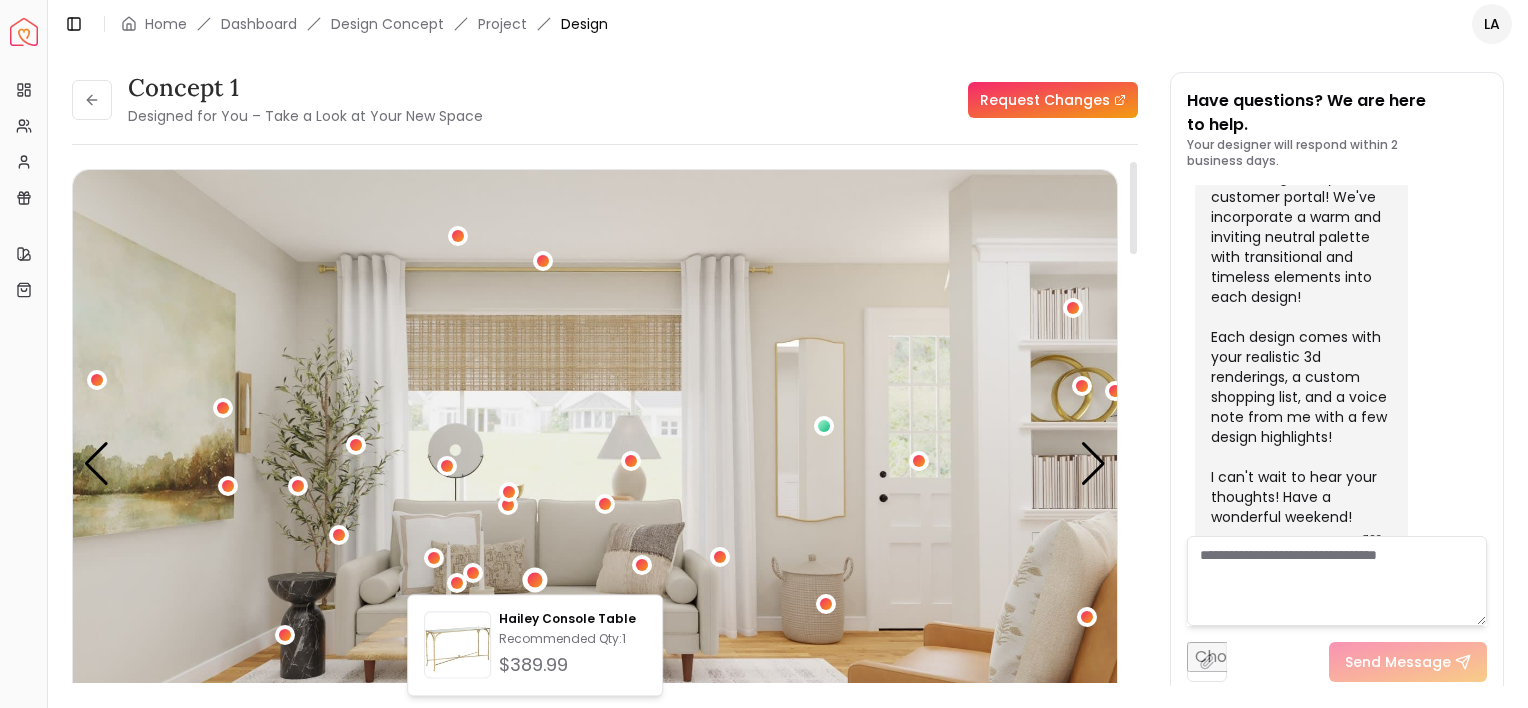 click at bounding box center [595, 463] 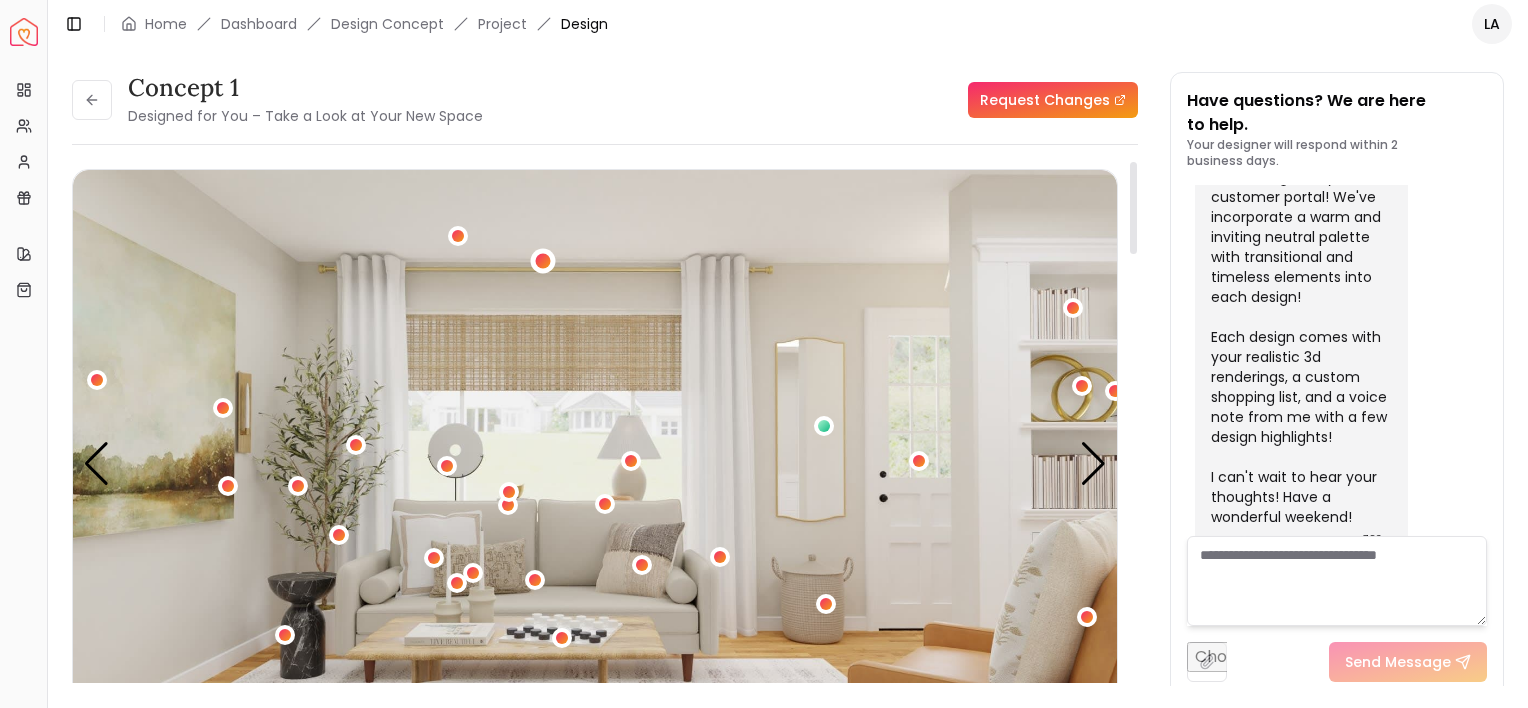 click at bounding box center (543, 261) 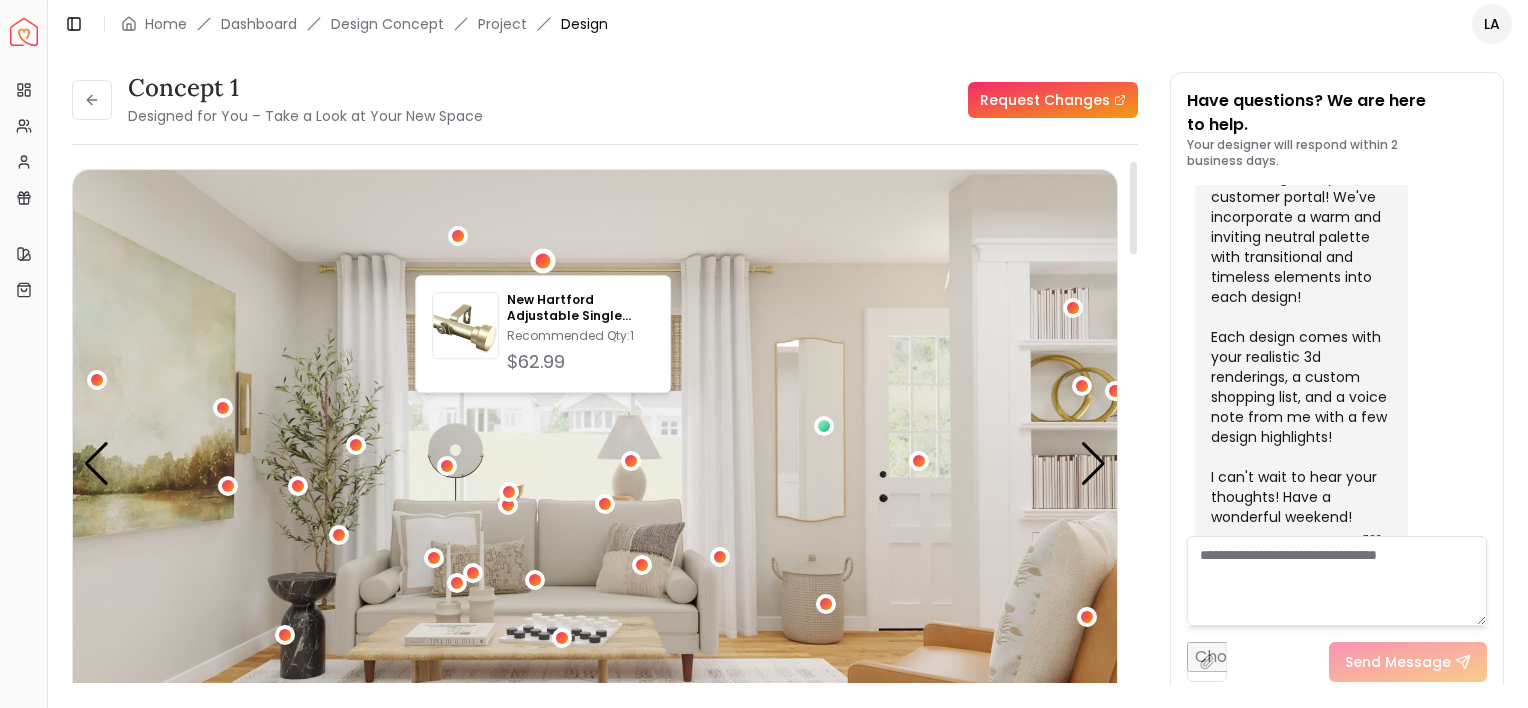 click at bounding box center (595, 463) 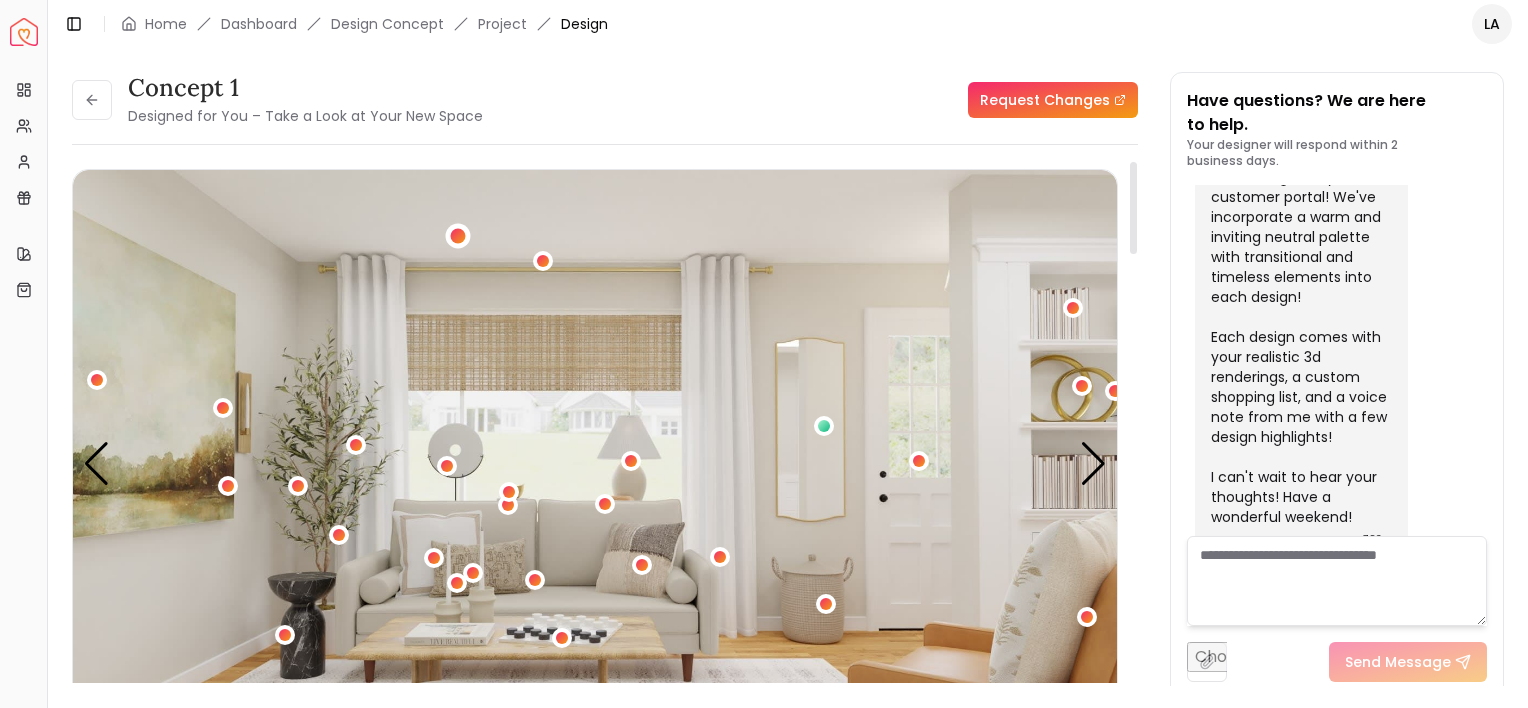 click at bounding box center (458, 235) 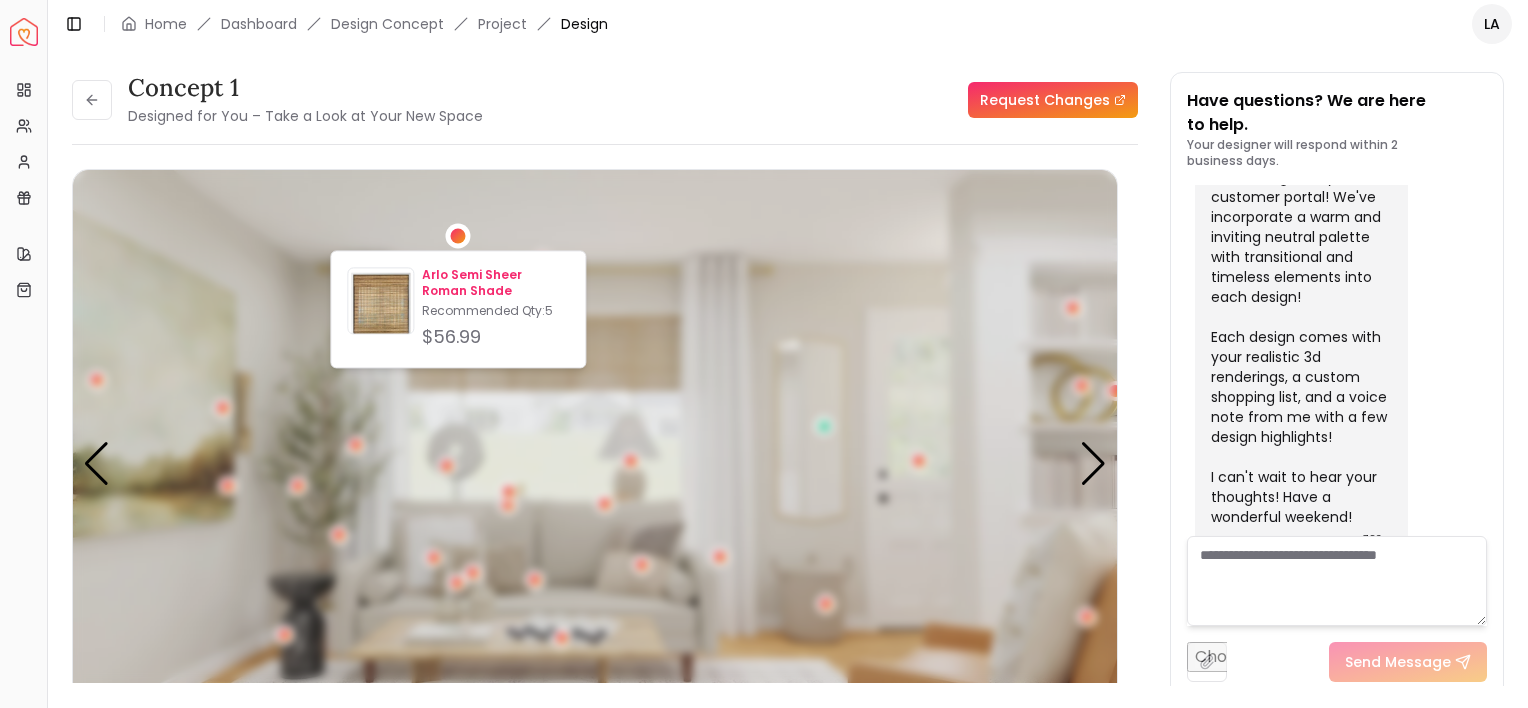 click on "Arlo Semi Sheer Roman Shade" at bounding box center (495, 283) 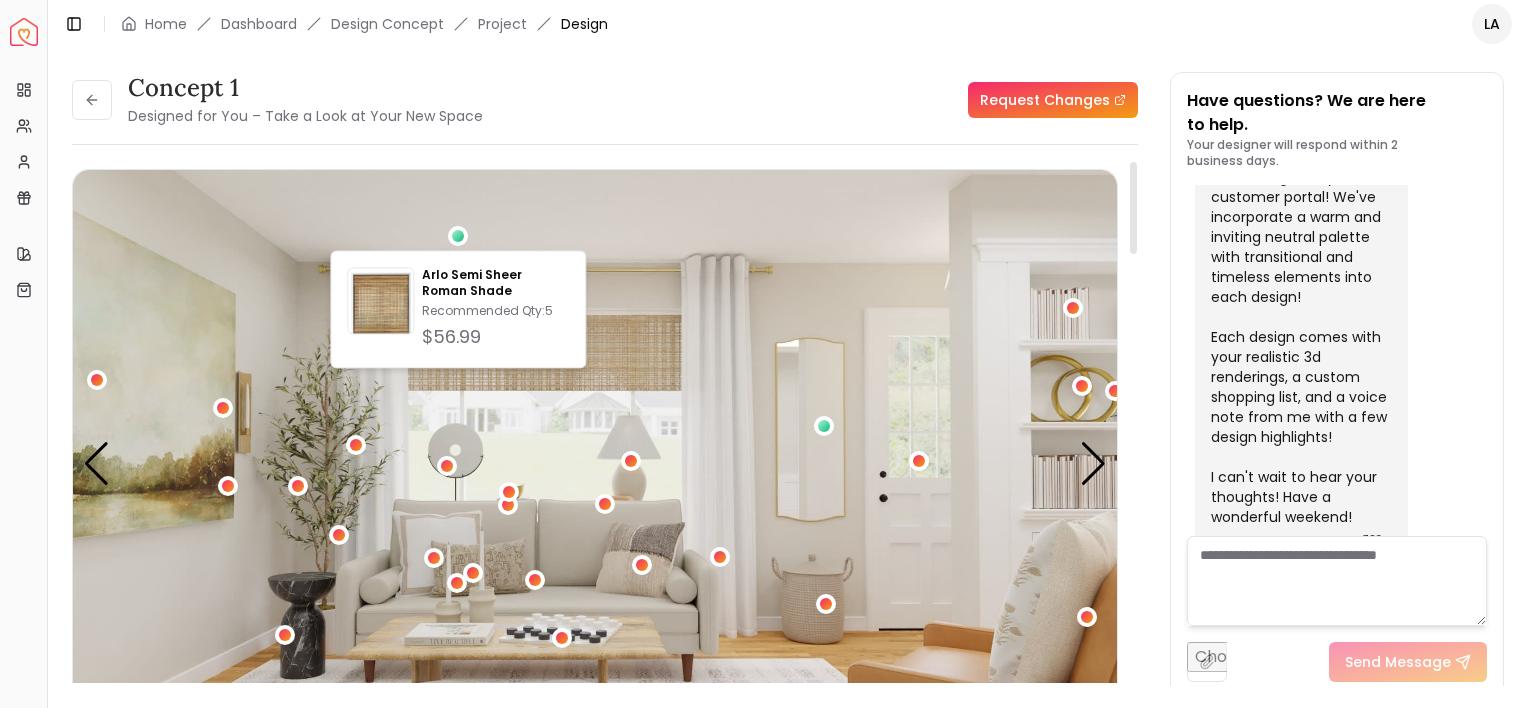 click at bounding box center [595, 463] 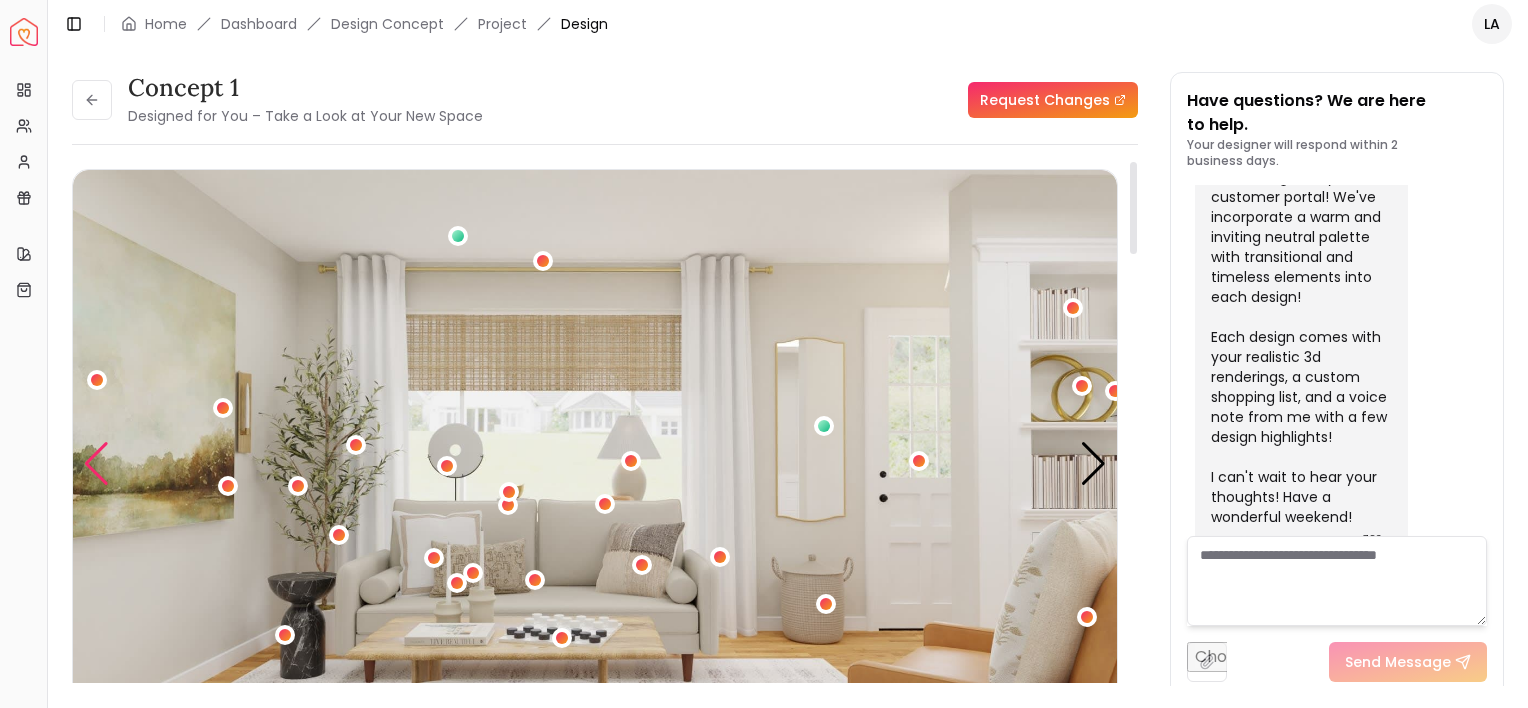 click at bounding box center [96, 464] 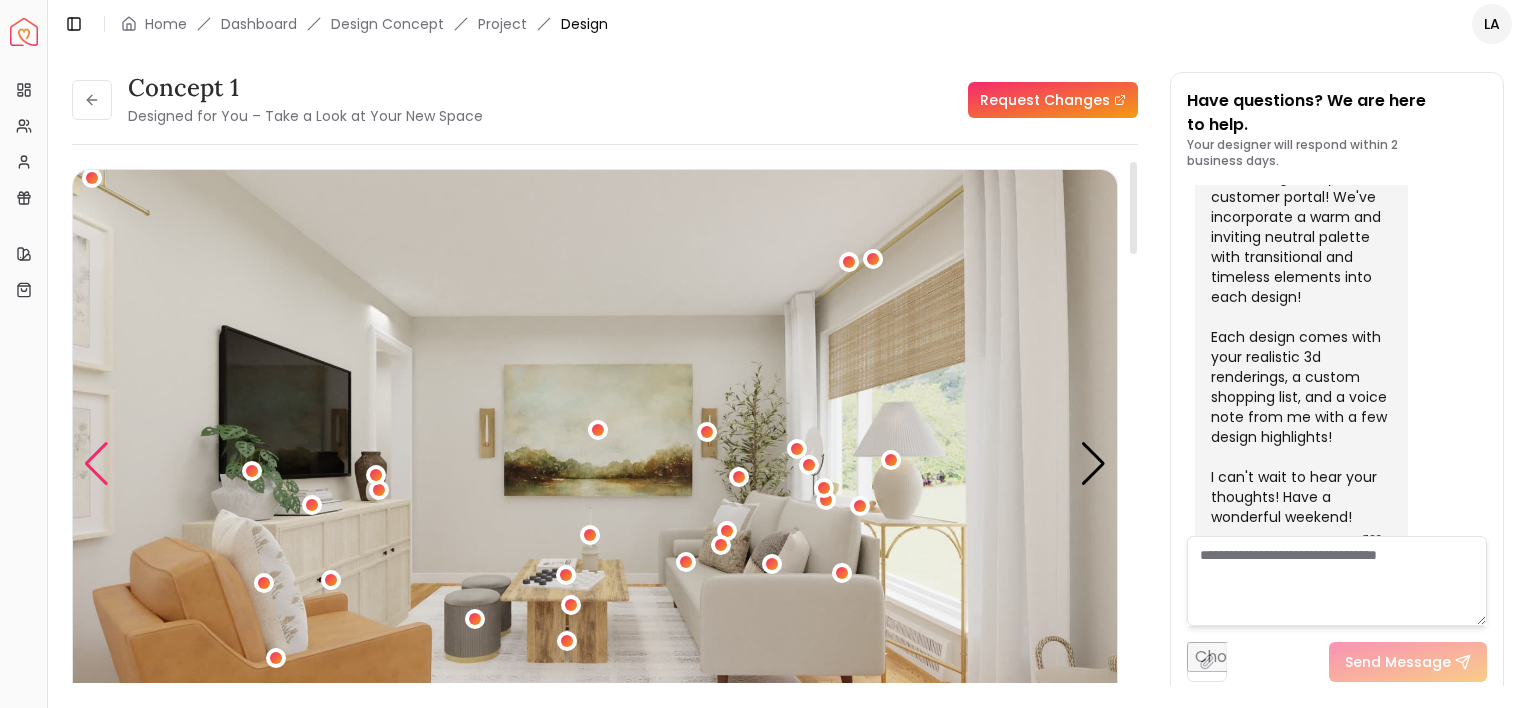 click at bounding box center (96, 464) 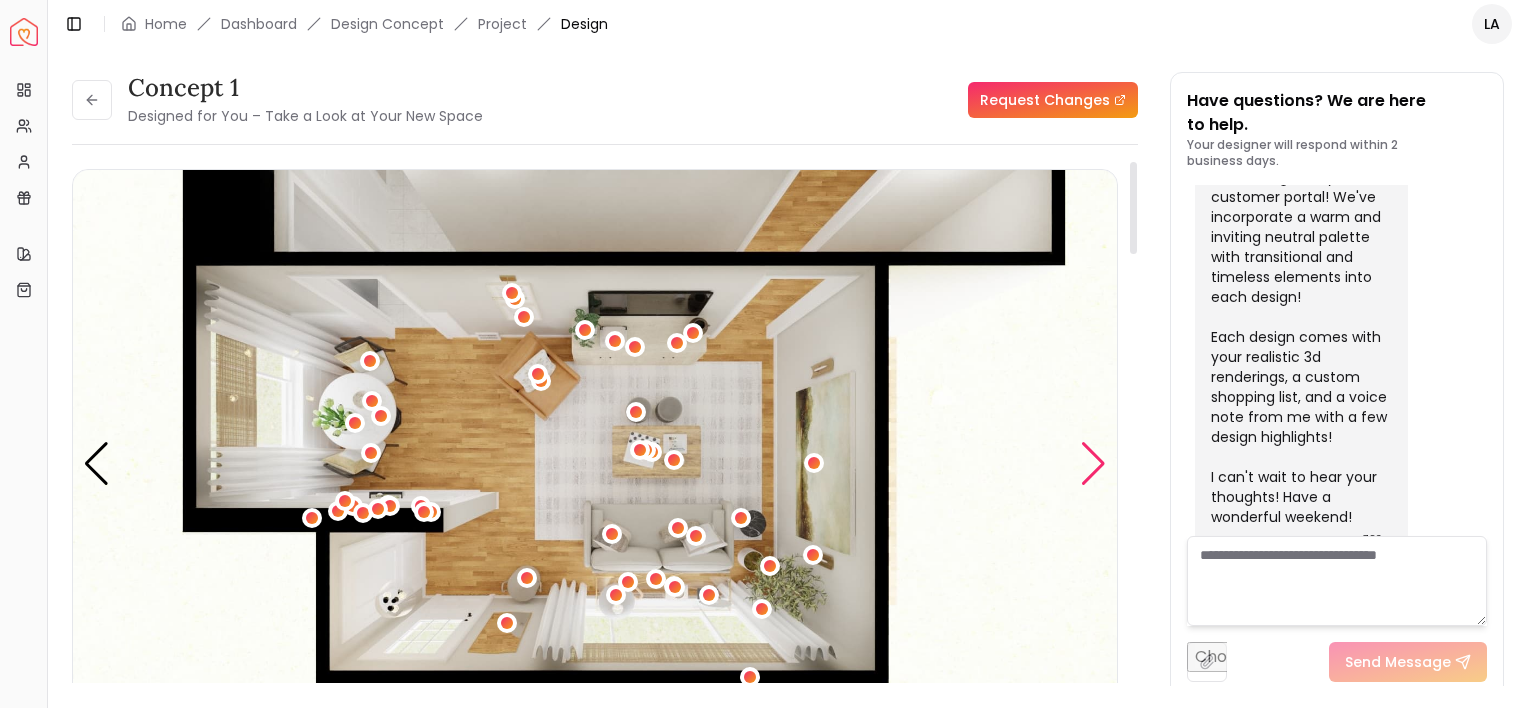 click at bounding box center [1093, 464] 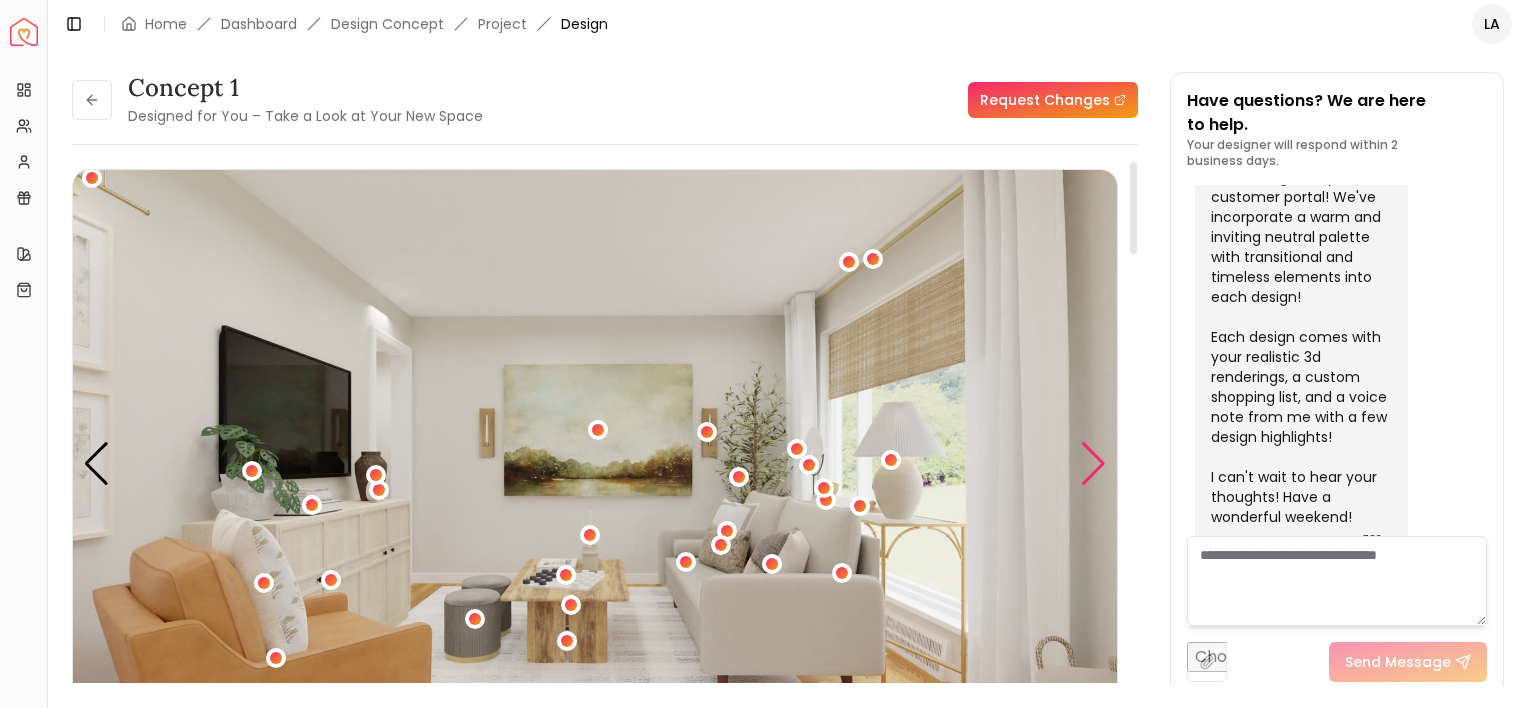 click at bounding box center (1093, 464) 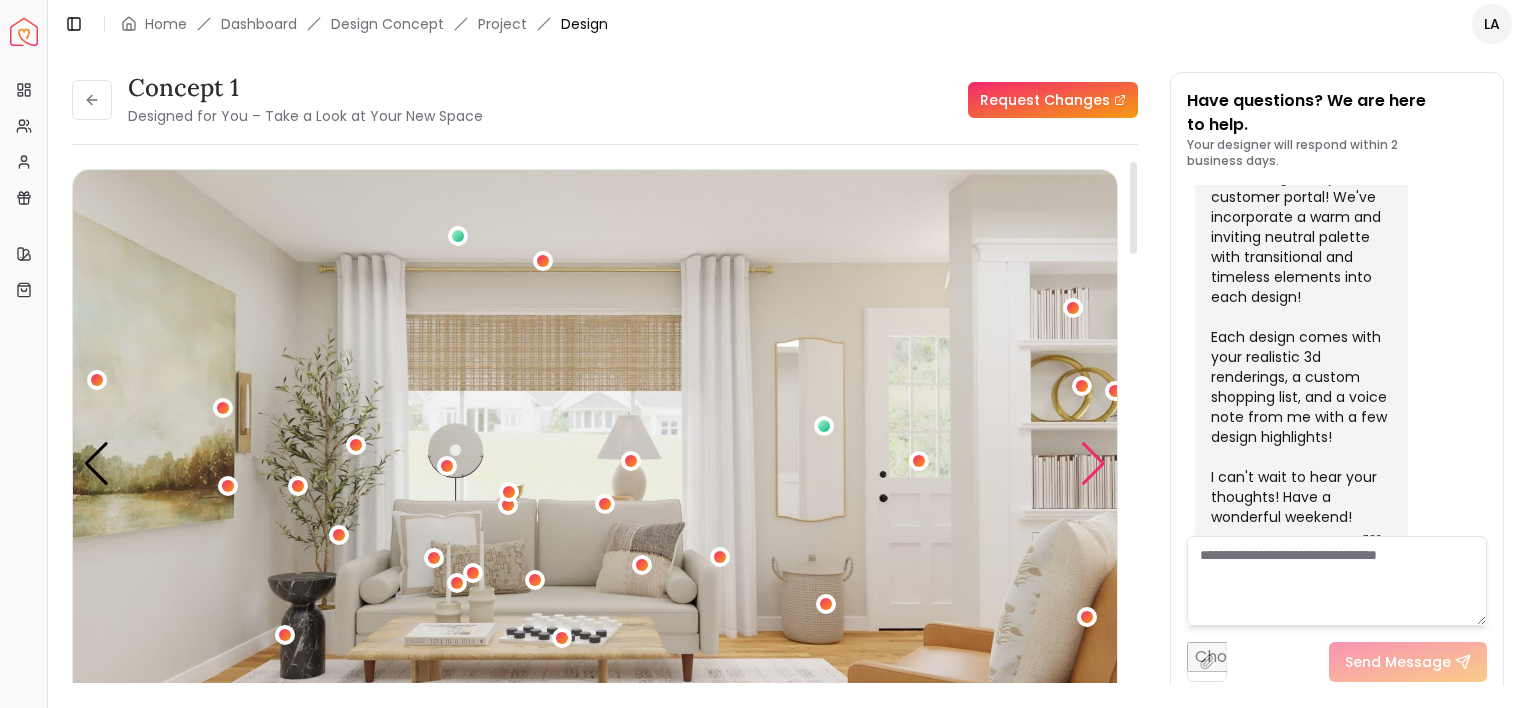 click at bounding box center [1093, 464] 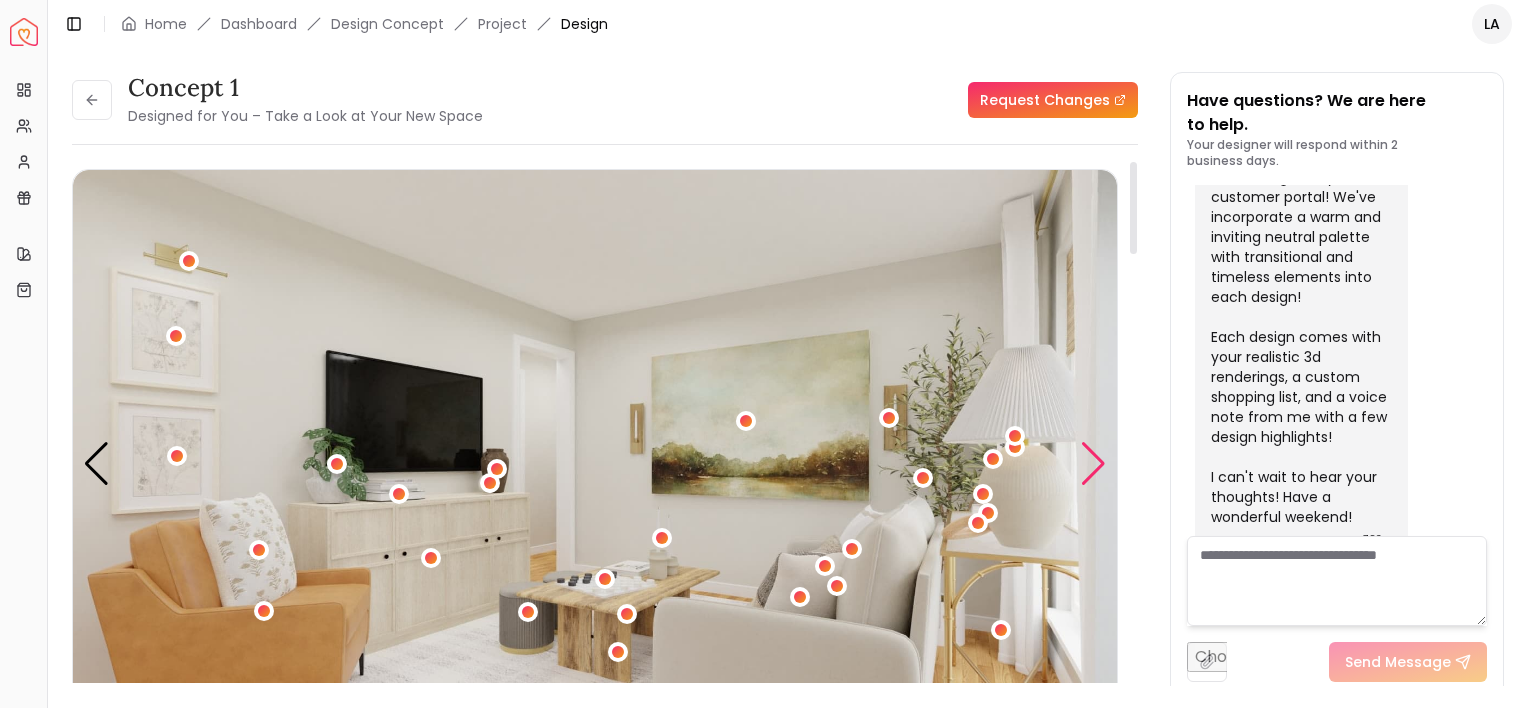 click at bounding box center (1093, 464) 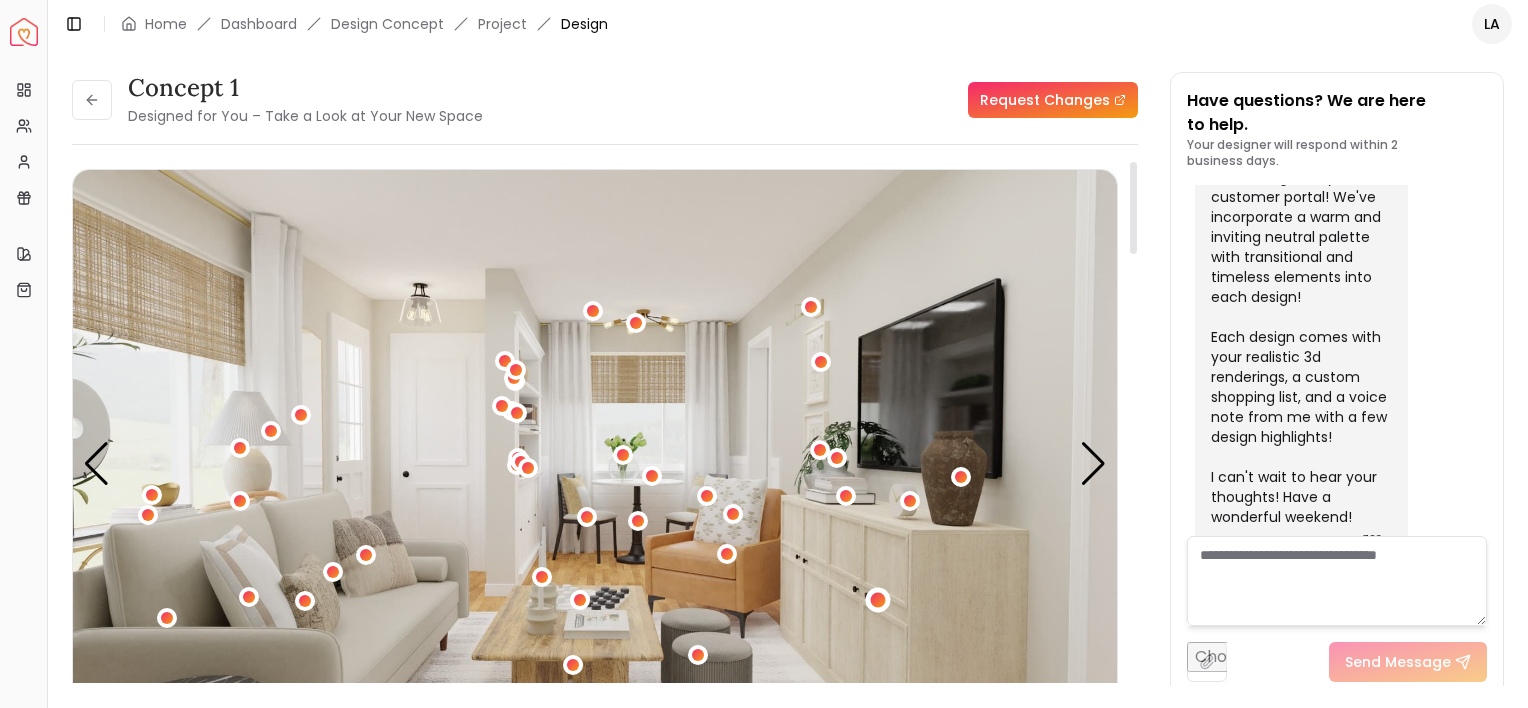 click at bounding box center [878, 600] 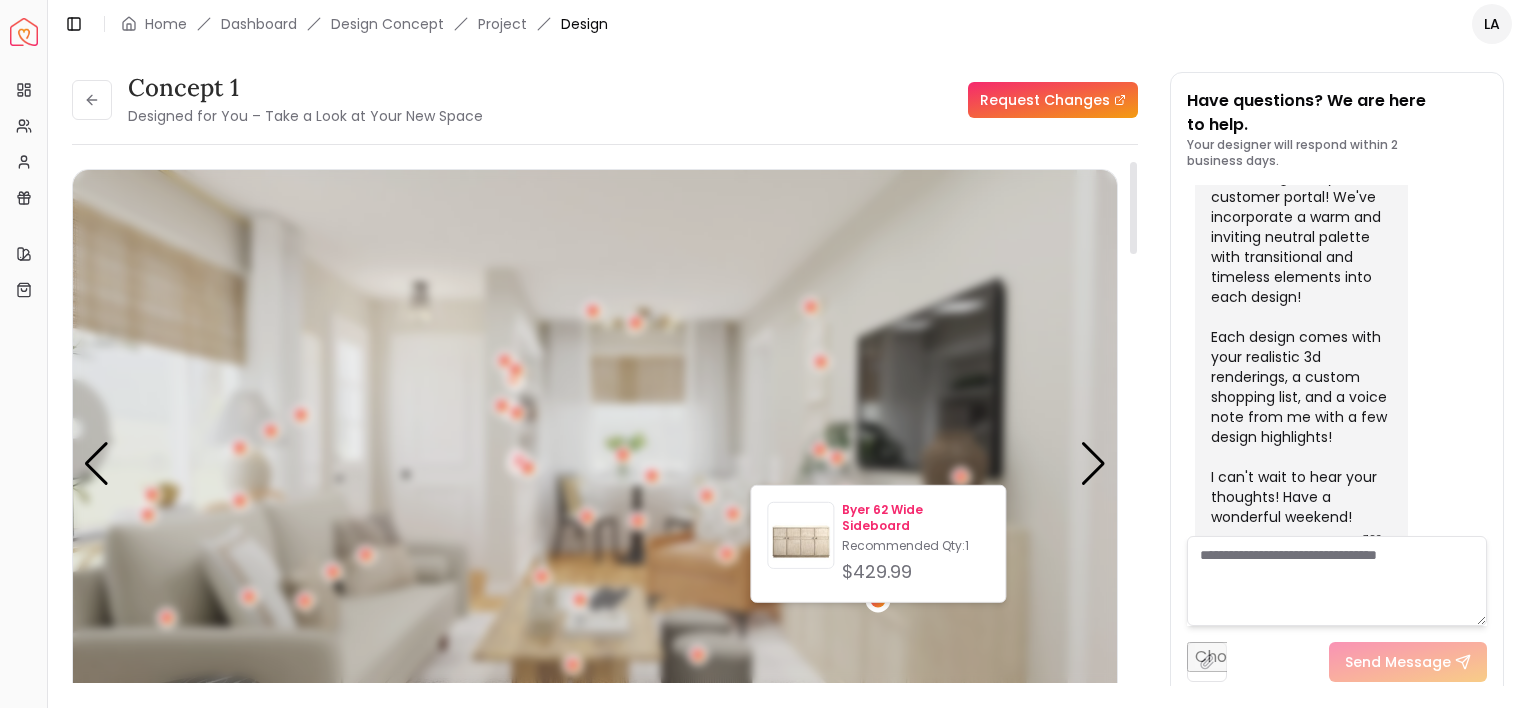 click on "Recommended Qty:  1" at bounding box center [915, 546] 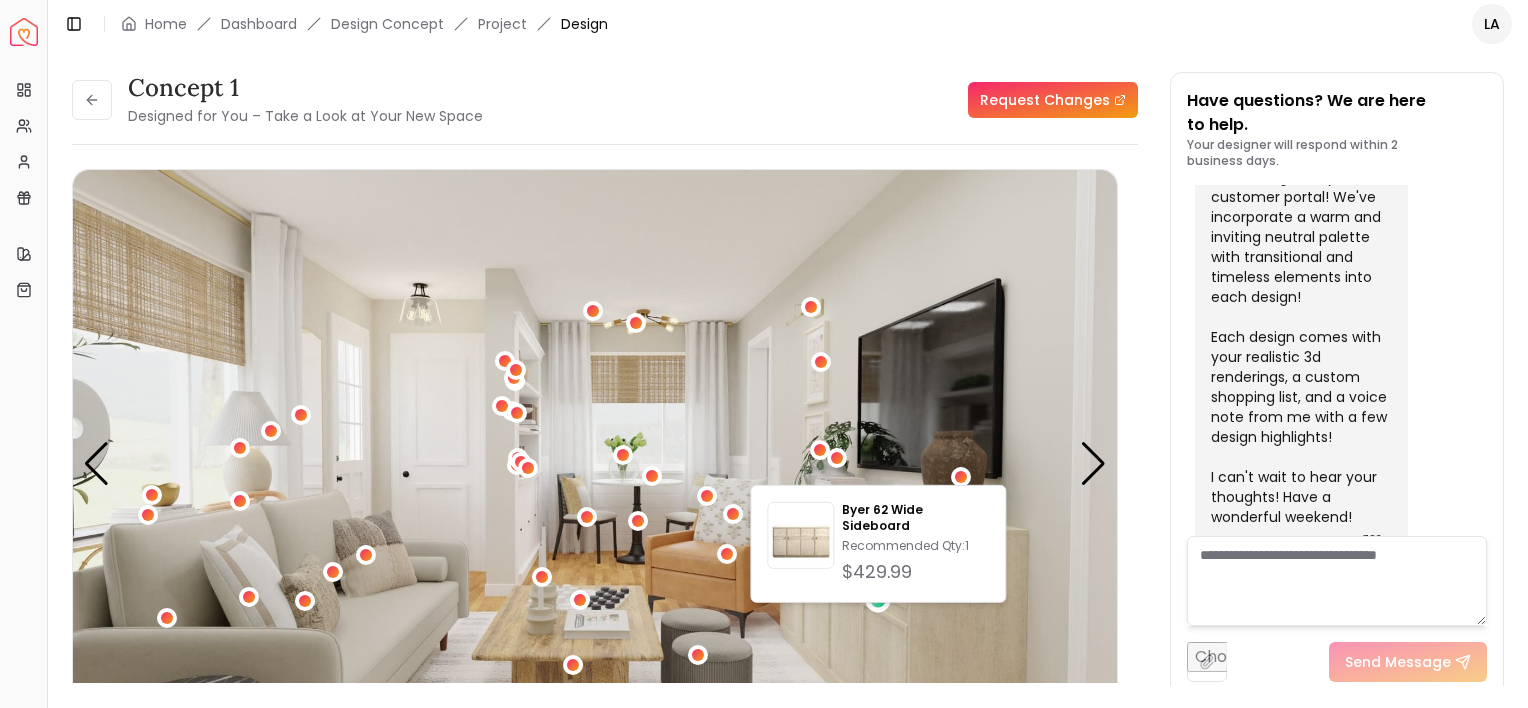 click on "Request Changes" at bounding box center [818, 100] 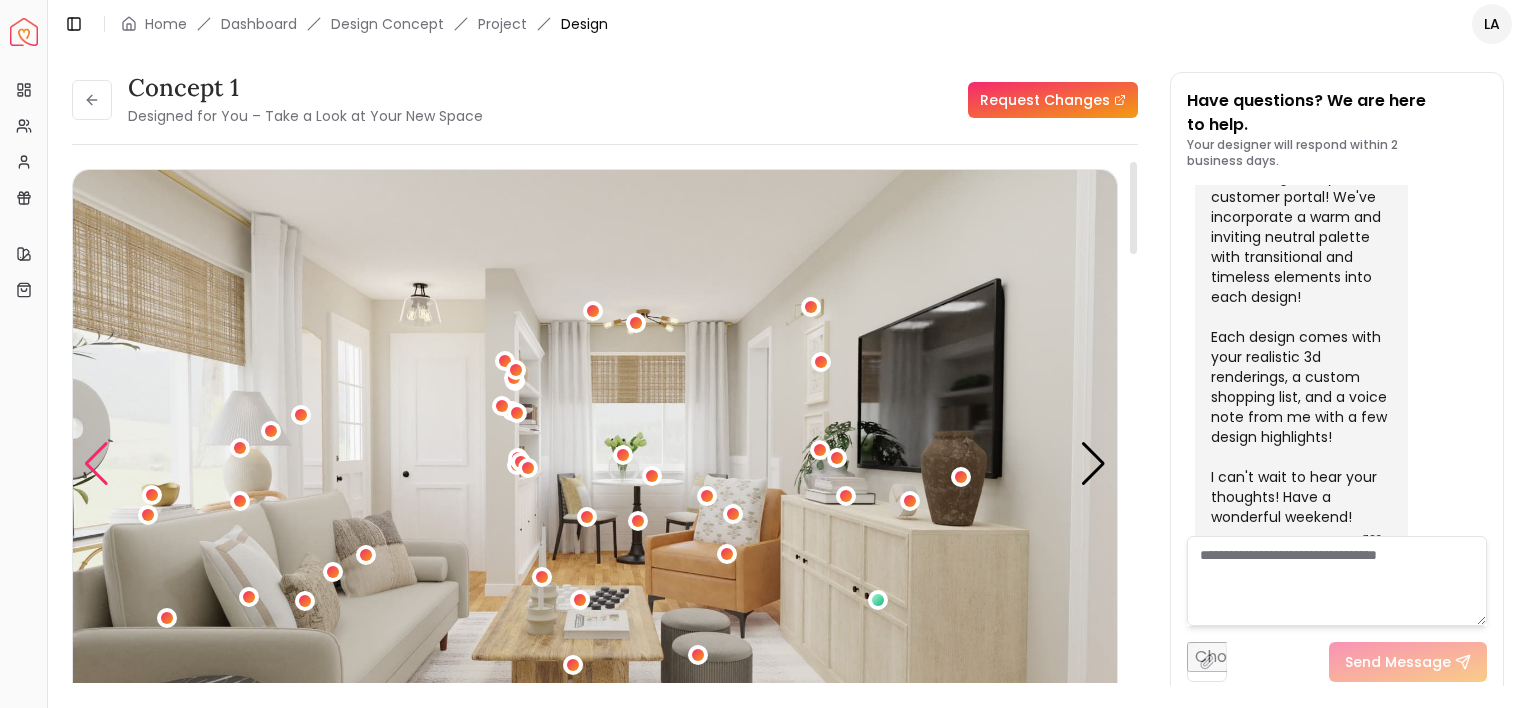 click at bounding box center (96, 464) 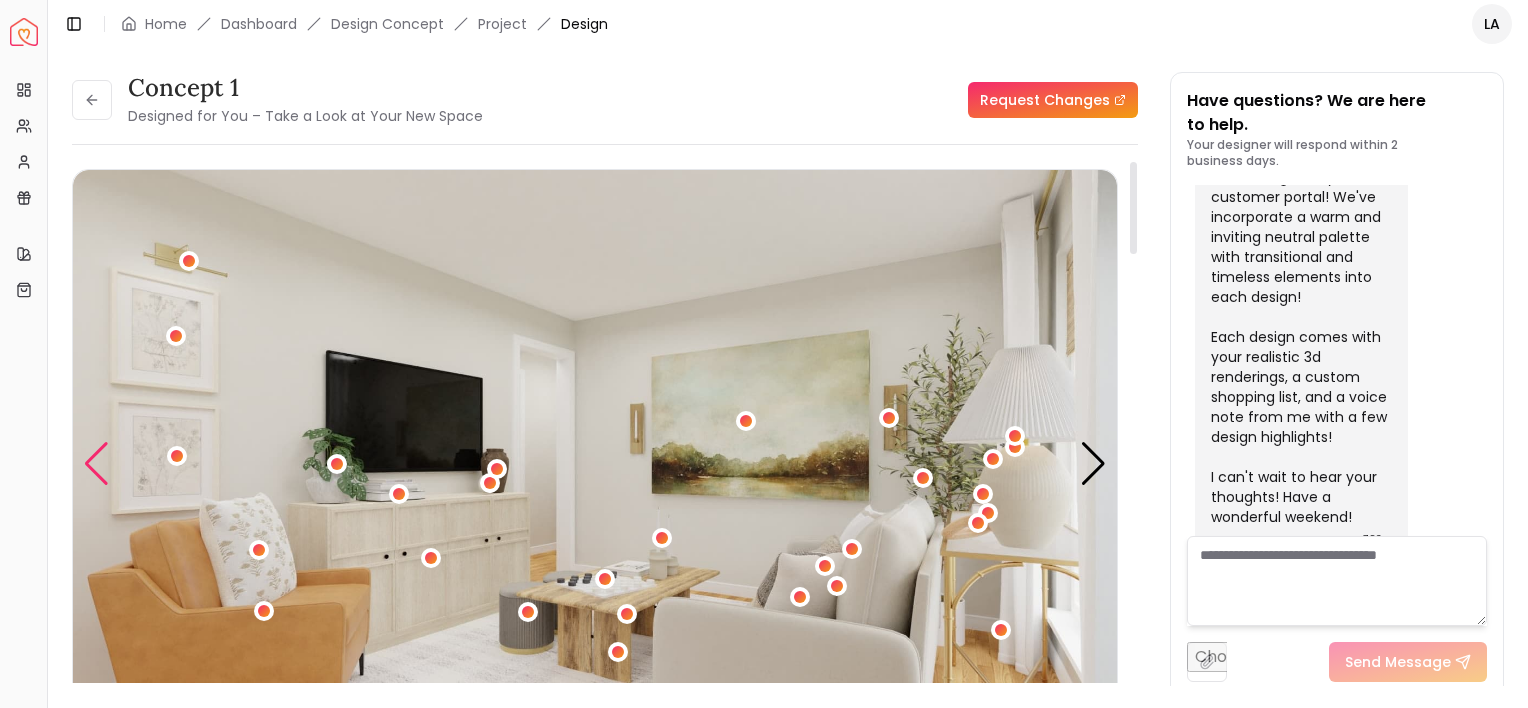click at bounding box center [96, 464] 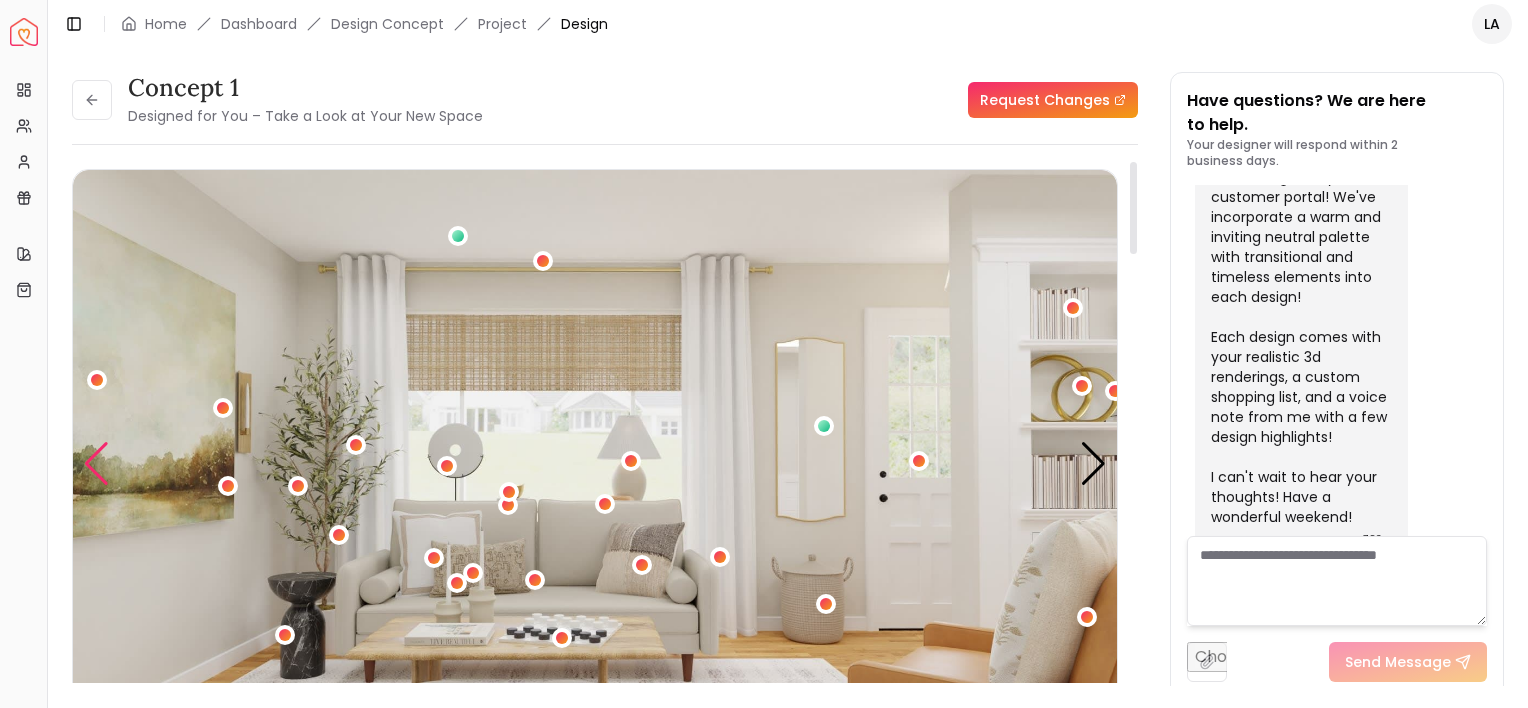 click at bounding box center [96, 464] 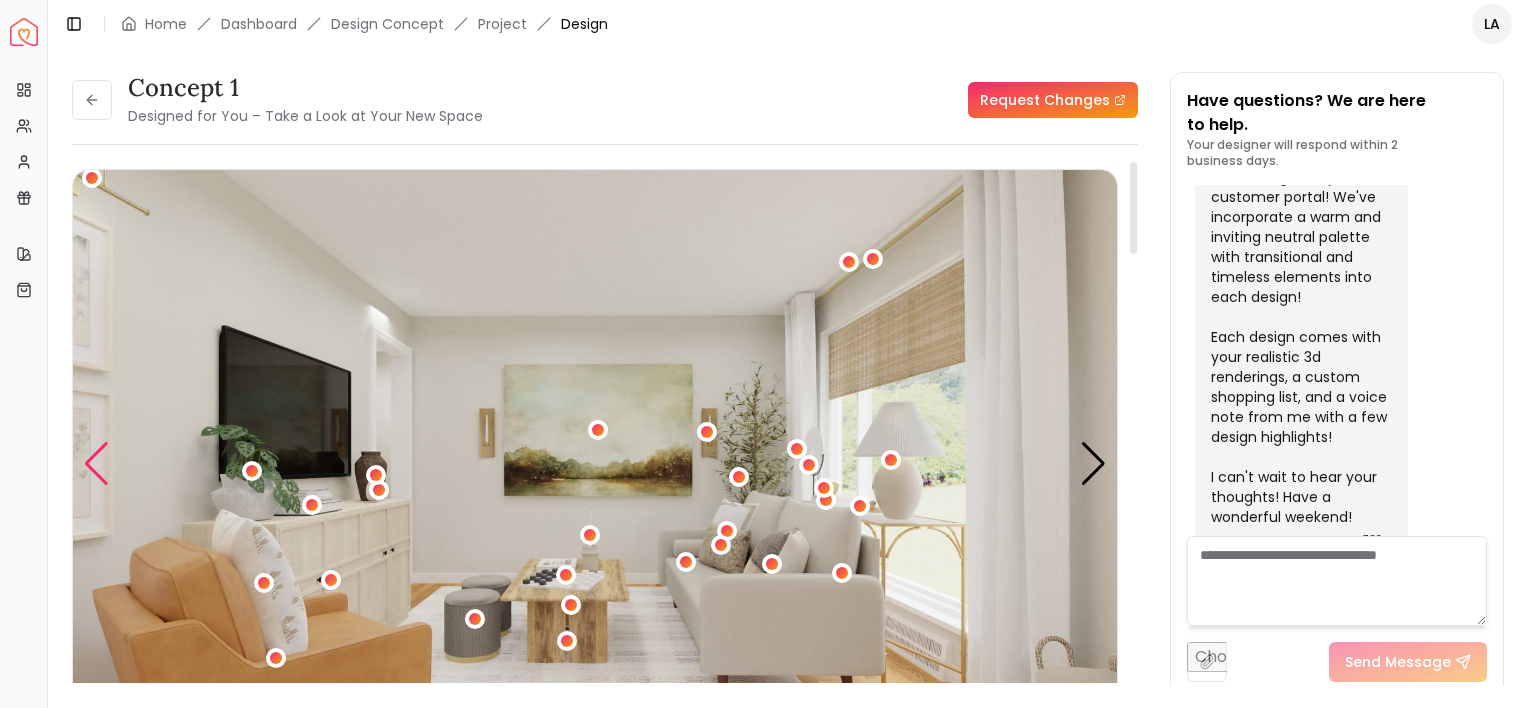 click at bounding box center (96, 464) 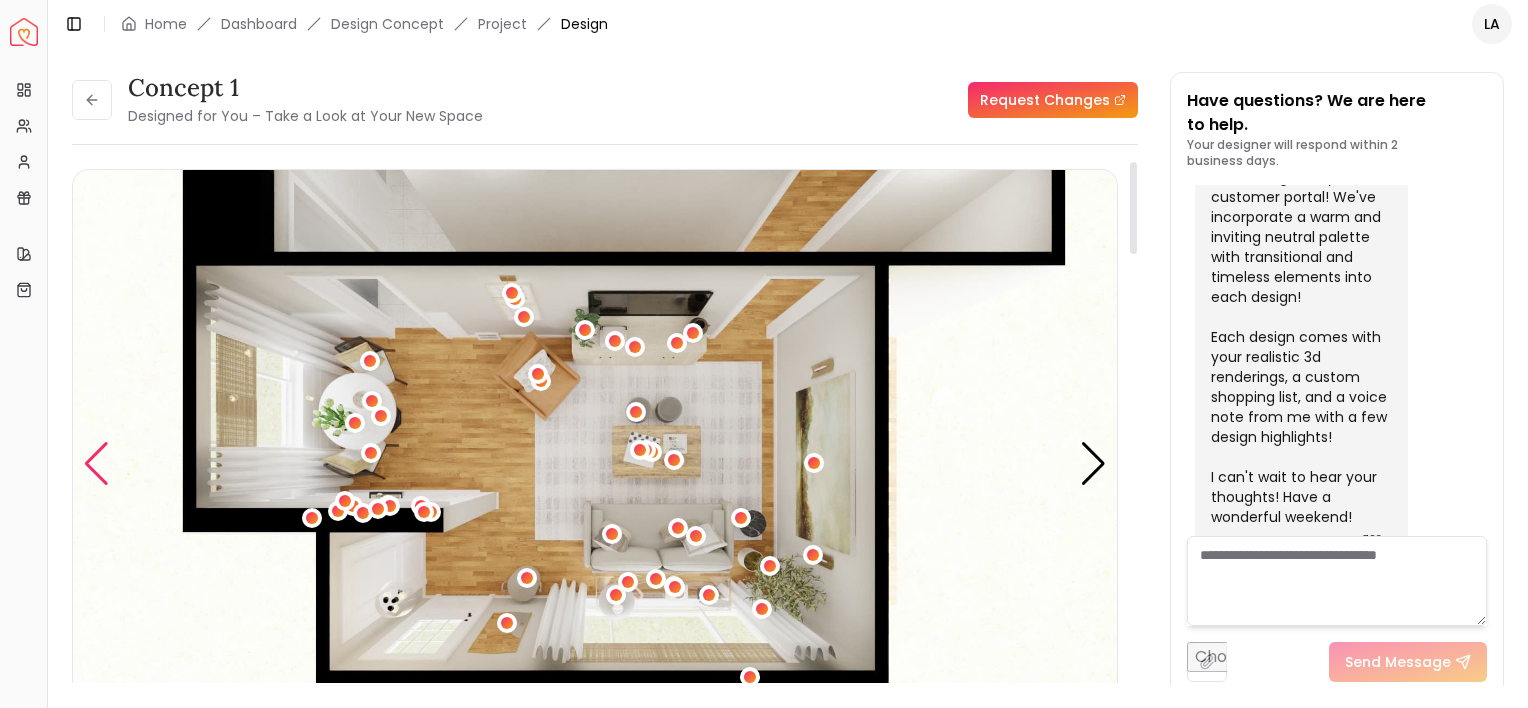 click at bounding box center (96, 464) 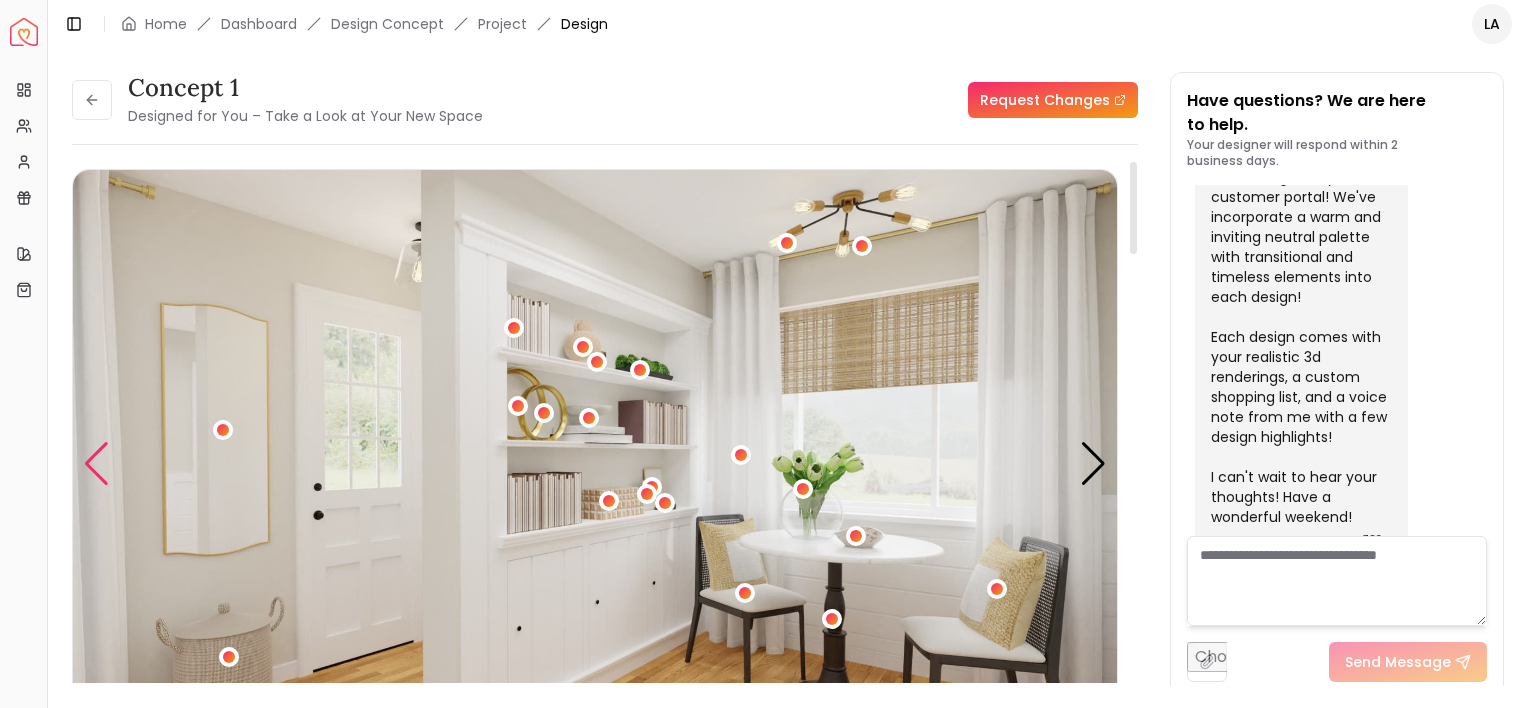 click at bounding box center [96, 464] 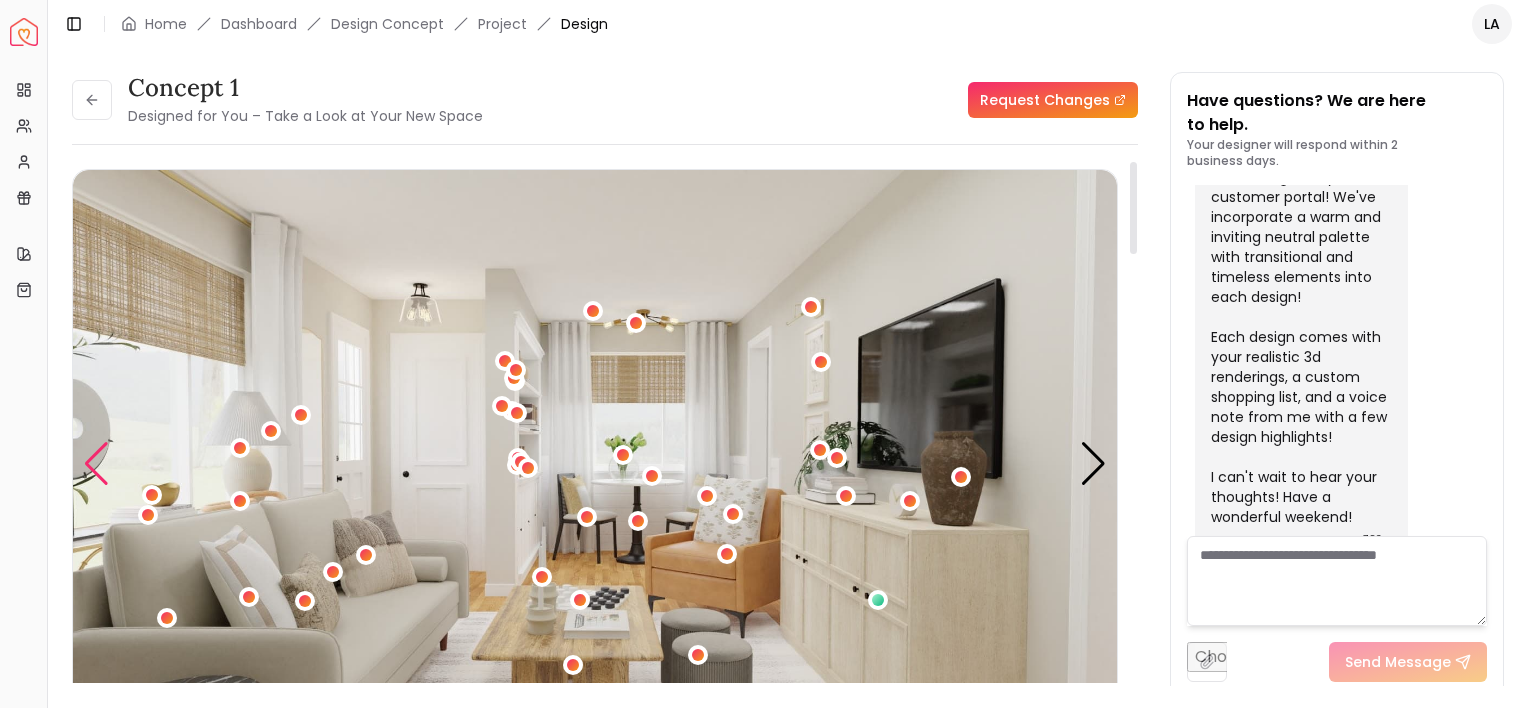 click at bounding box center [96, 464] 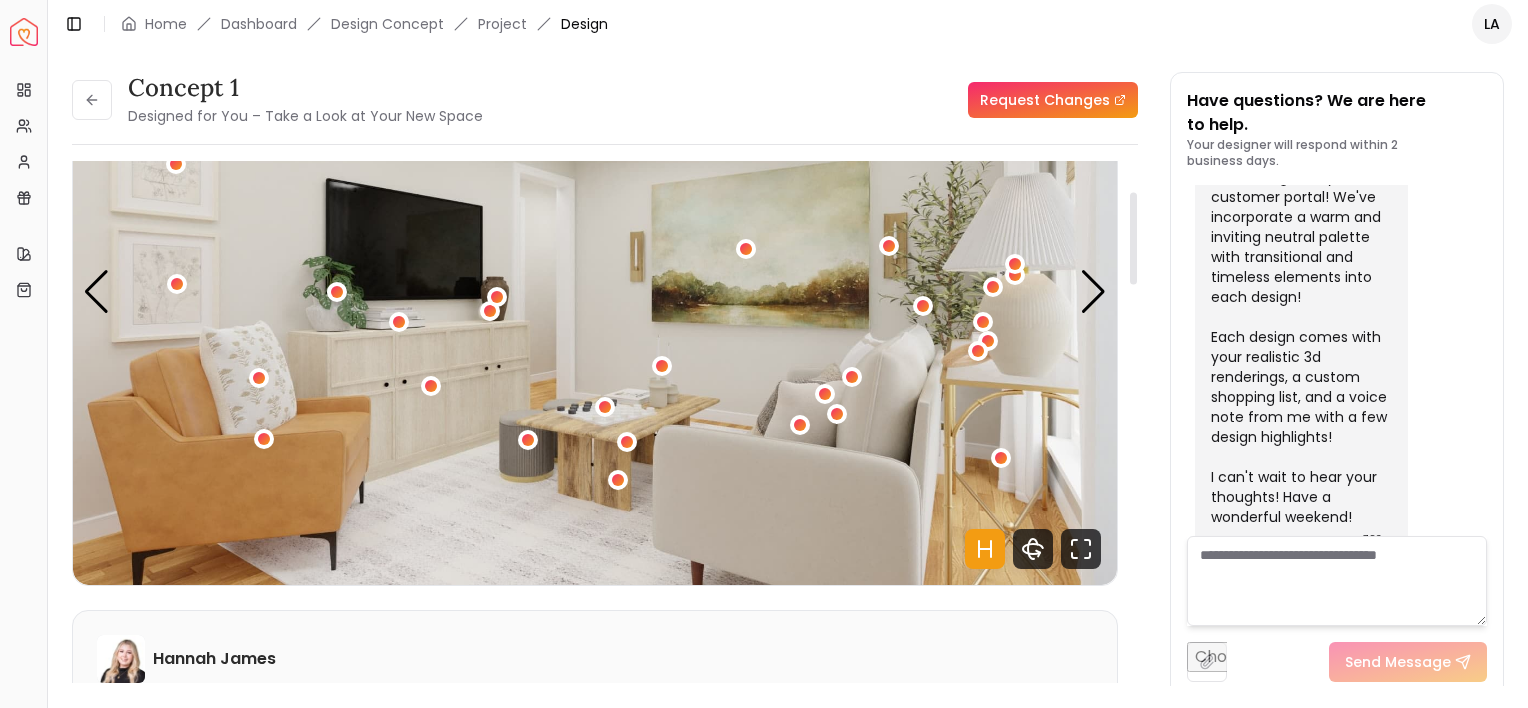 scroll, scrollTop: 159, scrollLeft: 0, axis: vertical 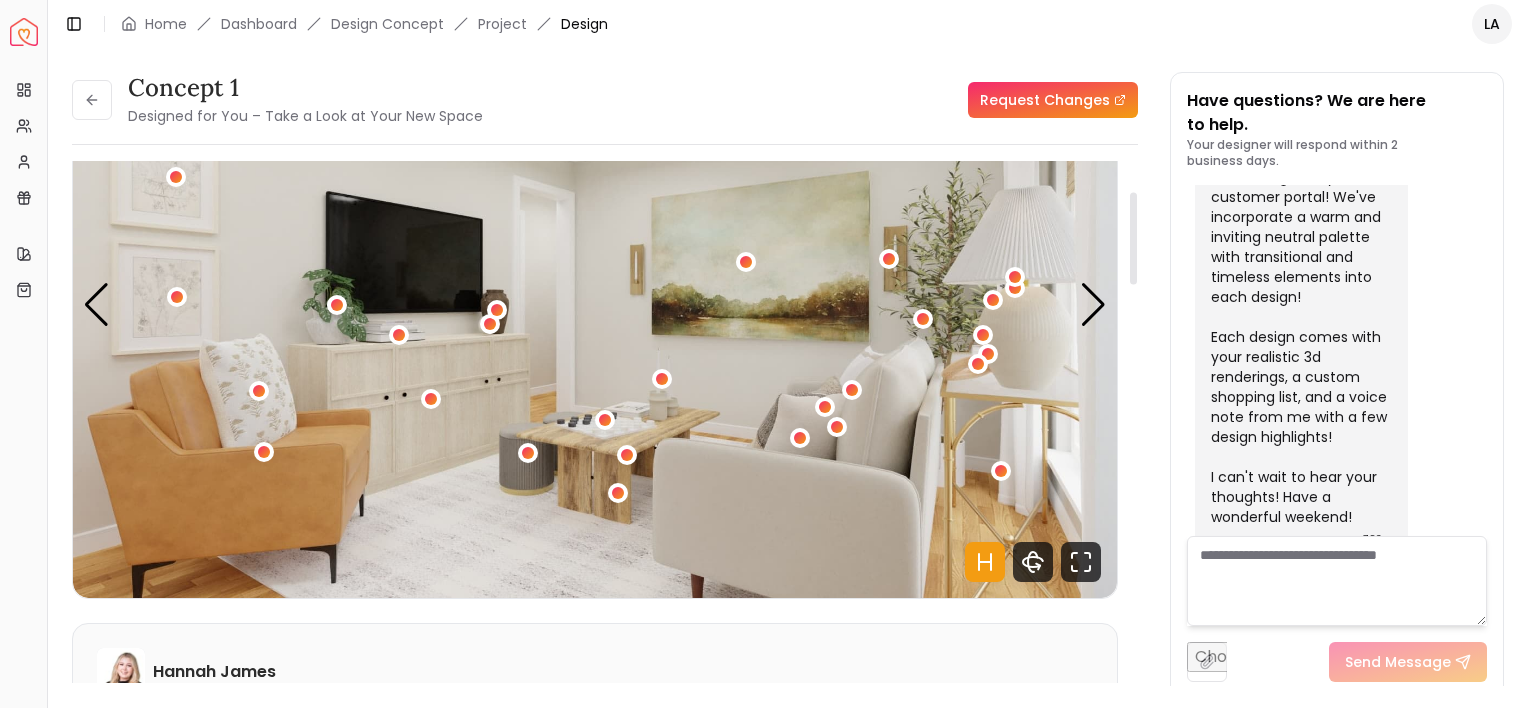 drag, startPoint x: 1132, startPoint y: 220, endPoint x: 1135, endPoint y: 248, distance: 28.160255 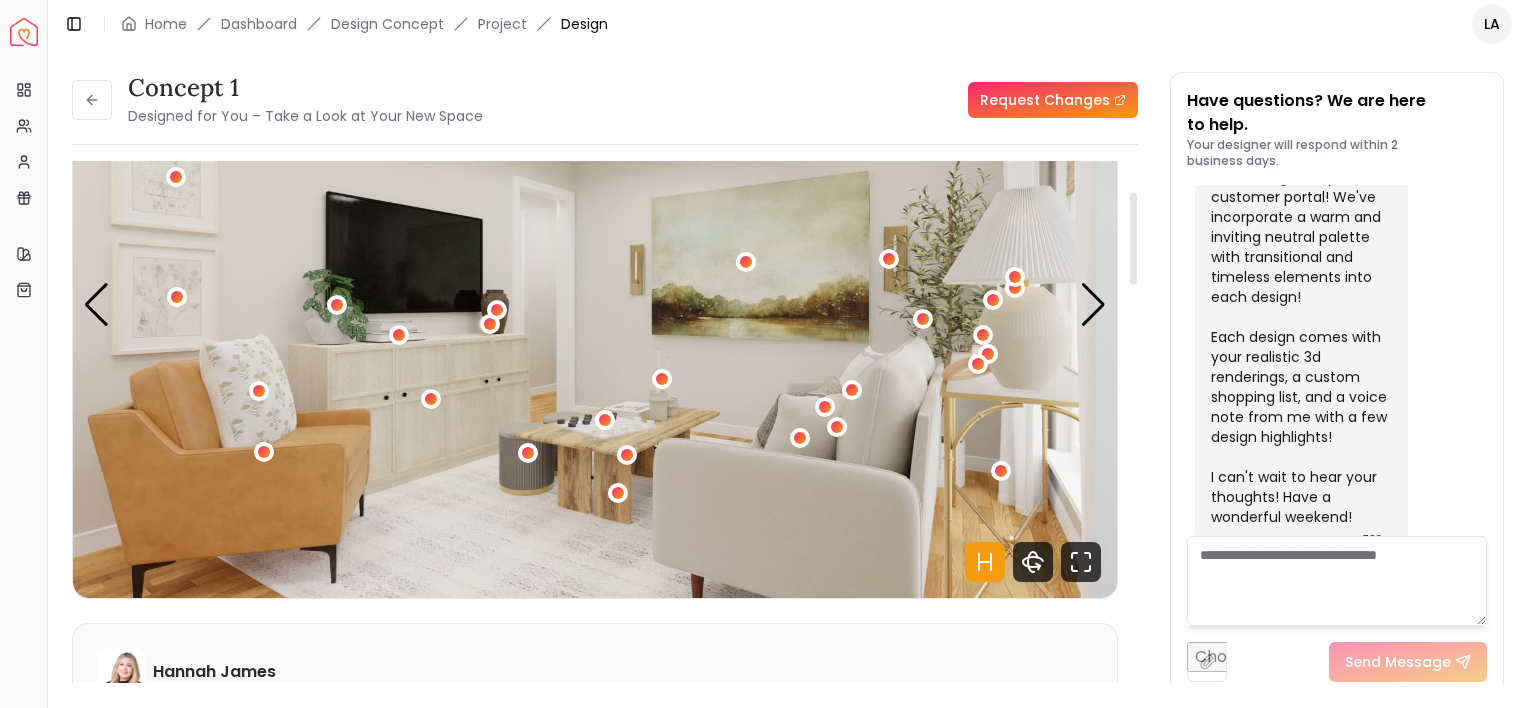 click at bounding box center (1133, 238) 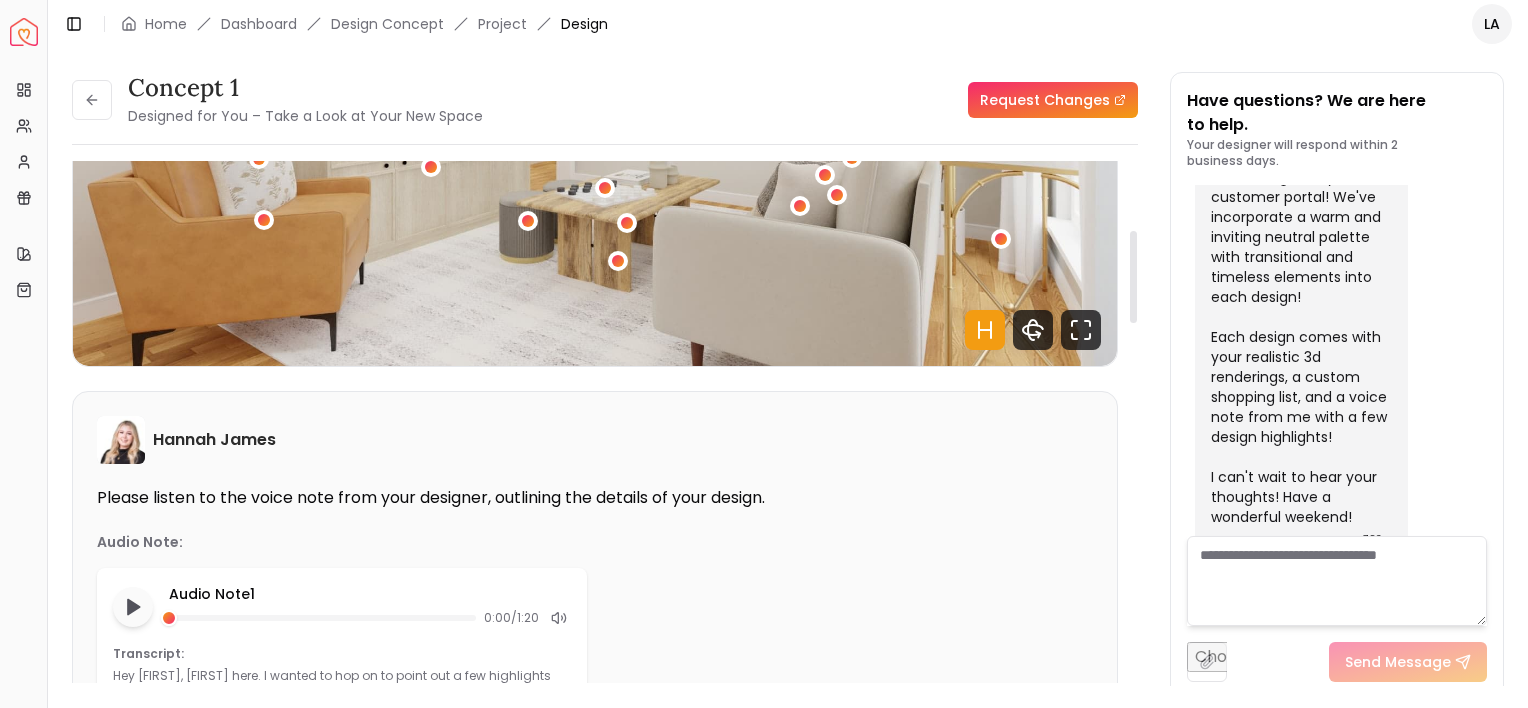 scroll, scrollTop: 395, scrollLeft: 0, axis: vertical 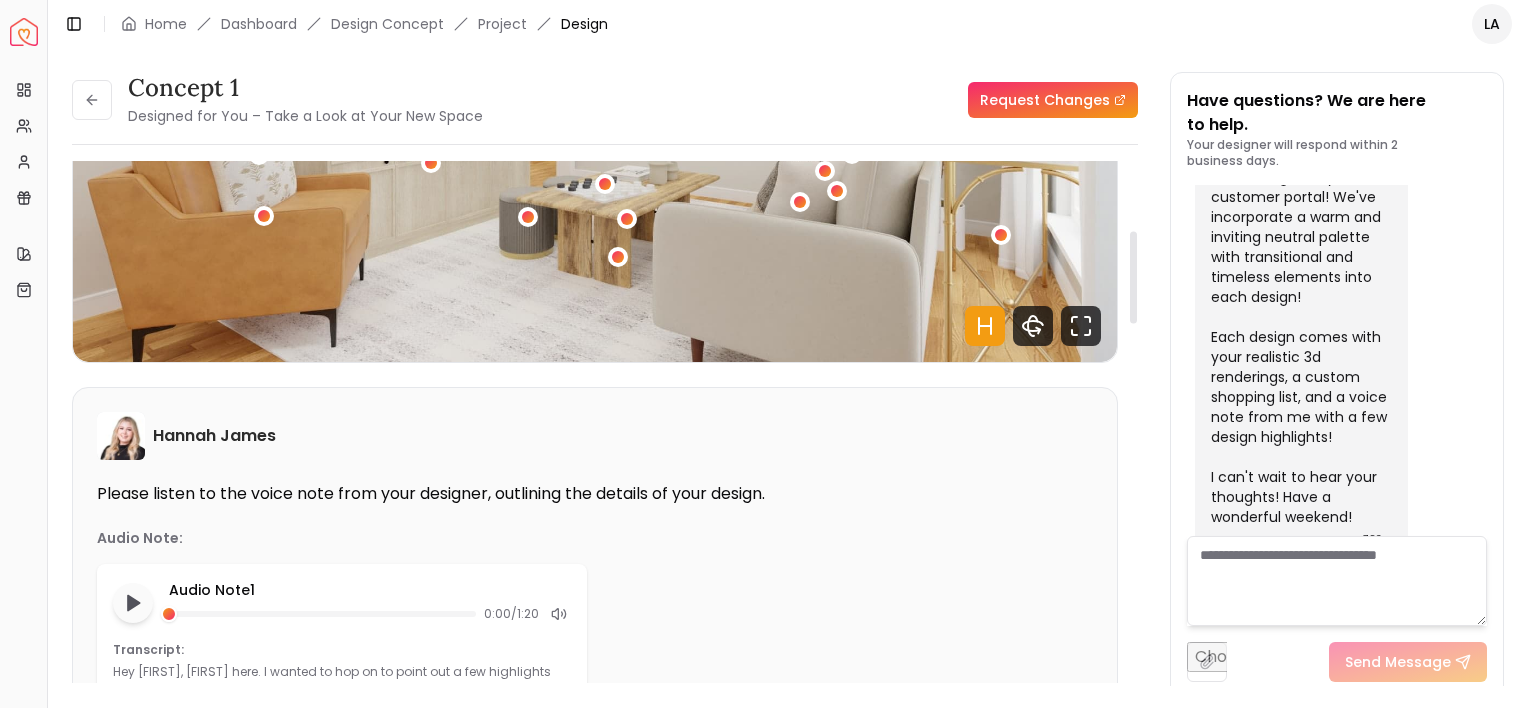 drag, startPoint x: 1134, startPoint y: 237, endPoint x: 1134, endPoint y: 276, distance: 39 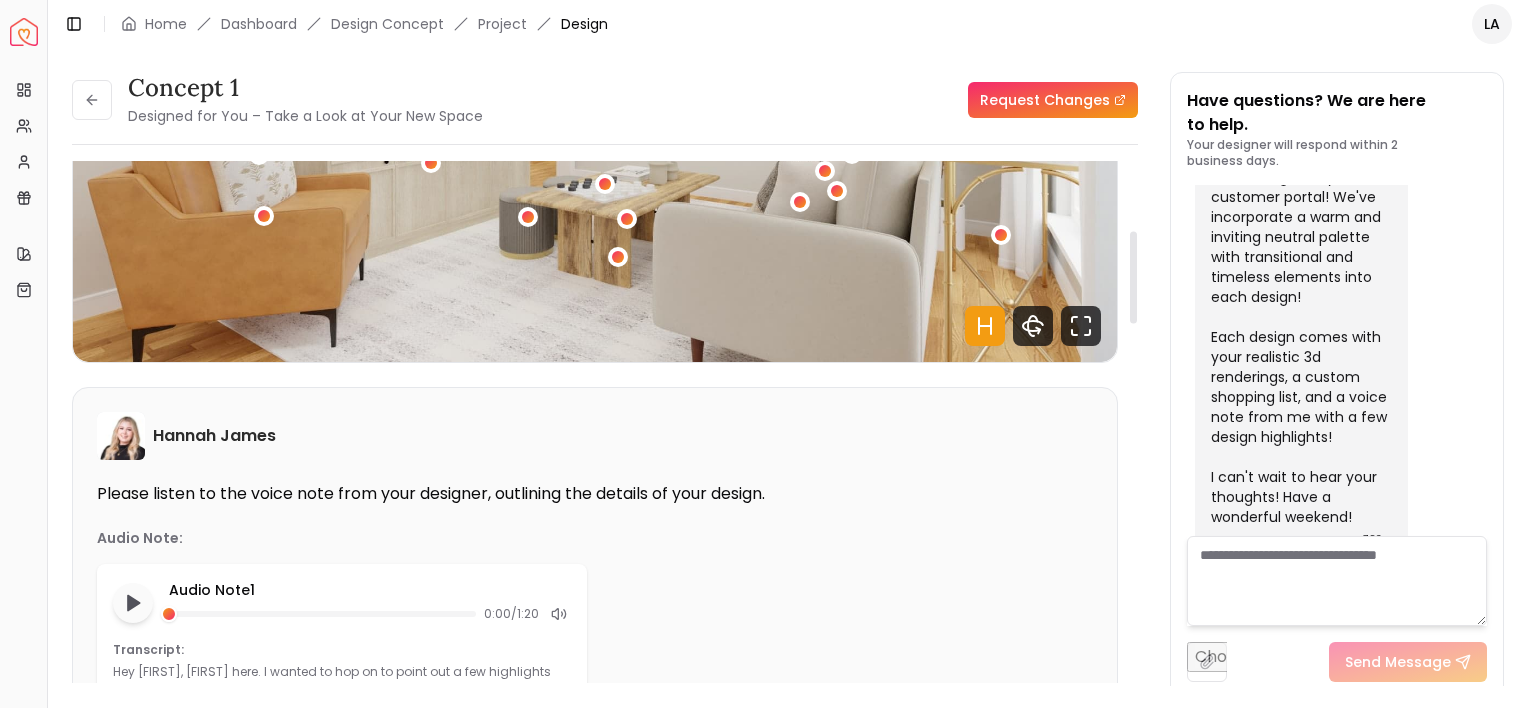 click at bounding box center (1133, 278) 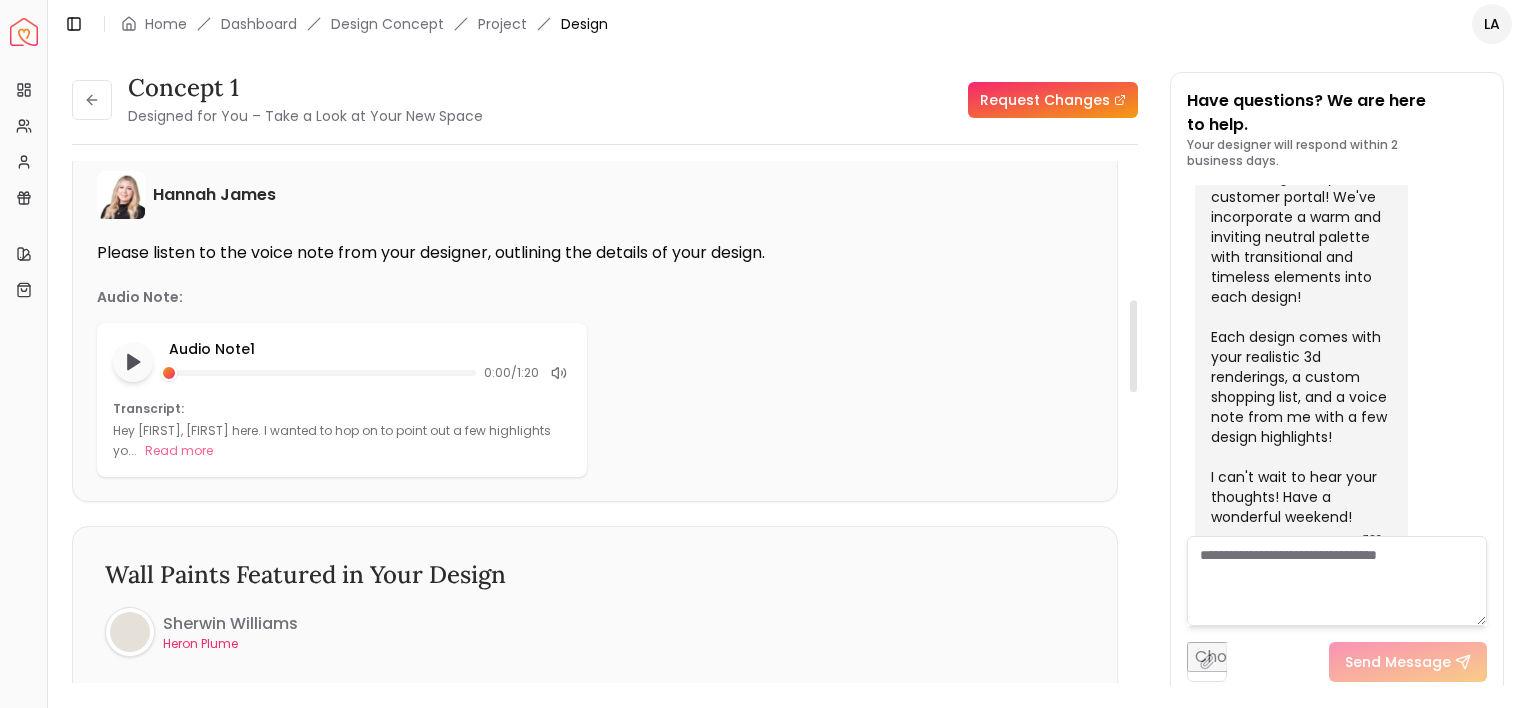 scroll, scrollTop: 613, scrollLeft: 0, axis: vertical 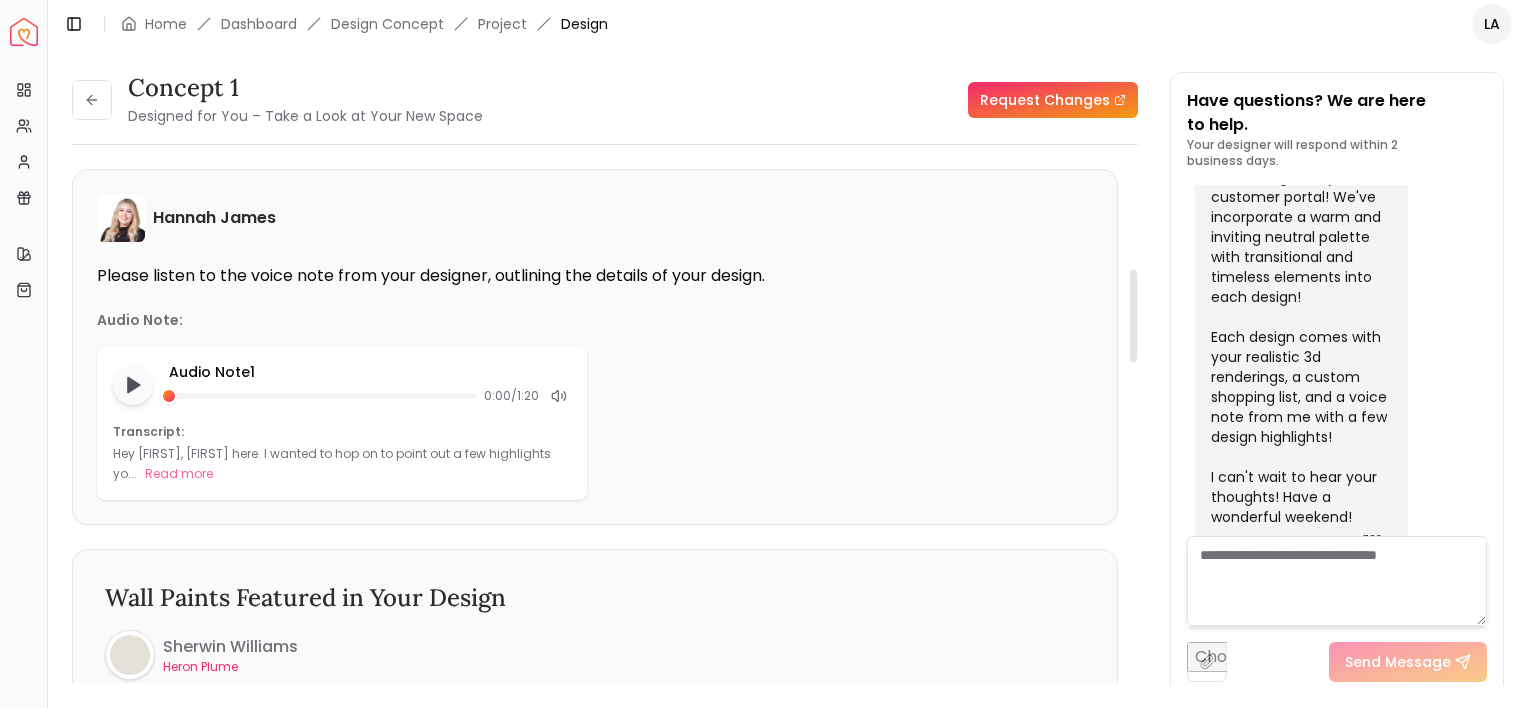 drag, startPoint x: 1132, startPoint y: 258, endPoint x: 1141, endPoint y: 296, distance: 39.051247 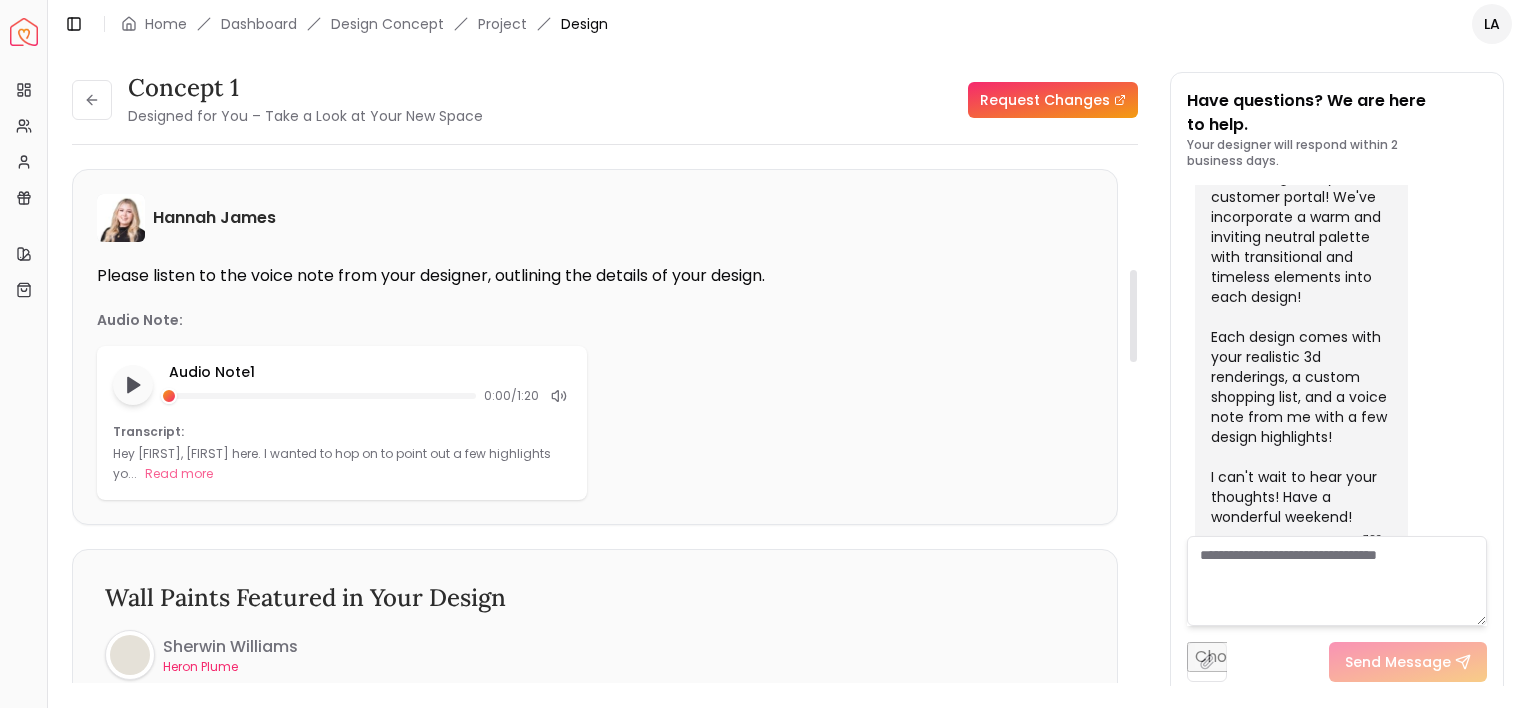 click at bounding box center (1133, 316) 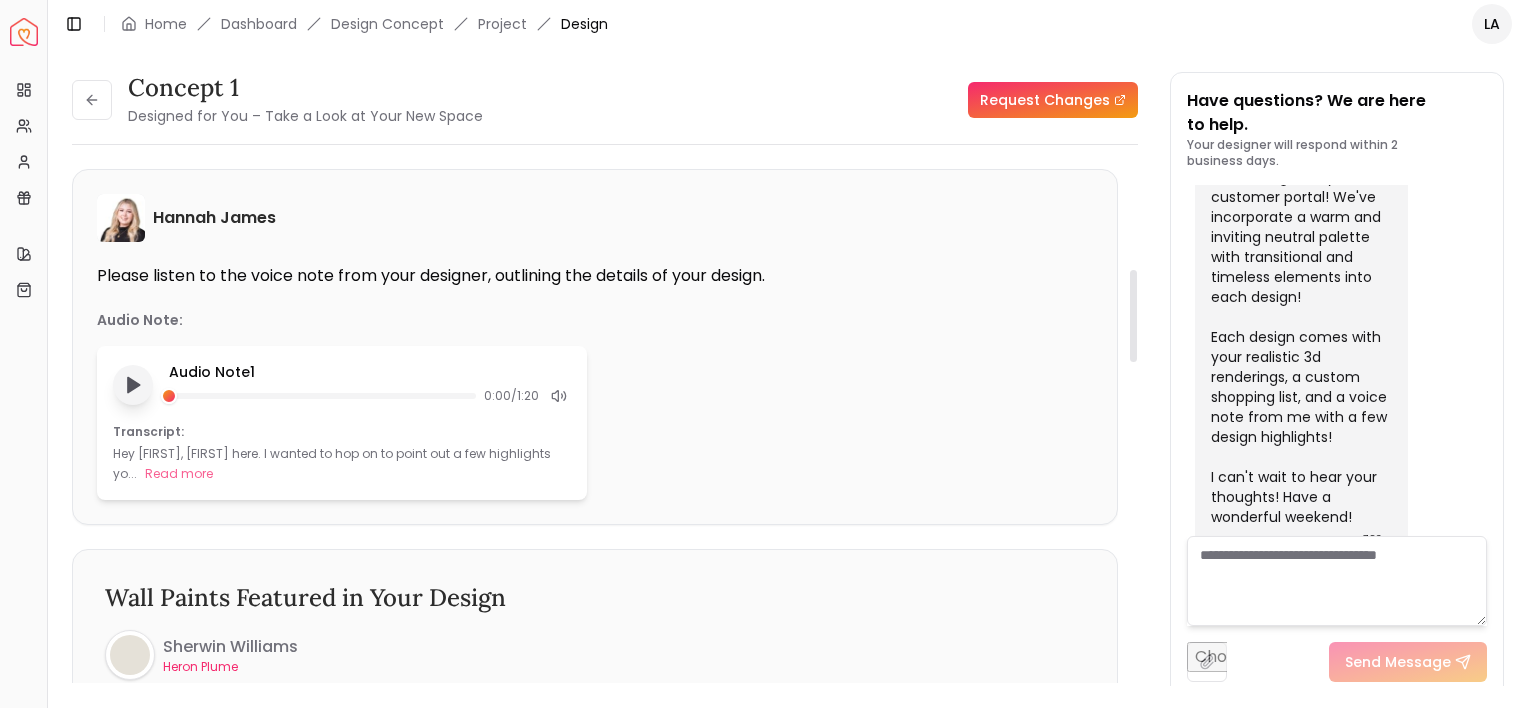 click 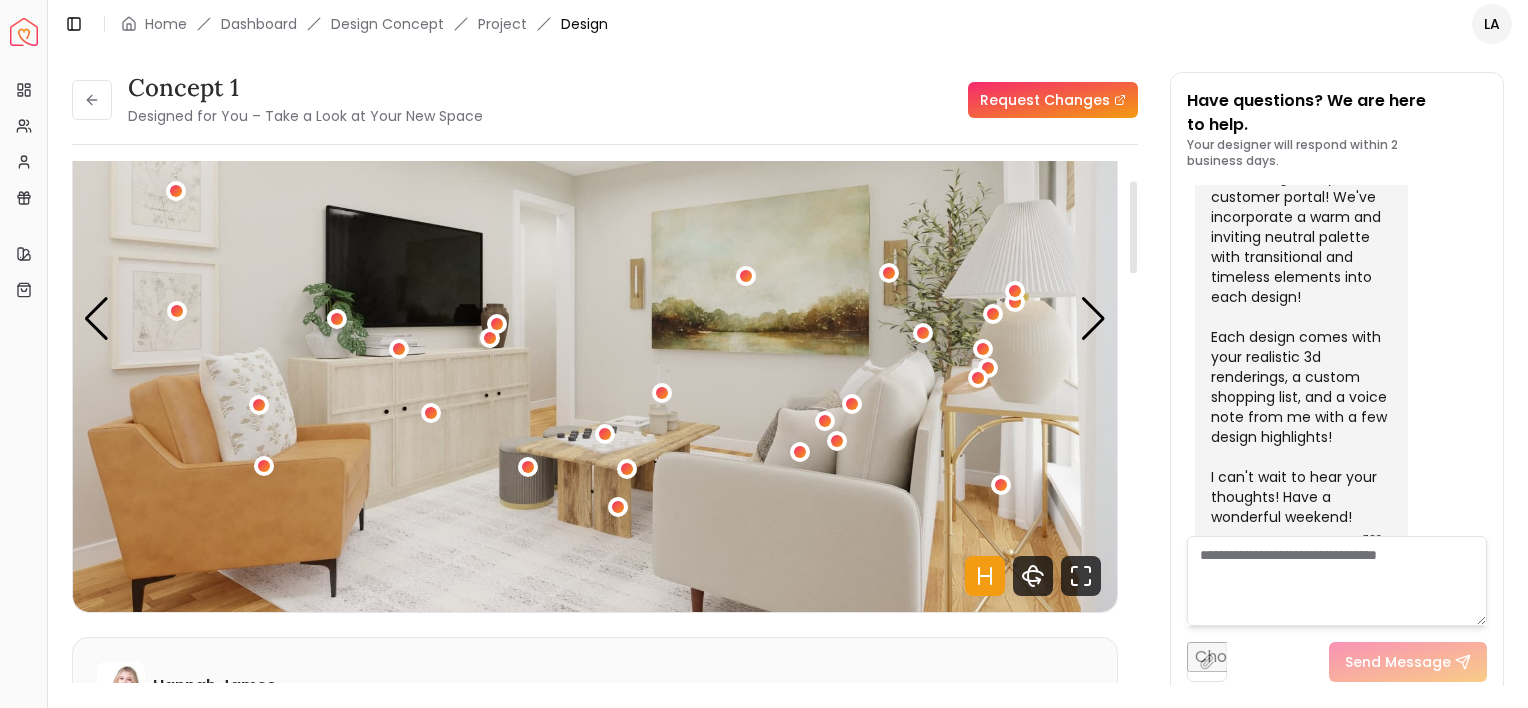 scroll, scrollTop: 104, scrollLeft: 0, axis: vertical 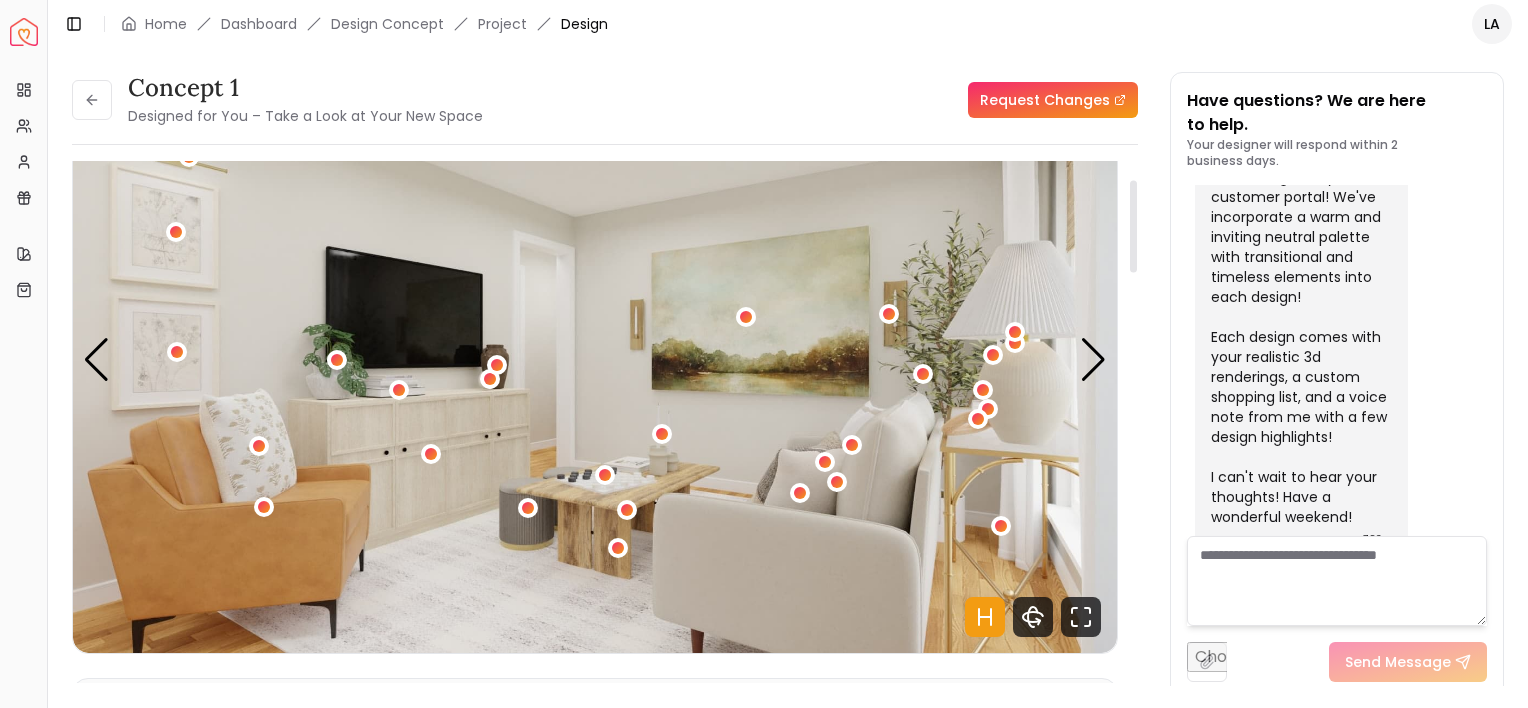 drag, startPoint x: 1134, startPoint y: 319, endPoint x: 1147, endPoint y: 229, distance: 90.934044 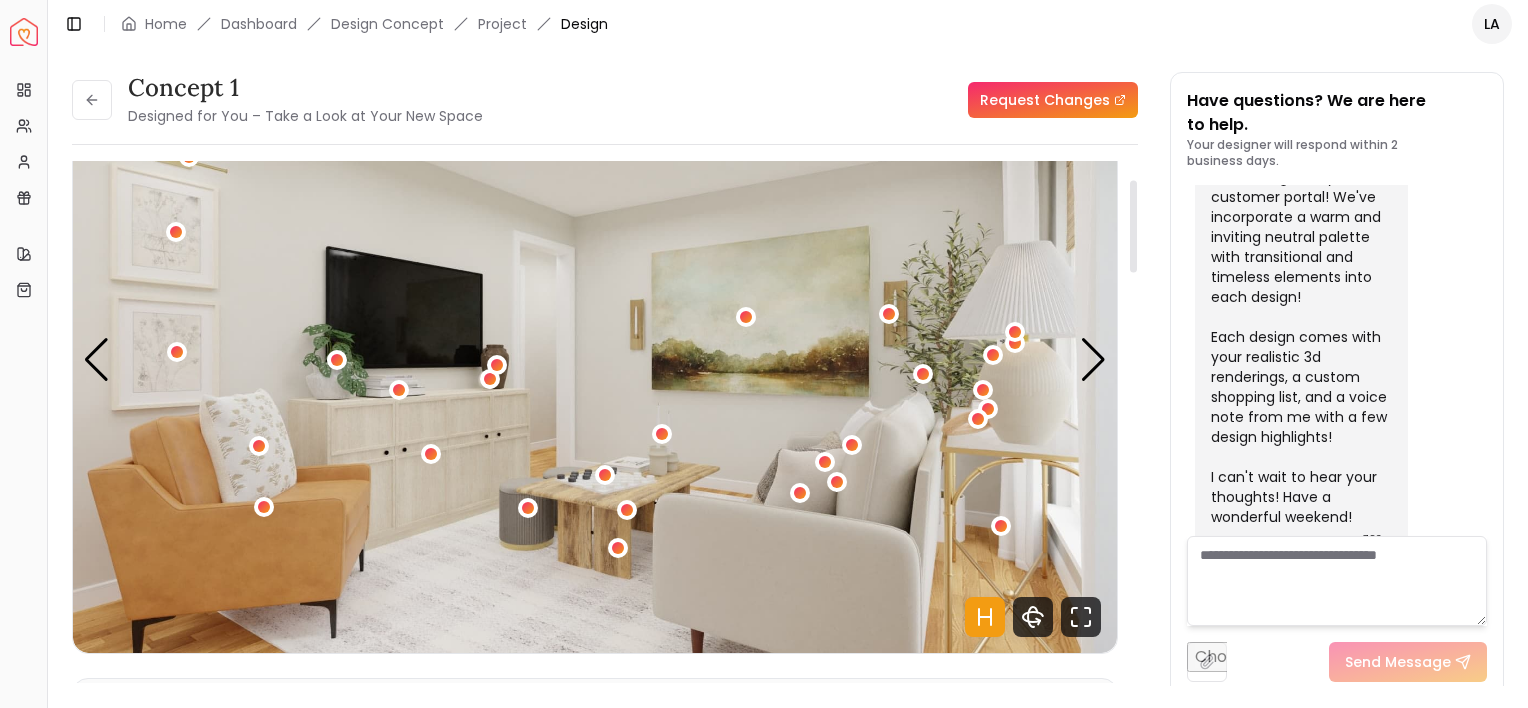 click at bounding box center [1133, 226] 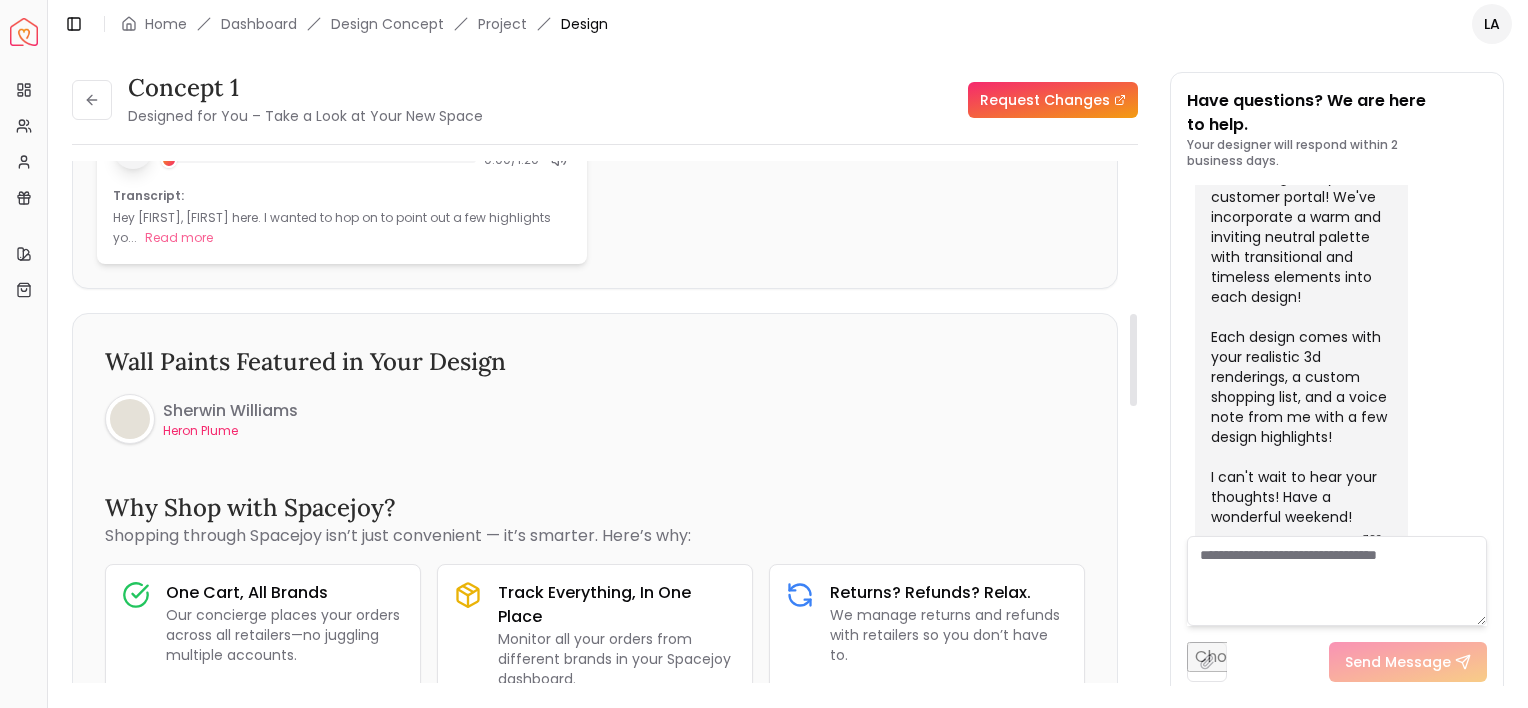 scroll, scrollTop: 863, scrollLeft: 0, axis: vertical 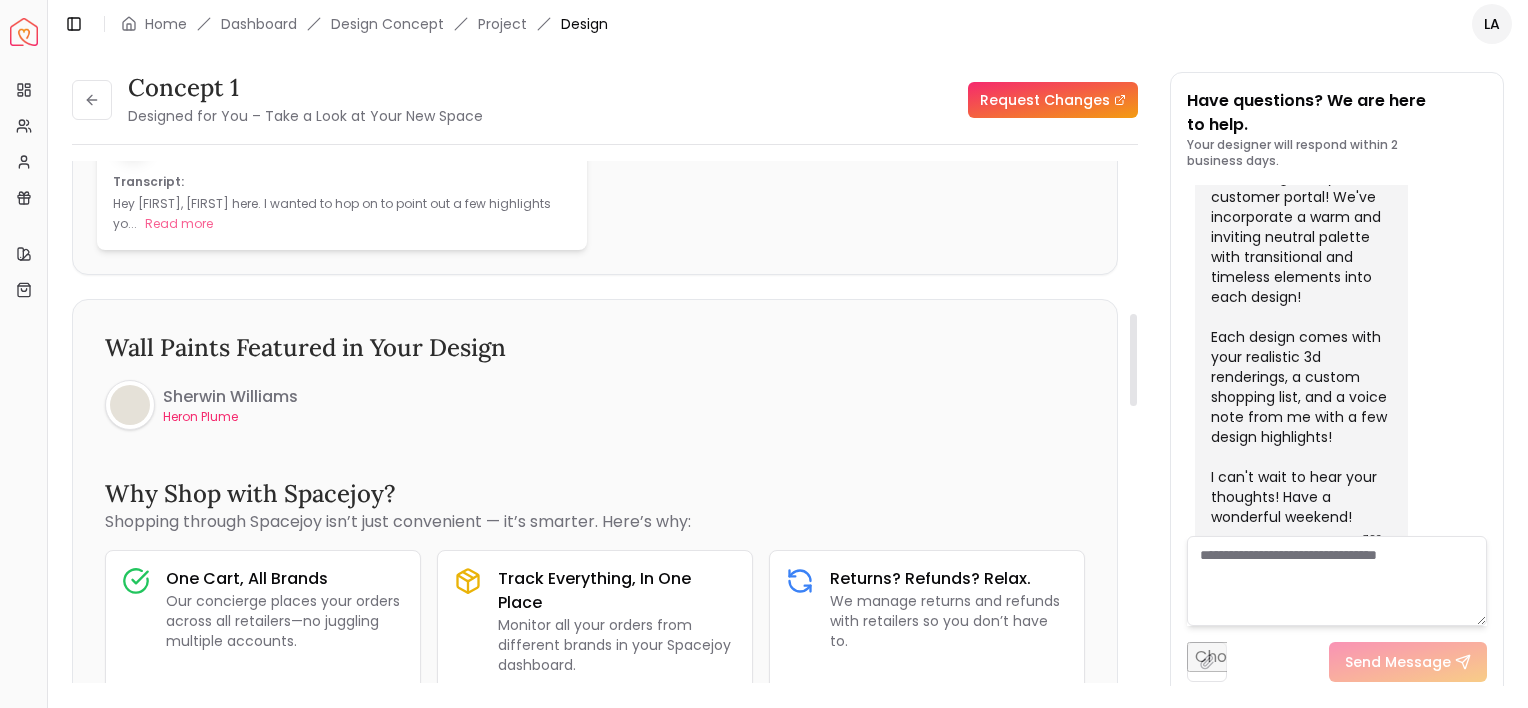 drag, startPoint x: 1135, startPoint y: 240, endPoint x: 1146, endPoint y: 373, distance: 133.45412 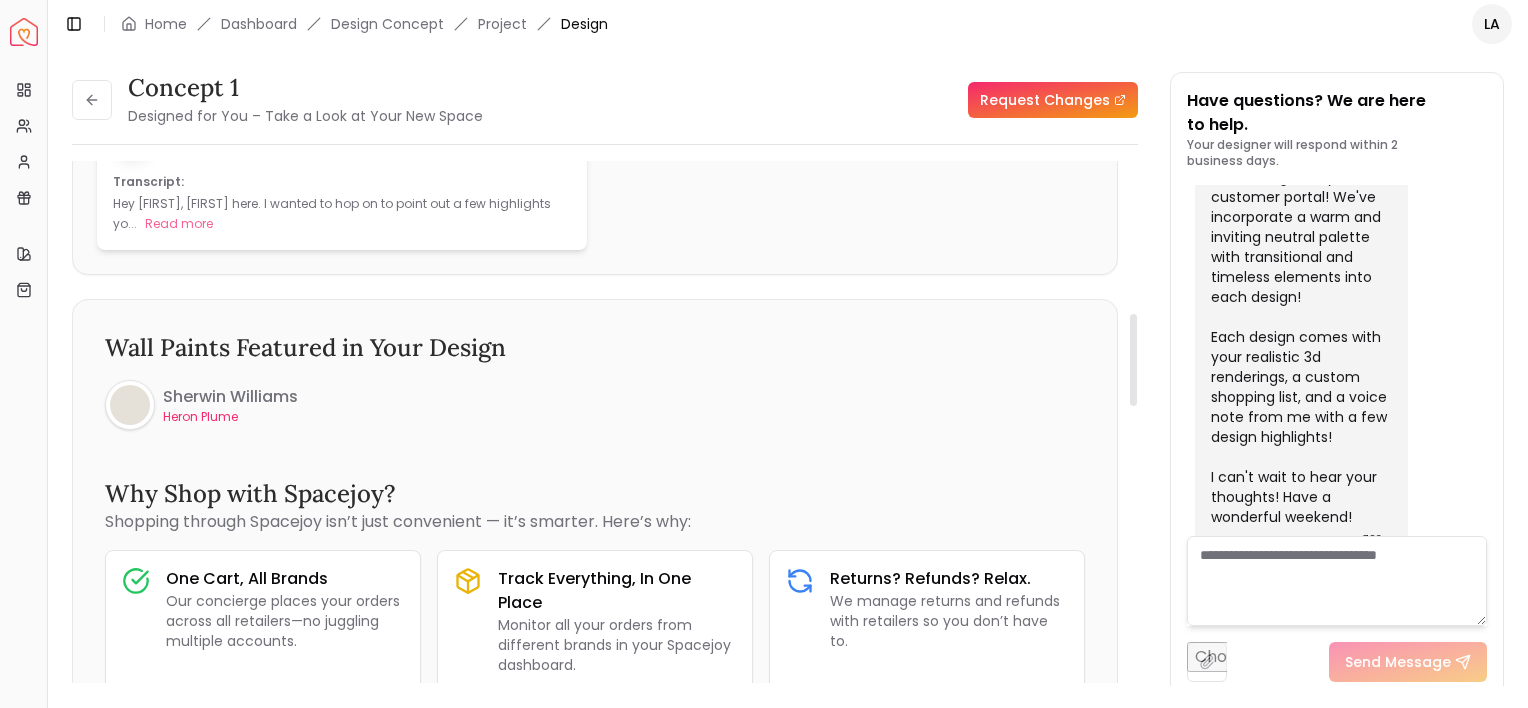 click at bounding box center (1133, 360) 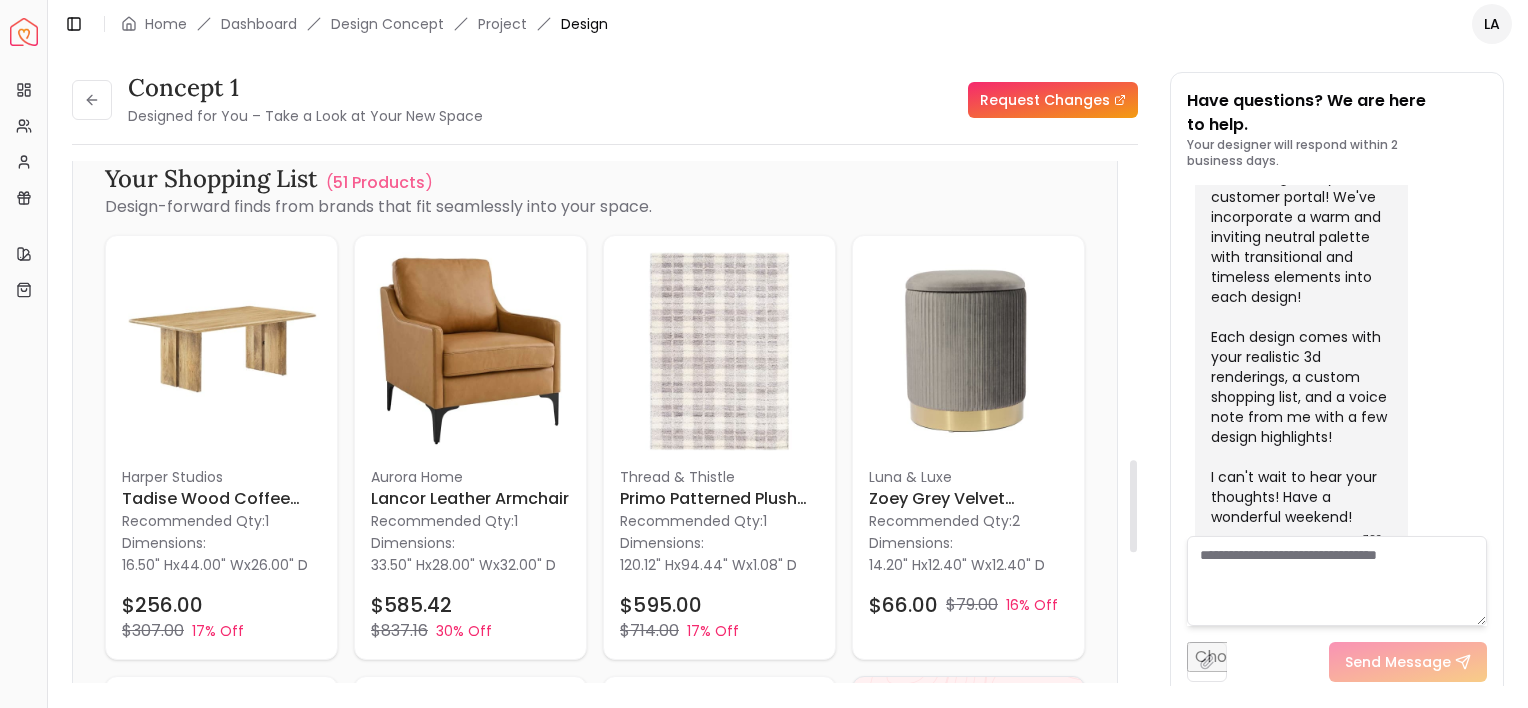 scroll, scrollTop: 1712, scrollLeft: 0, axis: vertical 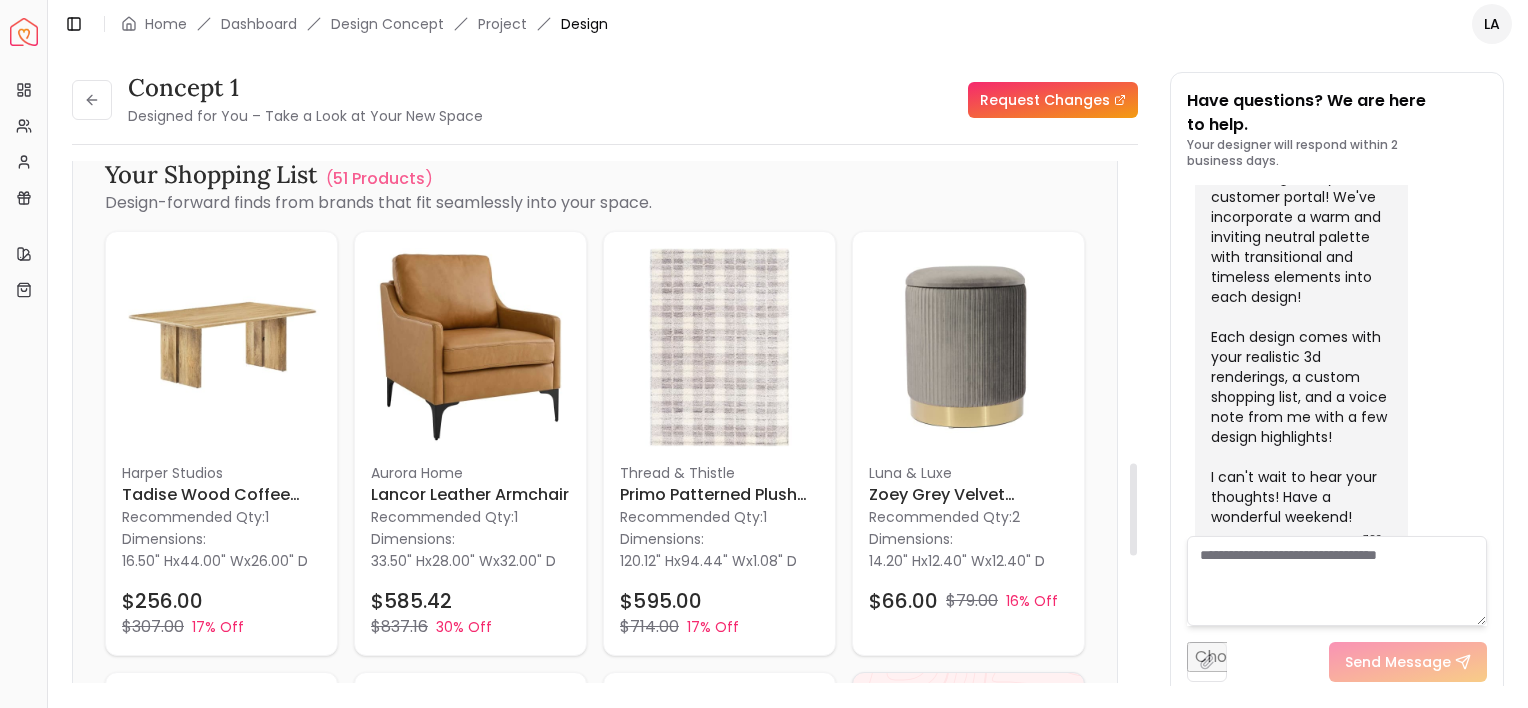 drag, startPoint x: 1134, startPoint y: 341, endPoint x: 1138, endPoint y: 491, distance: 150.05333 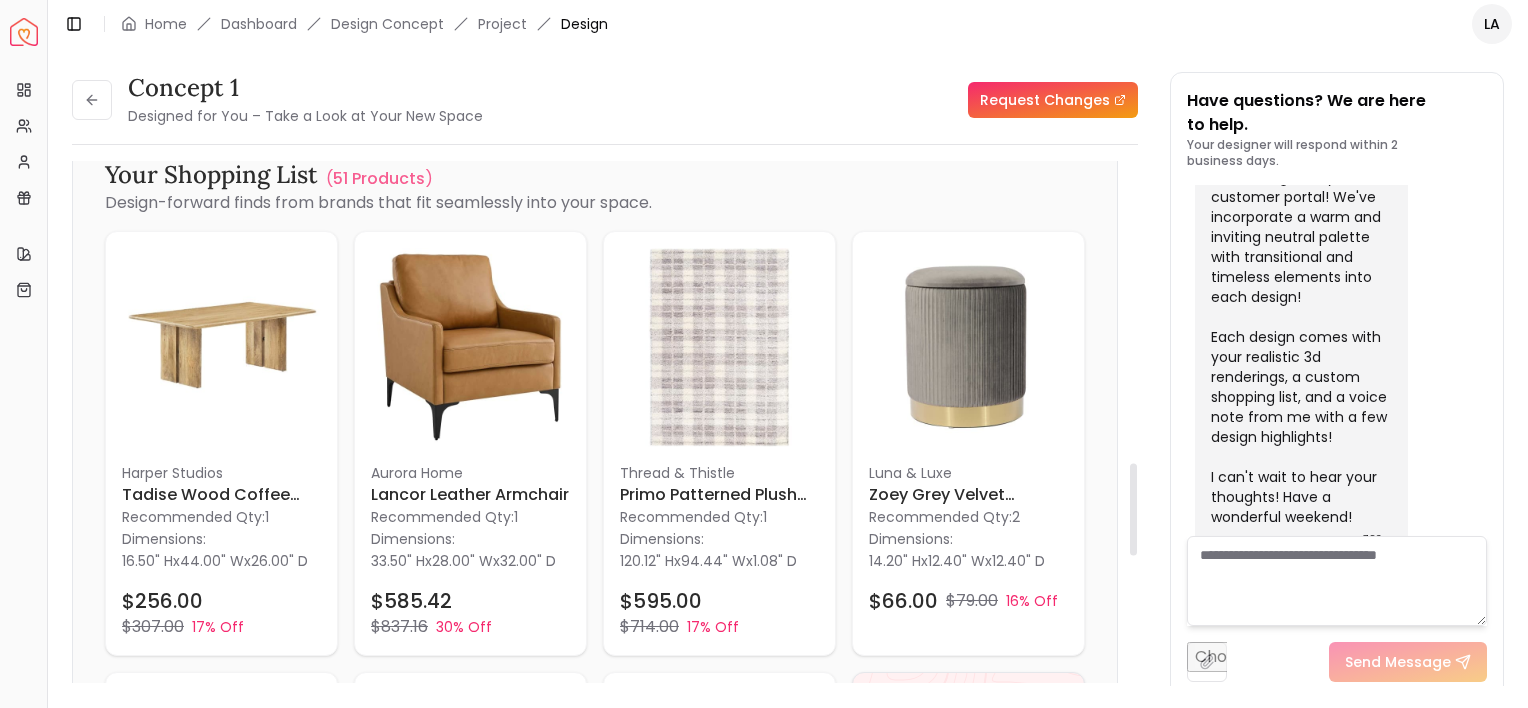 click at bounding box center [1133, 510] 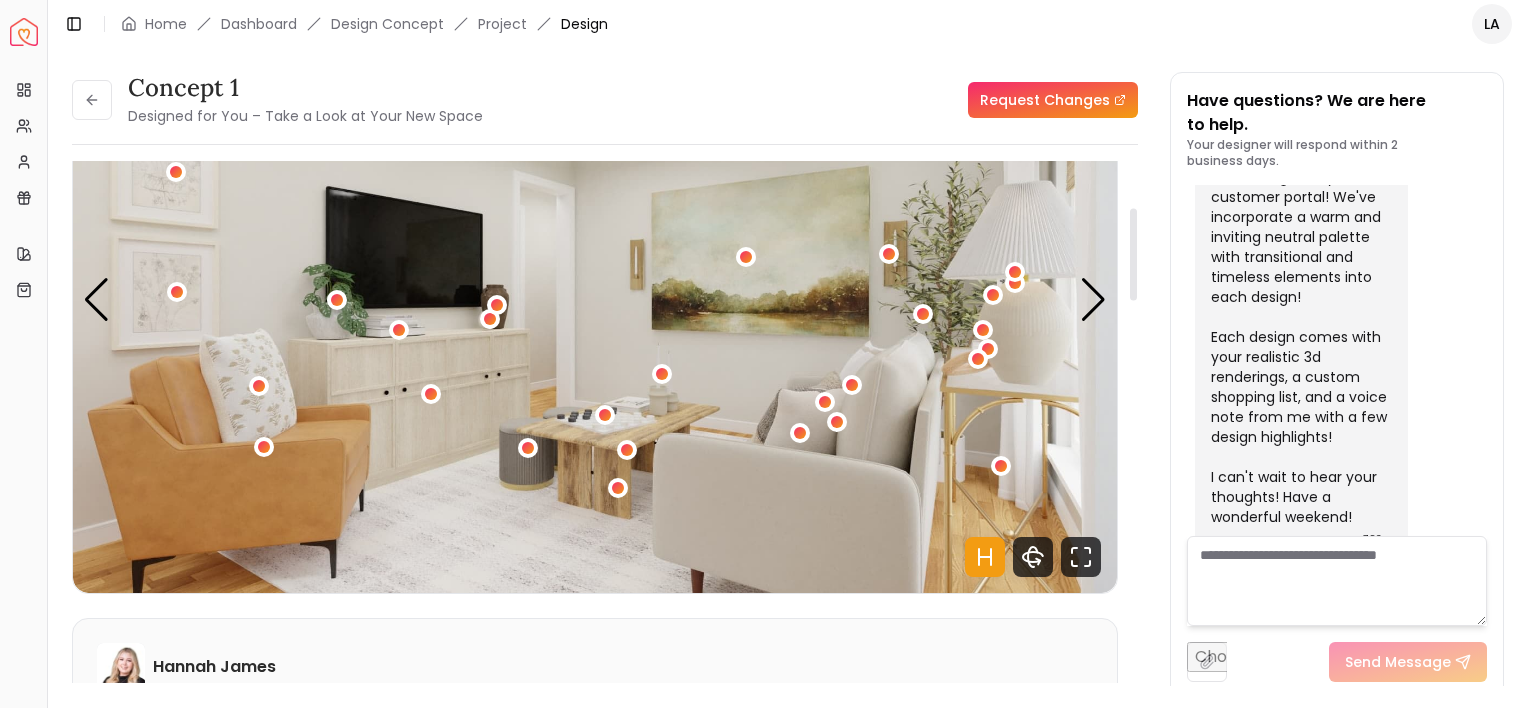scroll, scrollTop: 0, scrollLeft: 0, axis: both 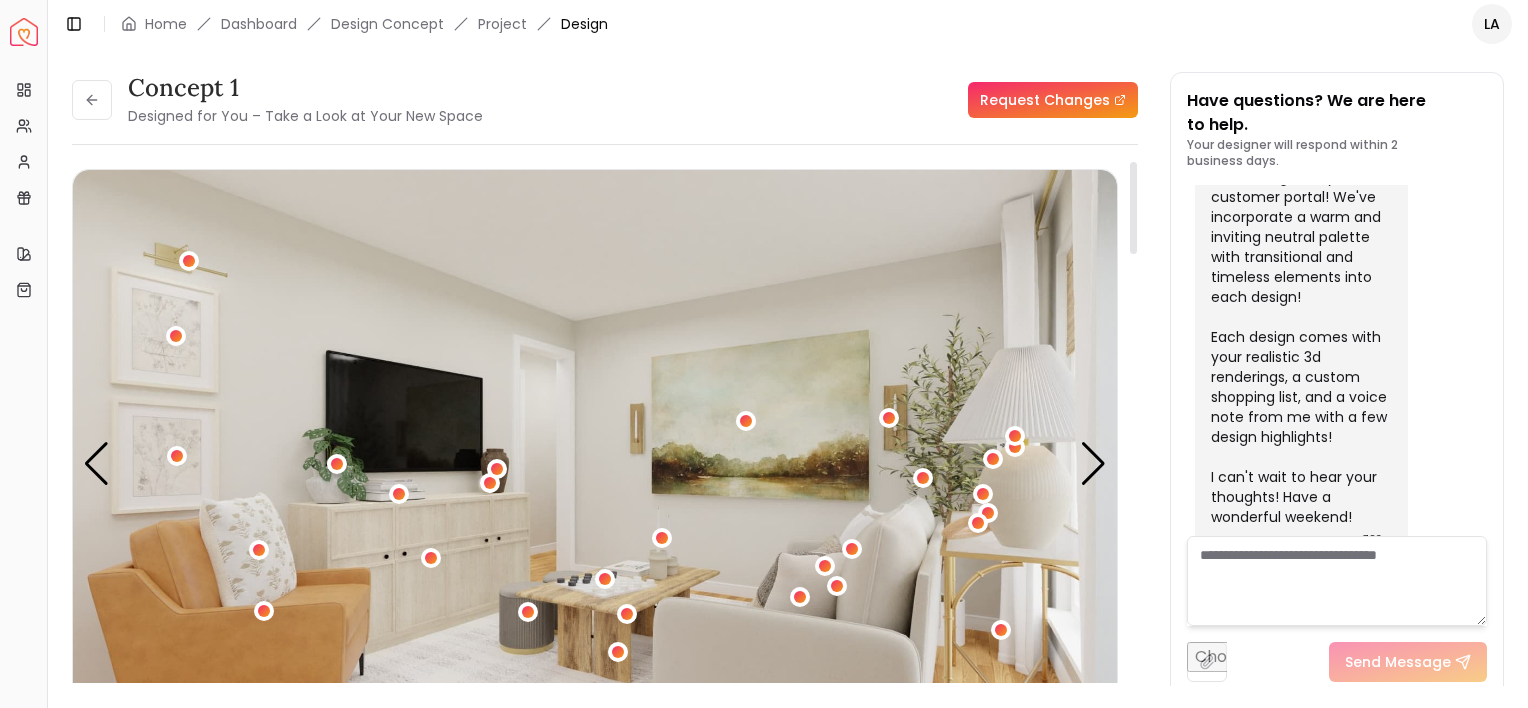 drag, startPoint x: 1137, startPoint y: 507, endPoint x: 1145, endPoint y: 156, distance: 351.09116 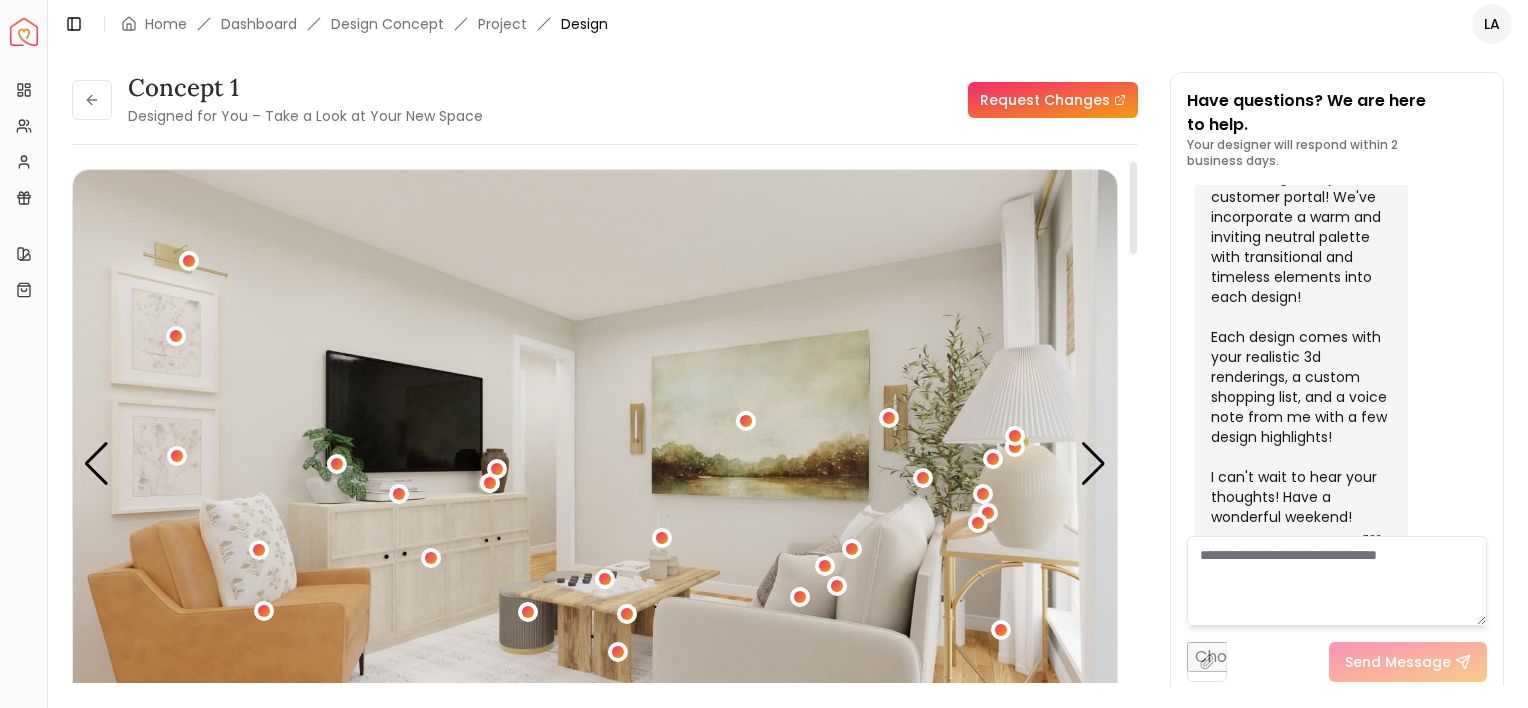 click at bounding box center [1133, 430] 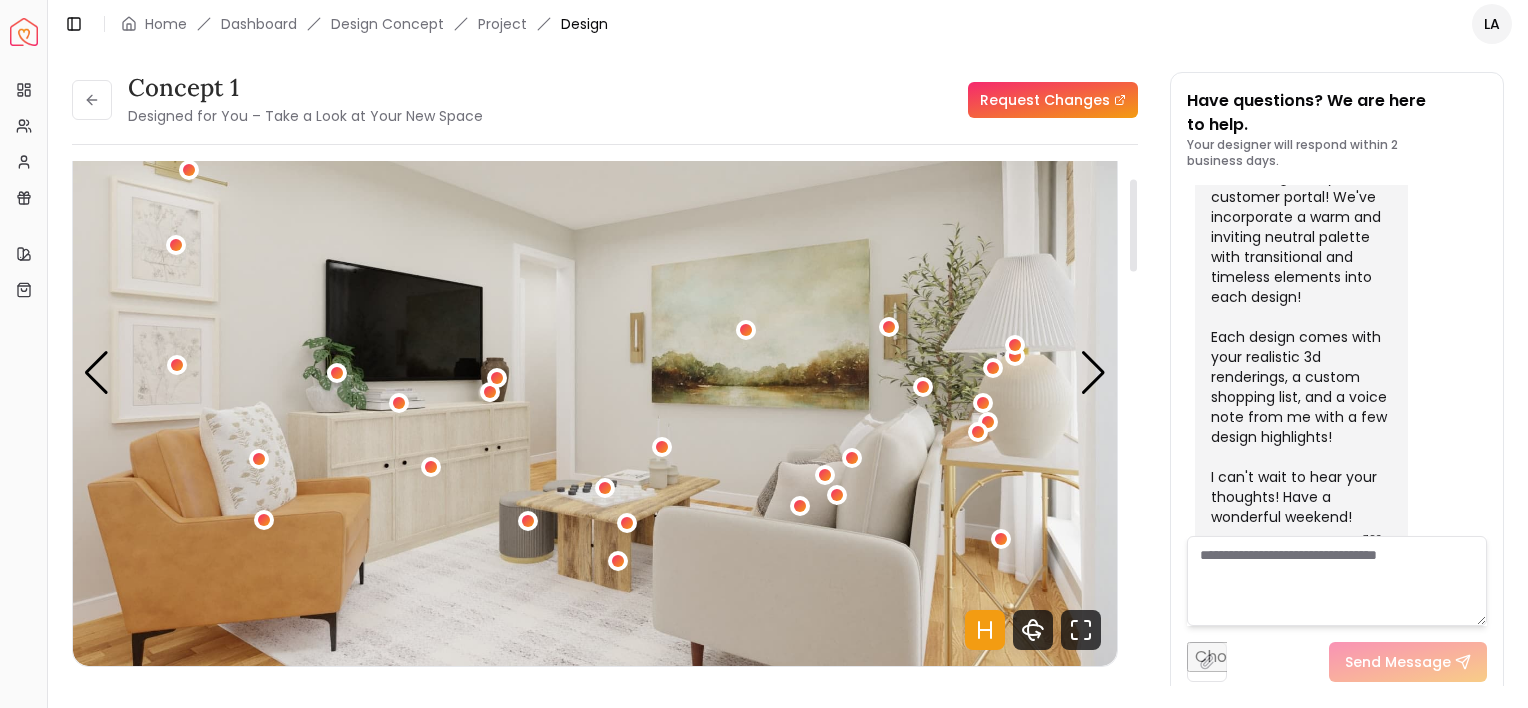 scroll, scrollTop: 100, scrollLeft: 0, axis: vertical 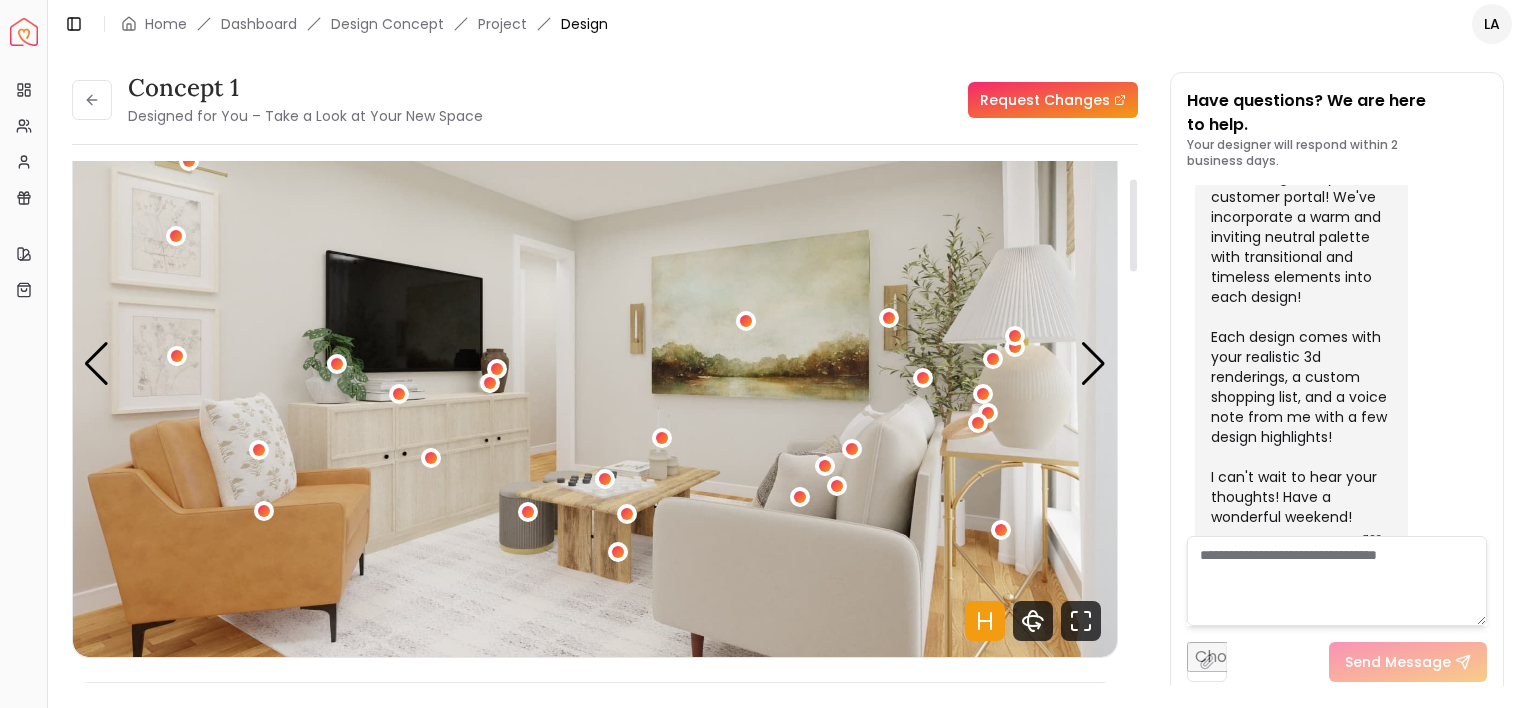 drag, startPoint x: 1132, startPoint y: 213, endPoint x: 1134, endPoint y: 231, distance: 18.110771 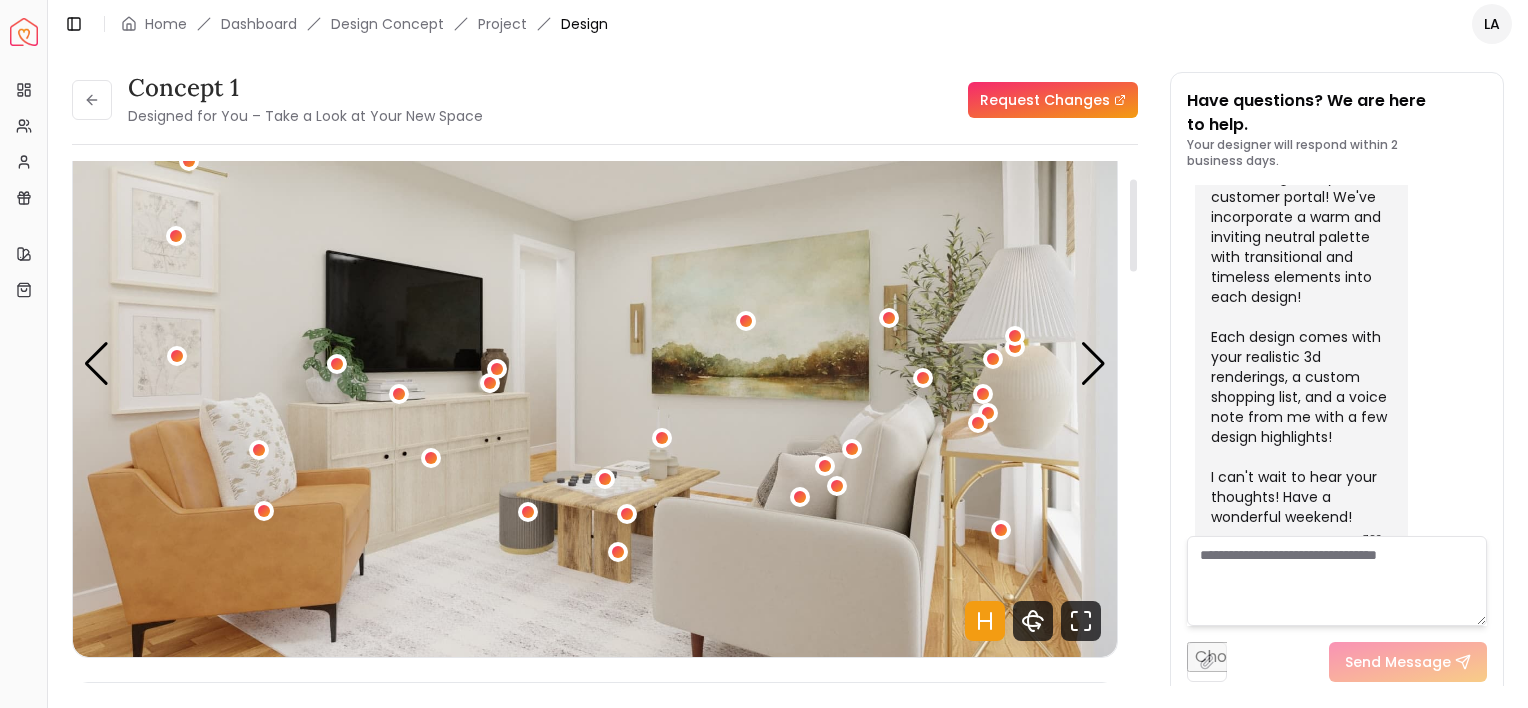 click at bounding box center (1133, 226) 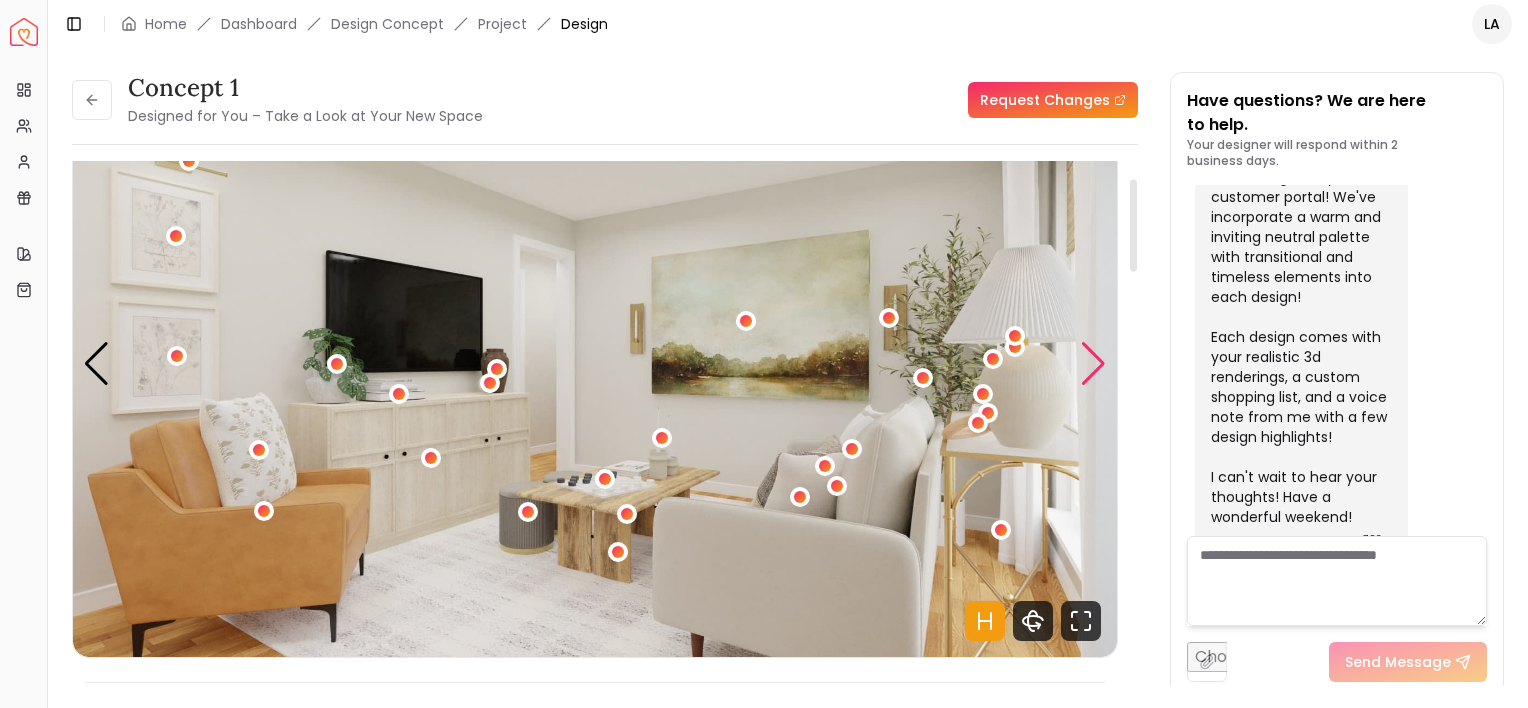 click at bounding box center (1093, 364) 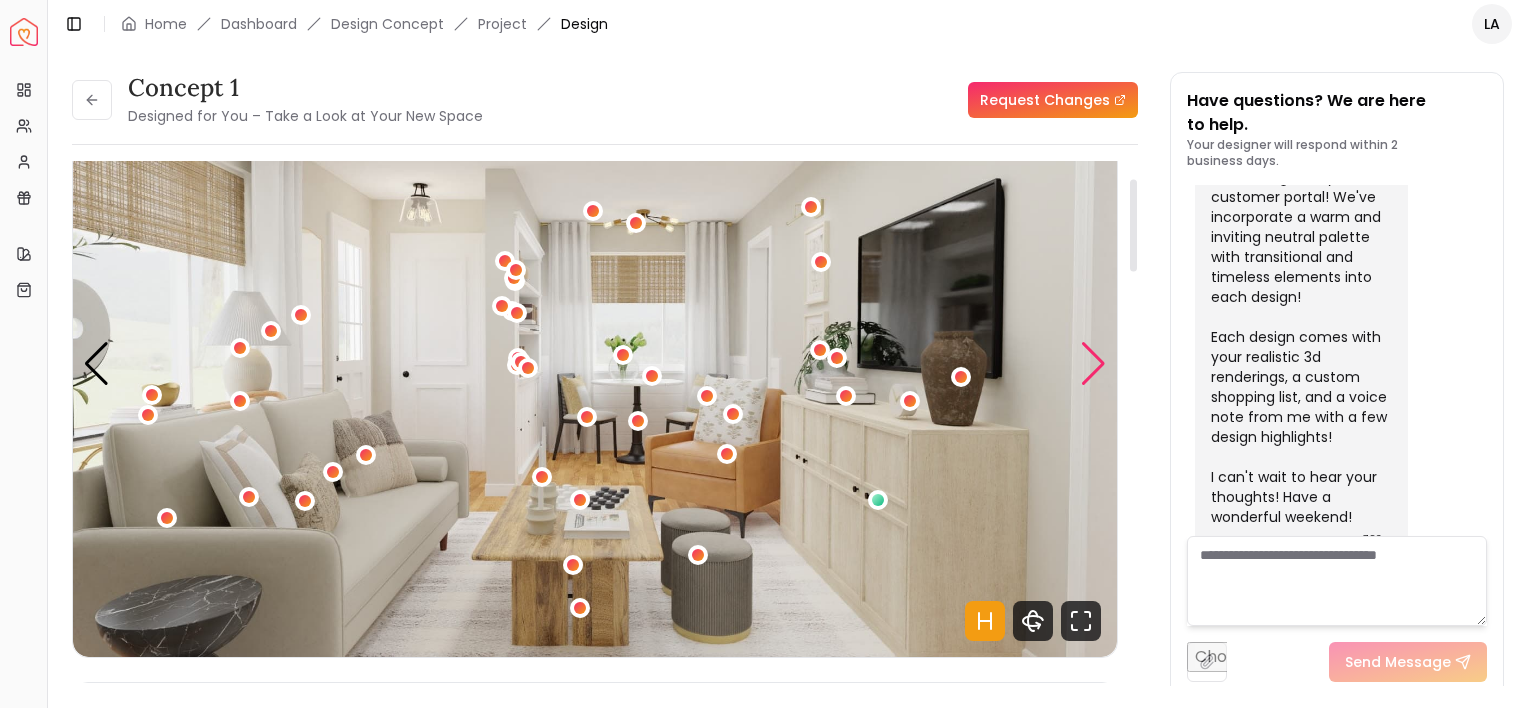 click at bounding box center [1093, 364] 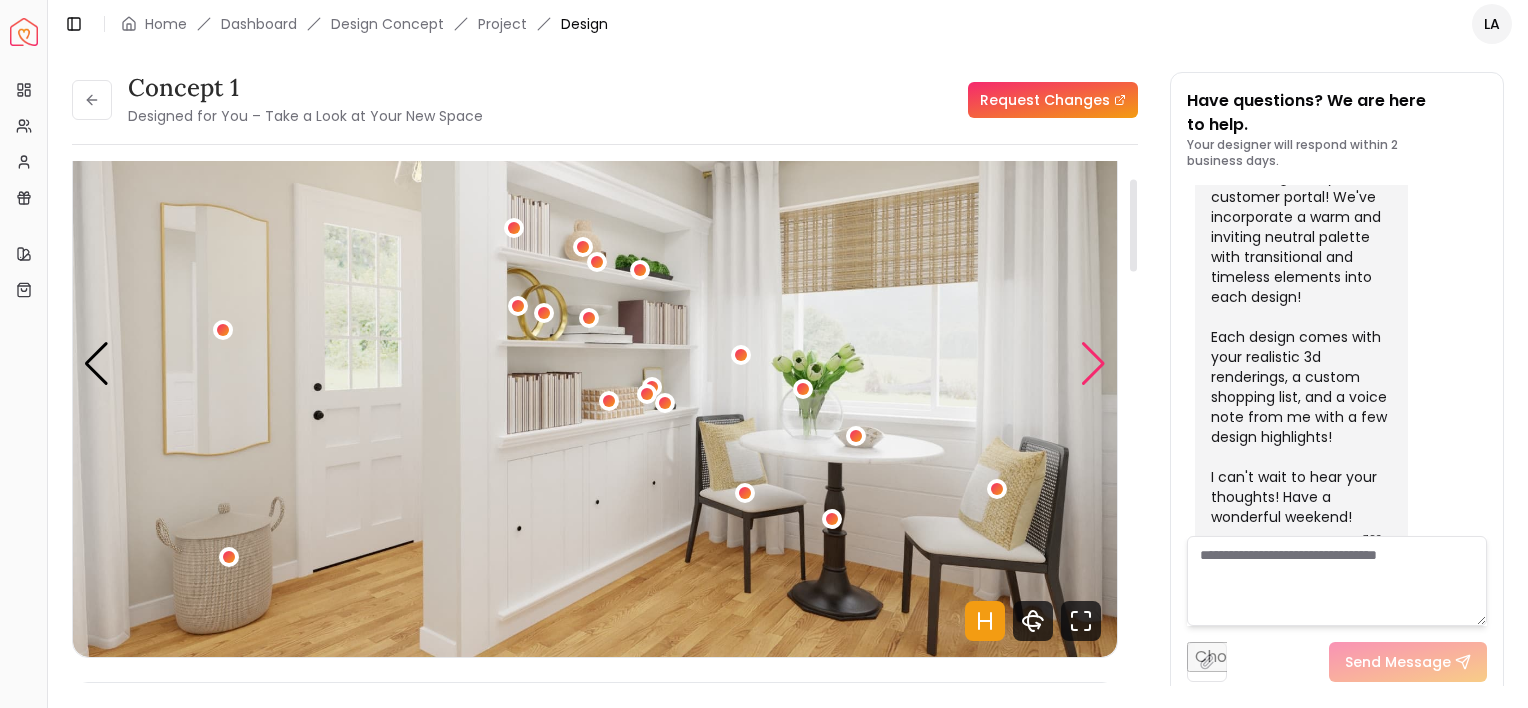 click at bounding box center [1093, 364] 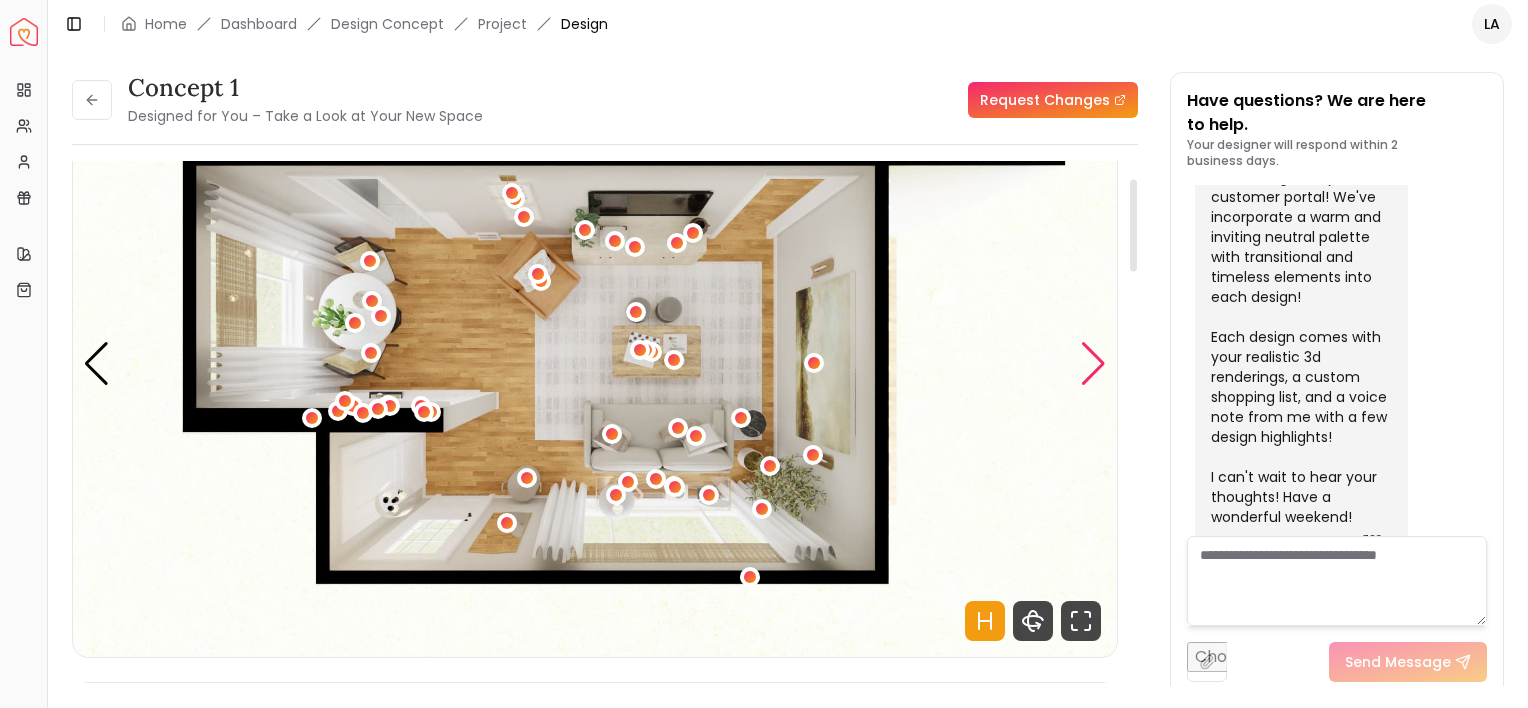 click at bounding box center [1093, 364] 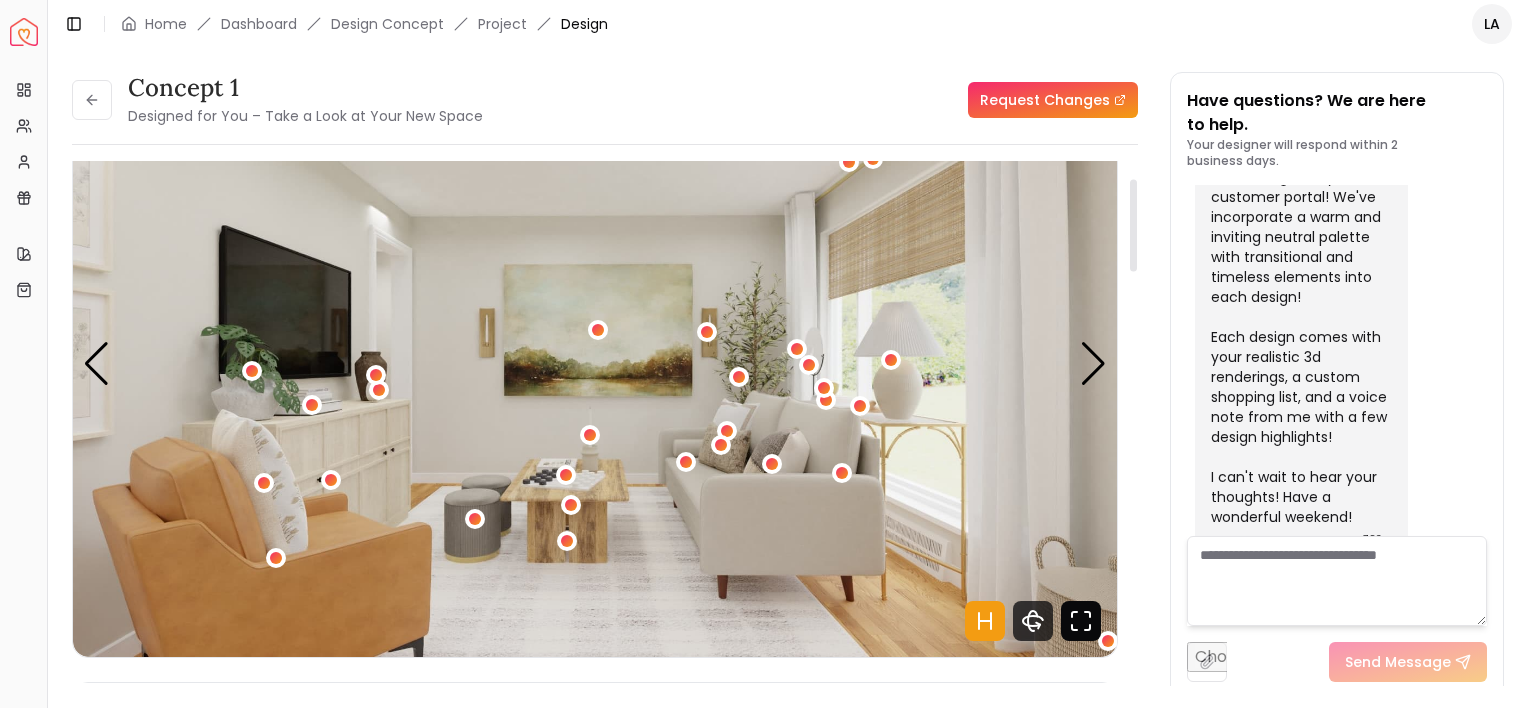click 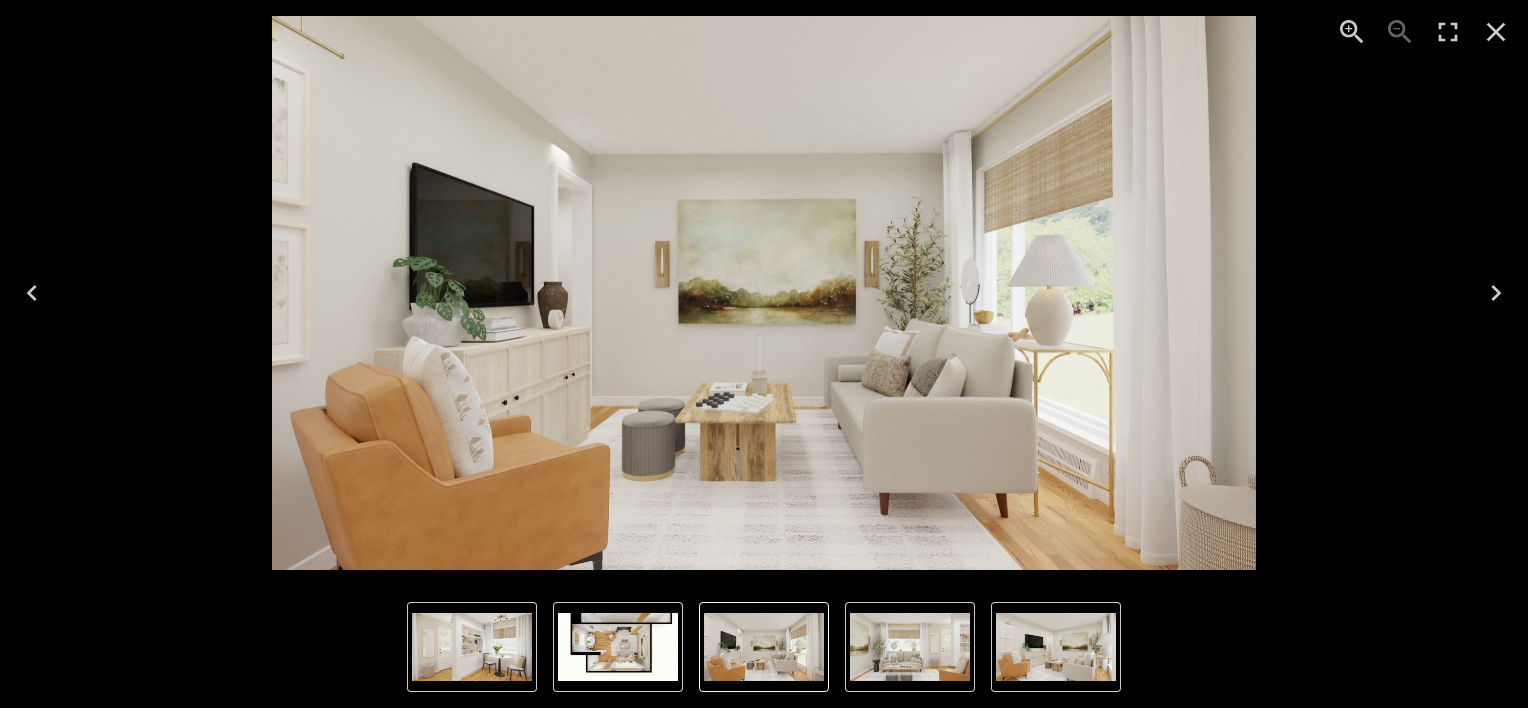 click 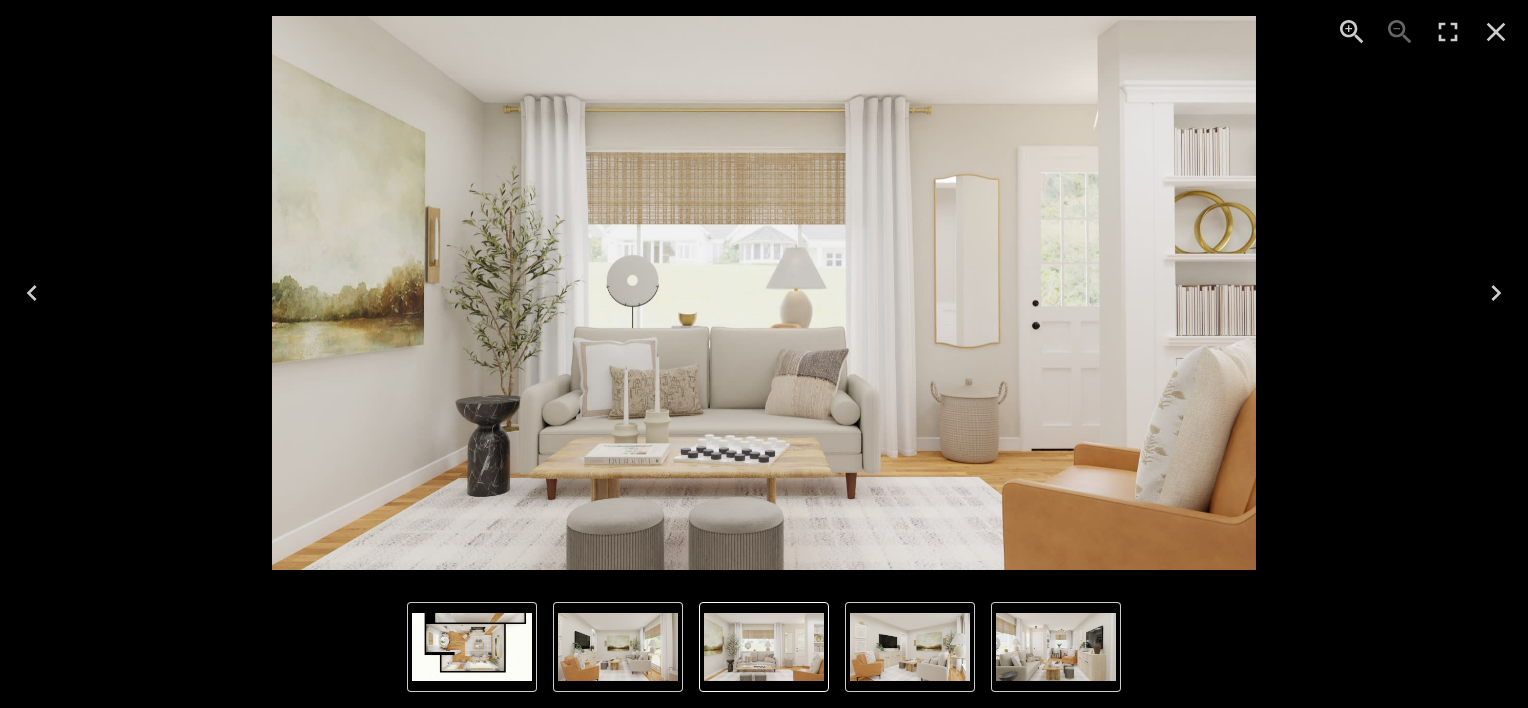 click 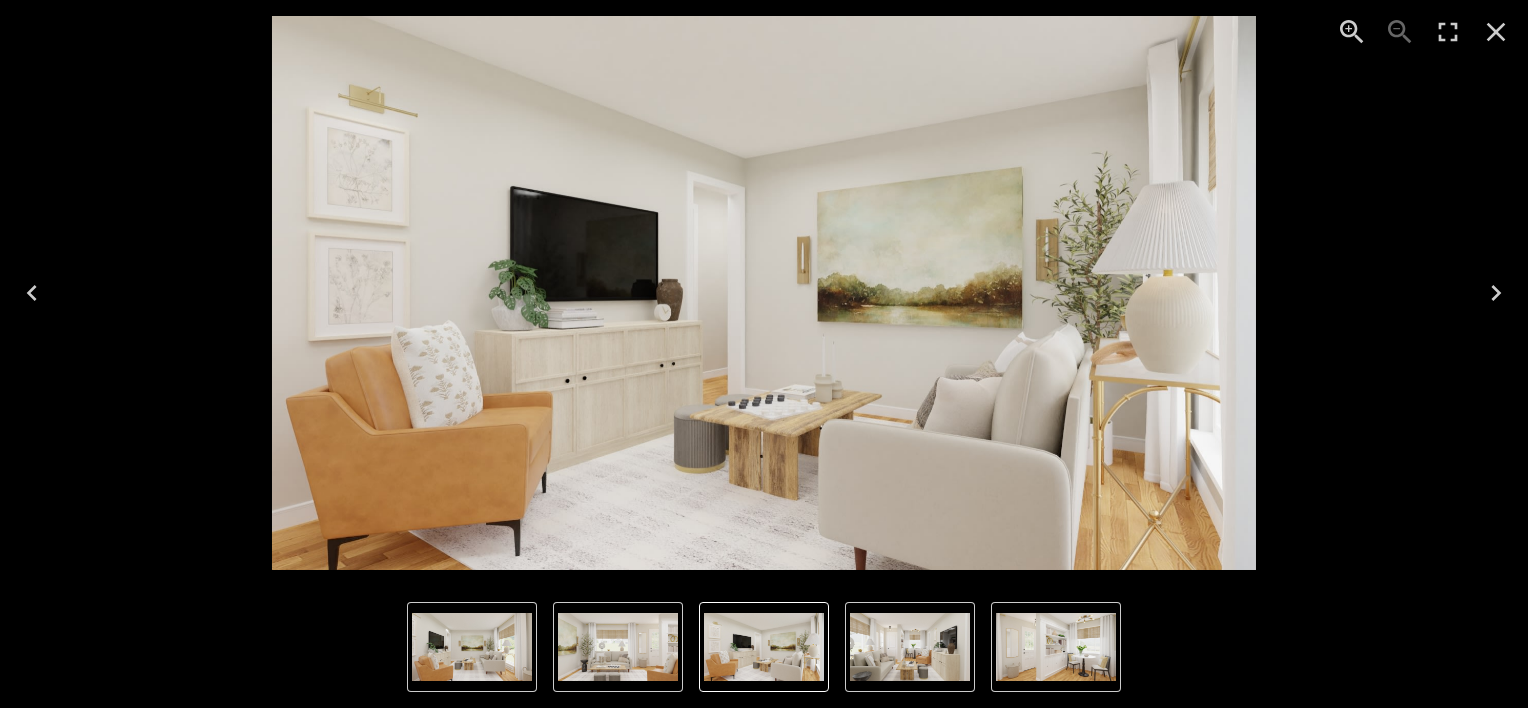 click 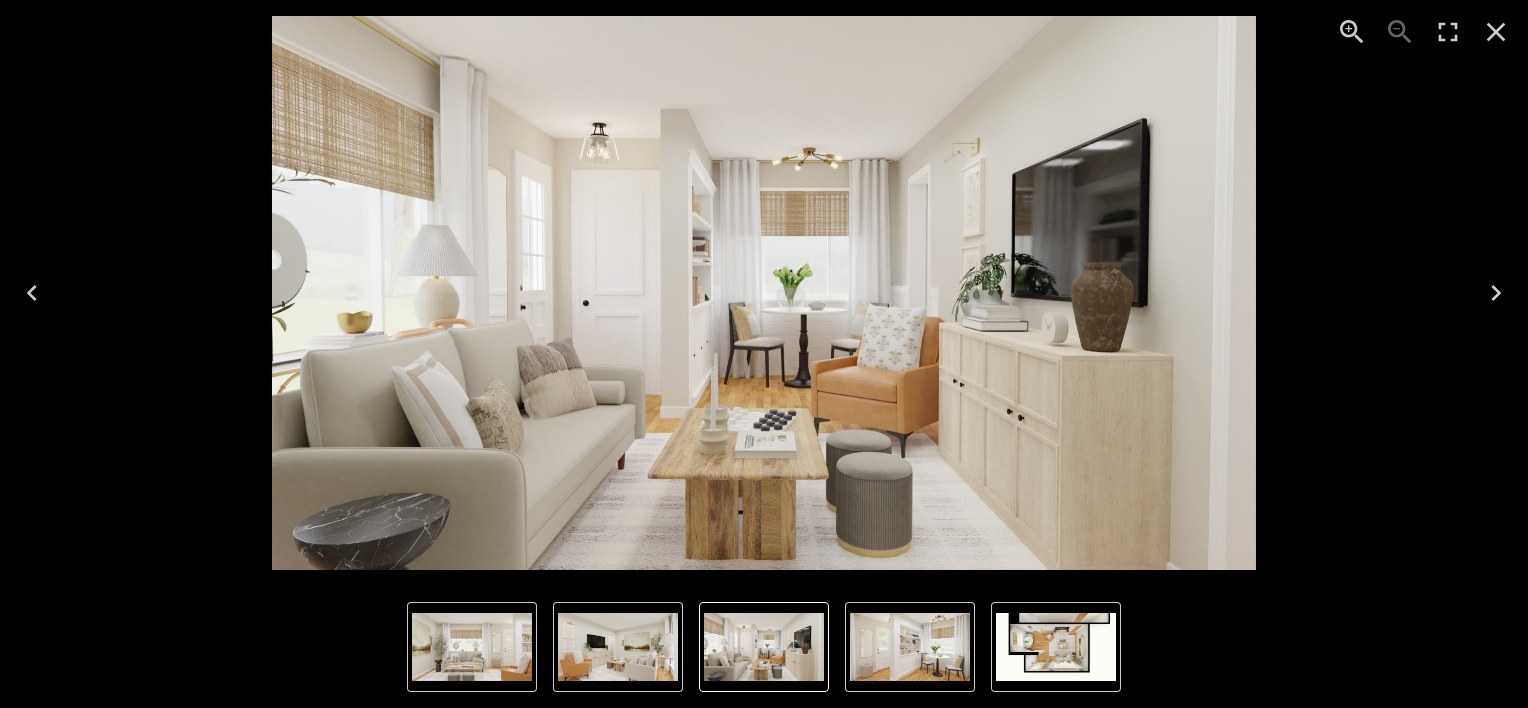 click 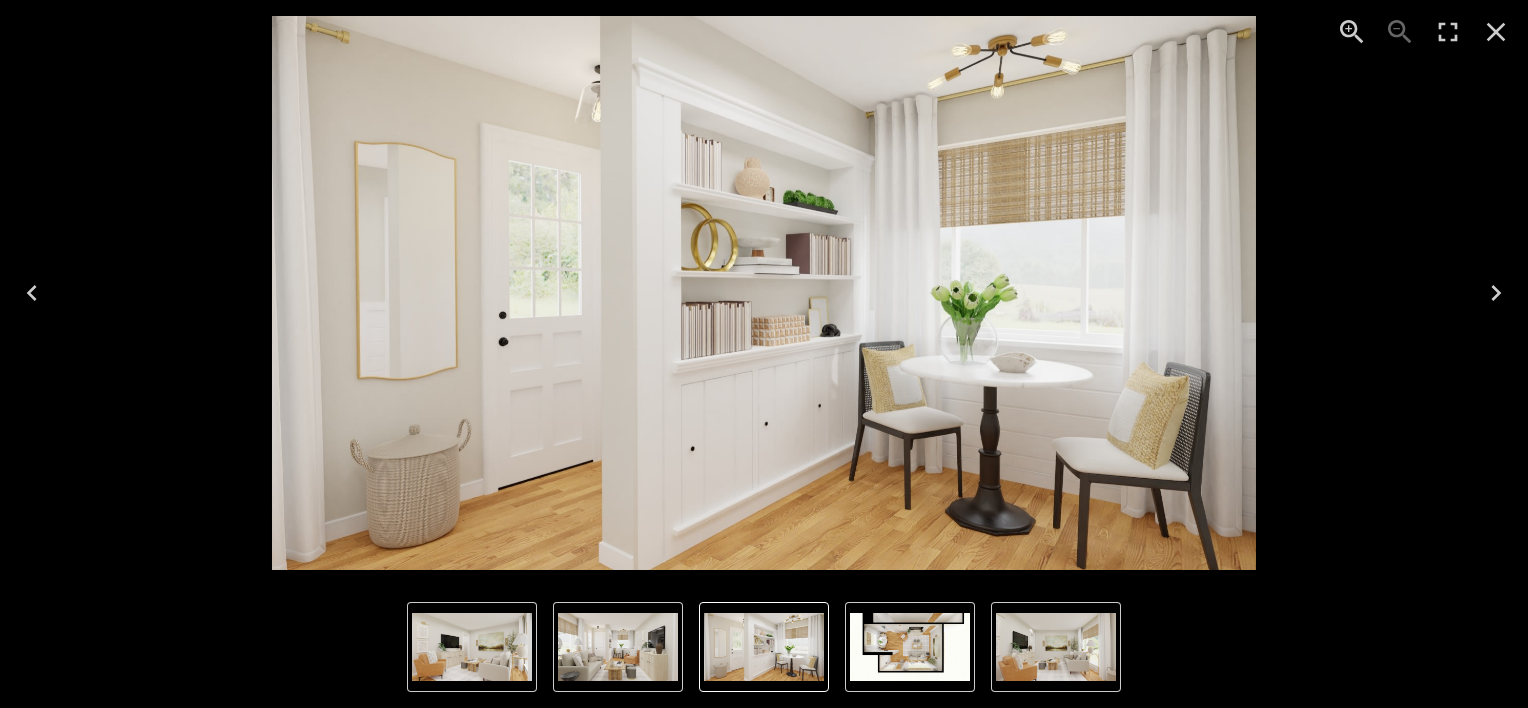 click 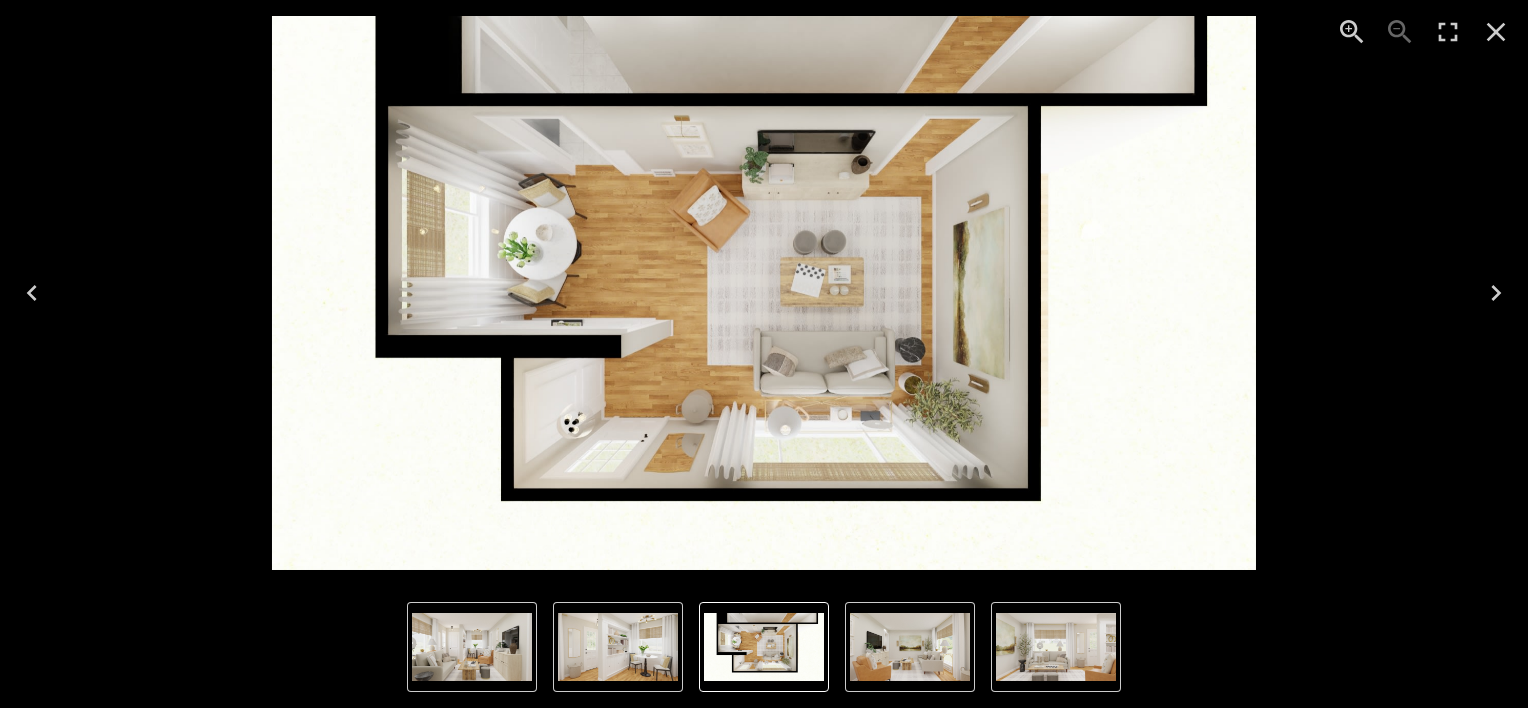 click 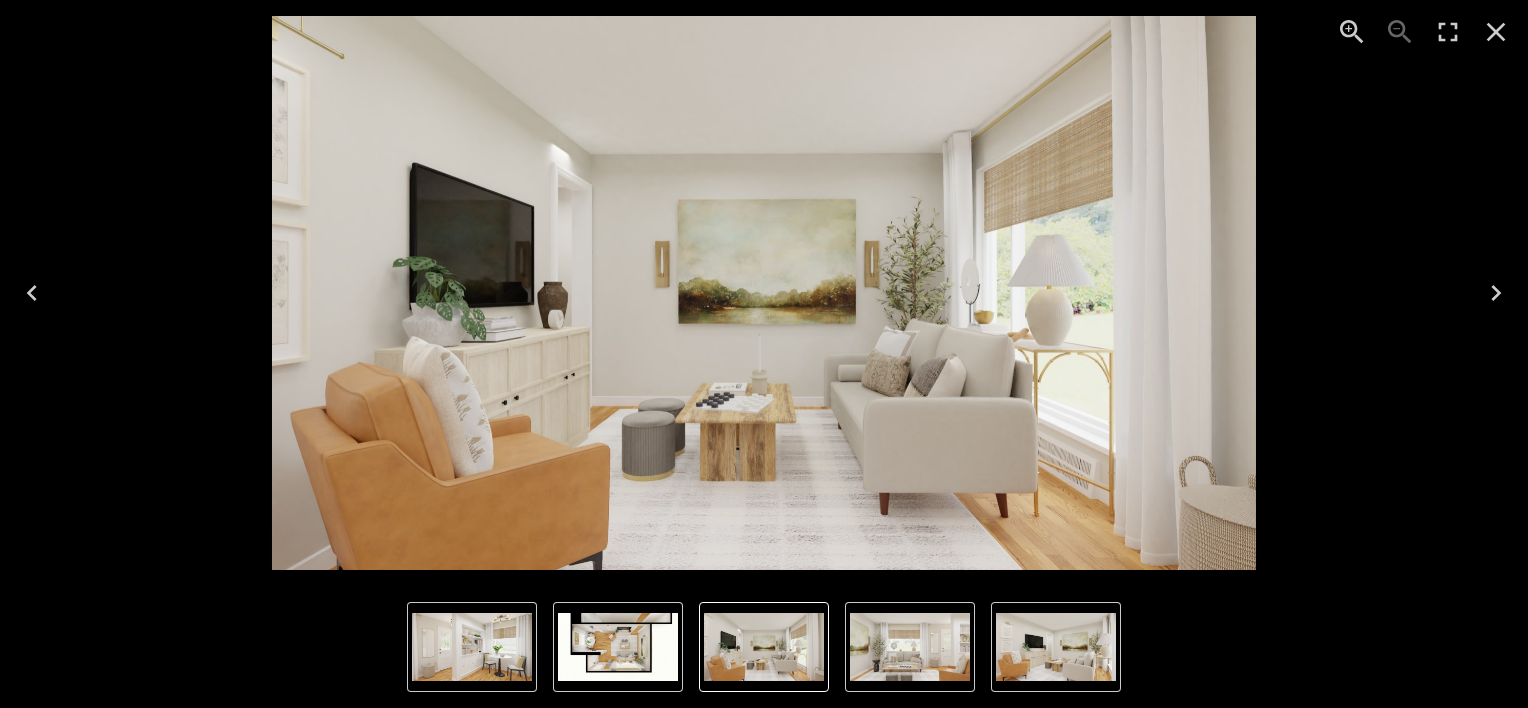 click 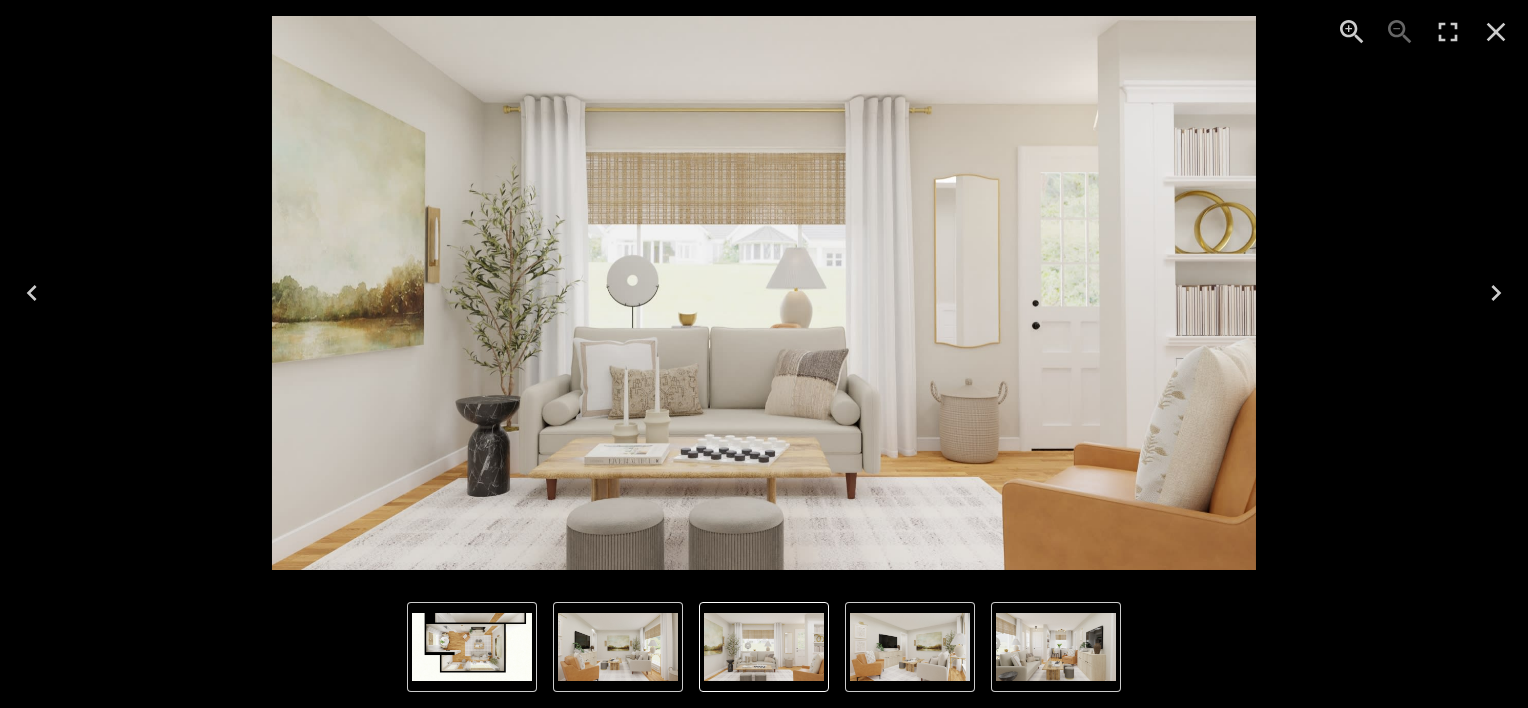 click 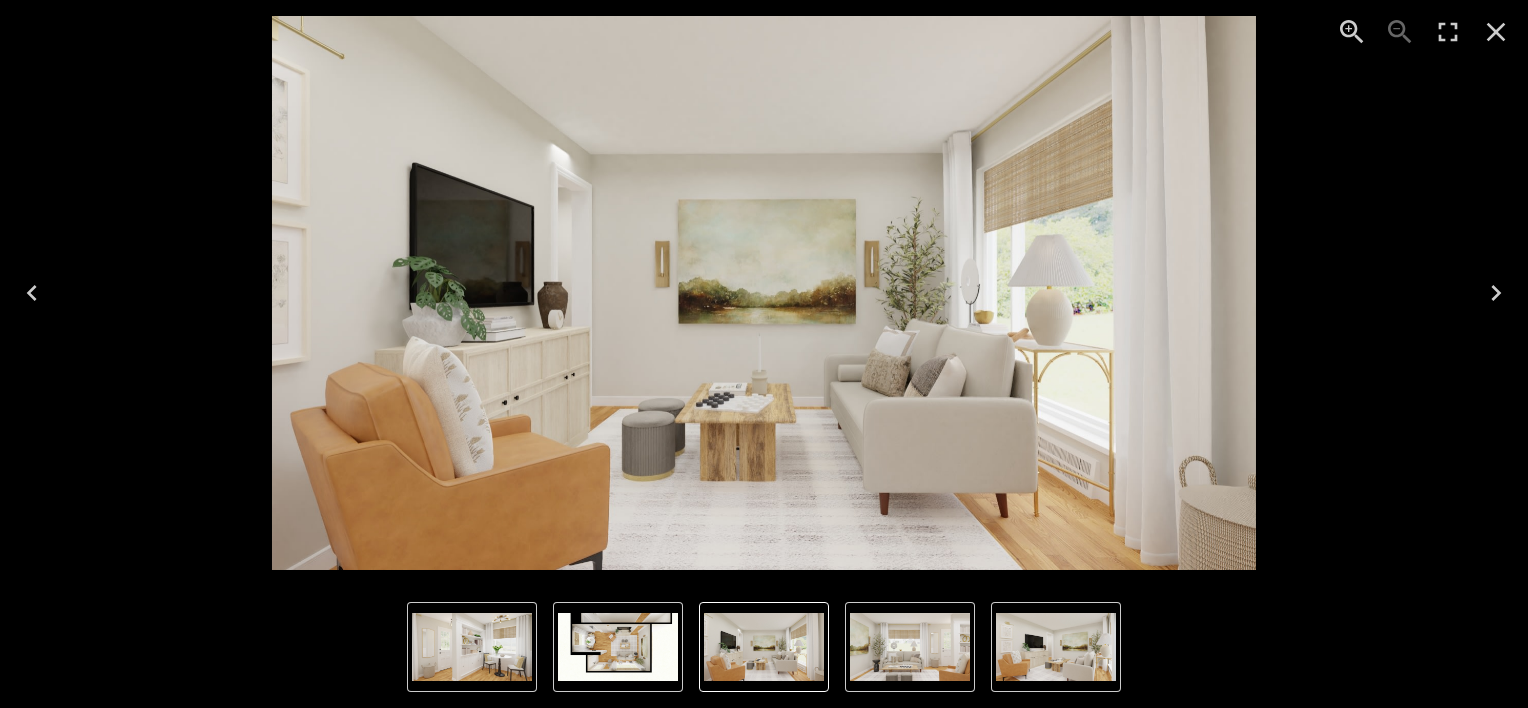 click 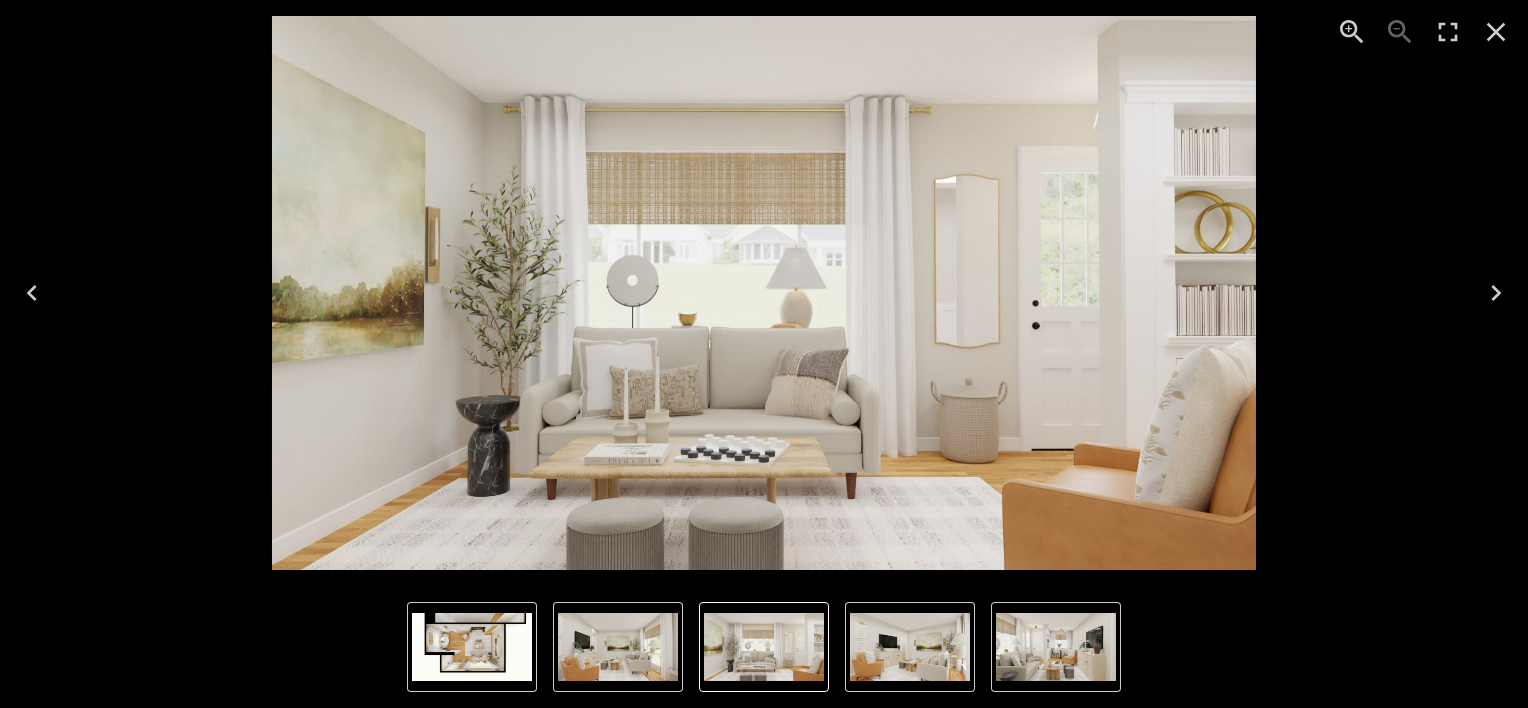 click 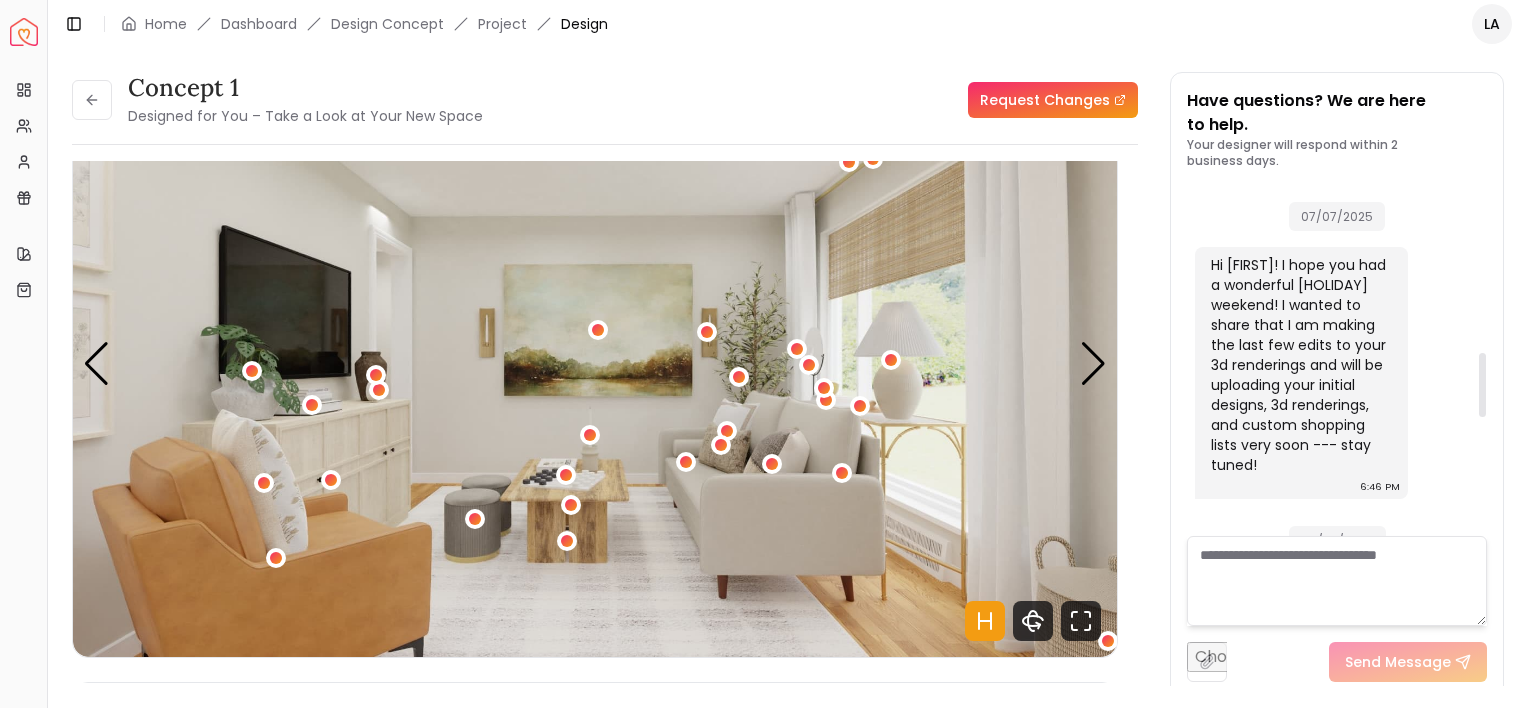 scroll, scrollTop: 963, scrollLeft: 0, axis: vertical 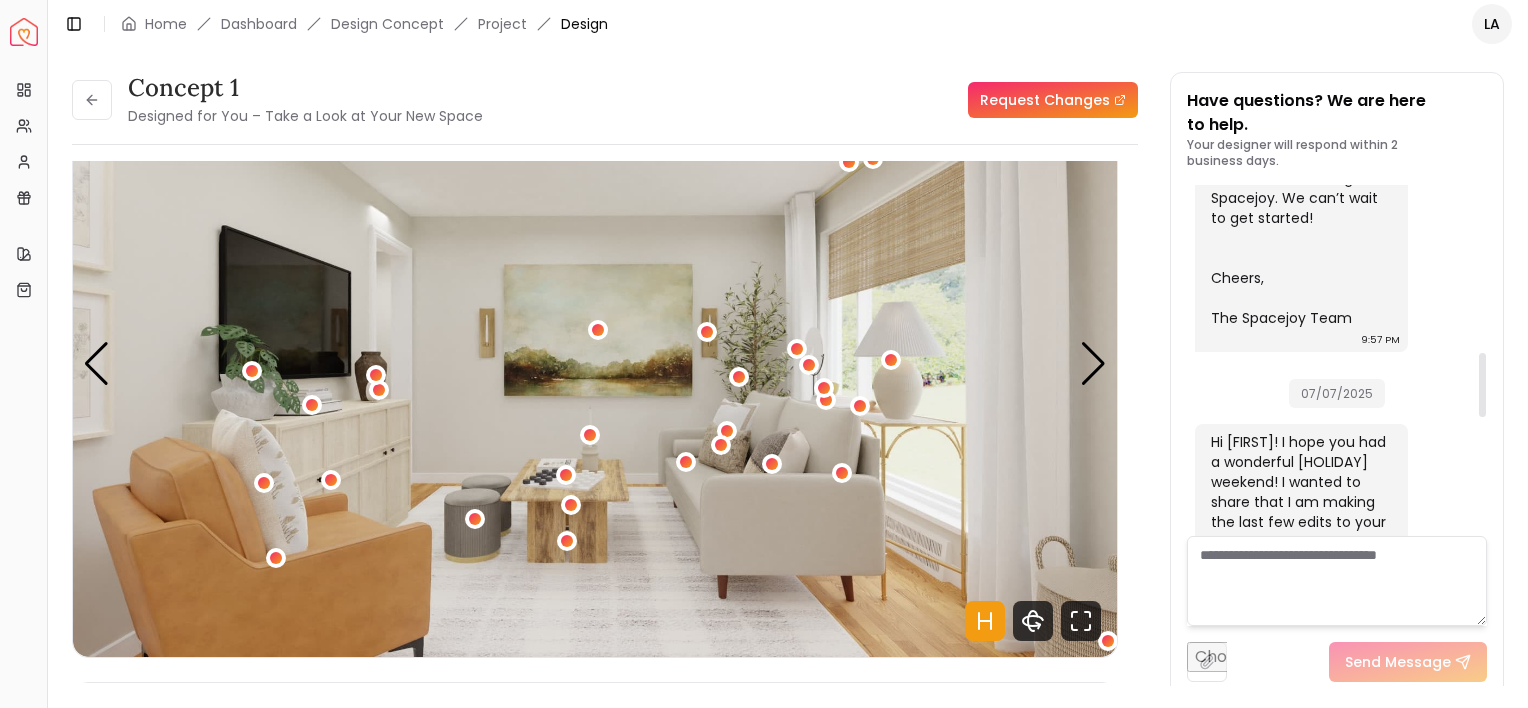 drag, startPoint x: 1483, startPoint y: 500, endPoint x: 1492, endPoint y: 356, distance: 144.28098 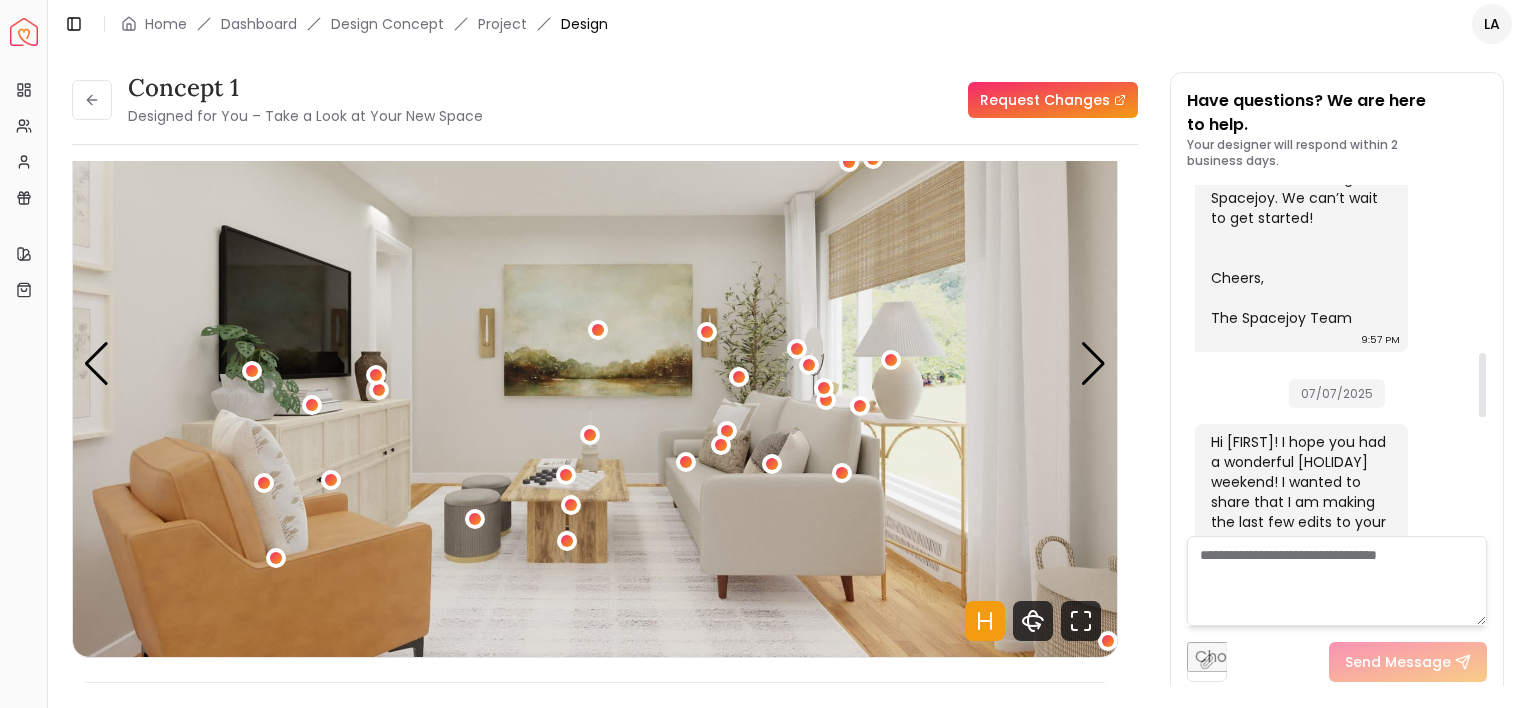 click at bounding box center [1482, 385] 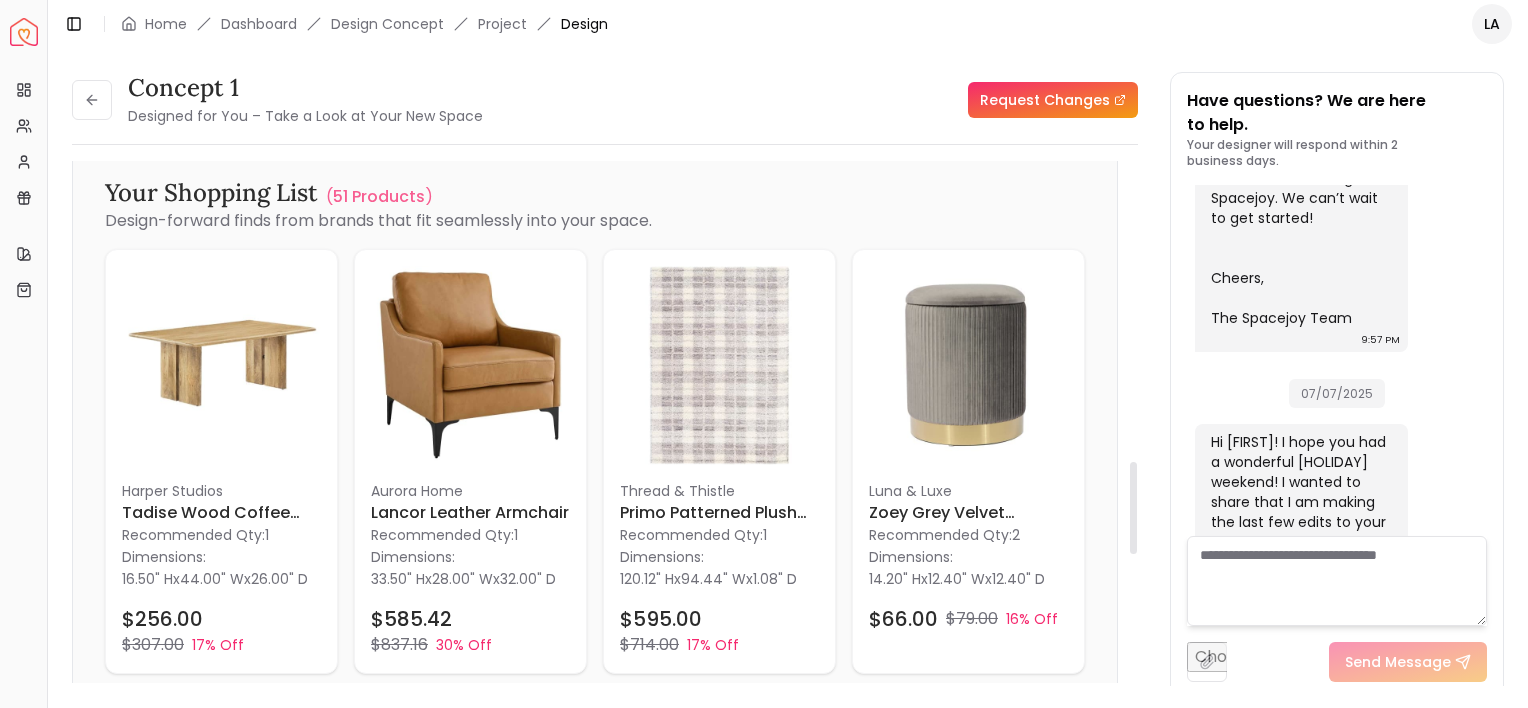 scroll, scrollTop: 1708, scrollLeft: 0, axis: vertical 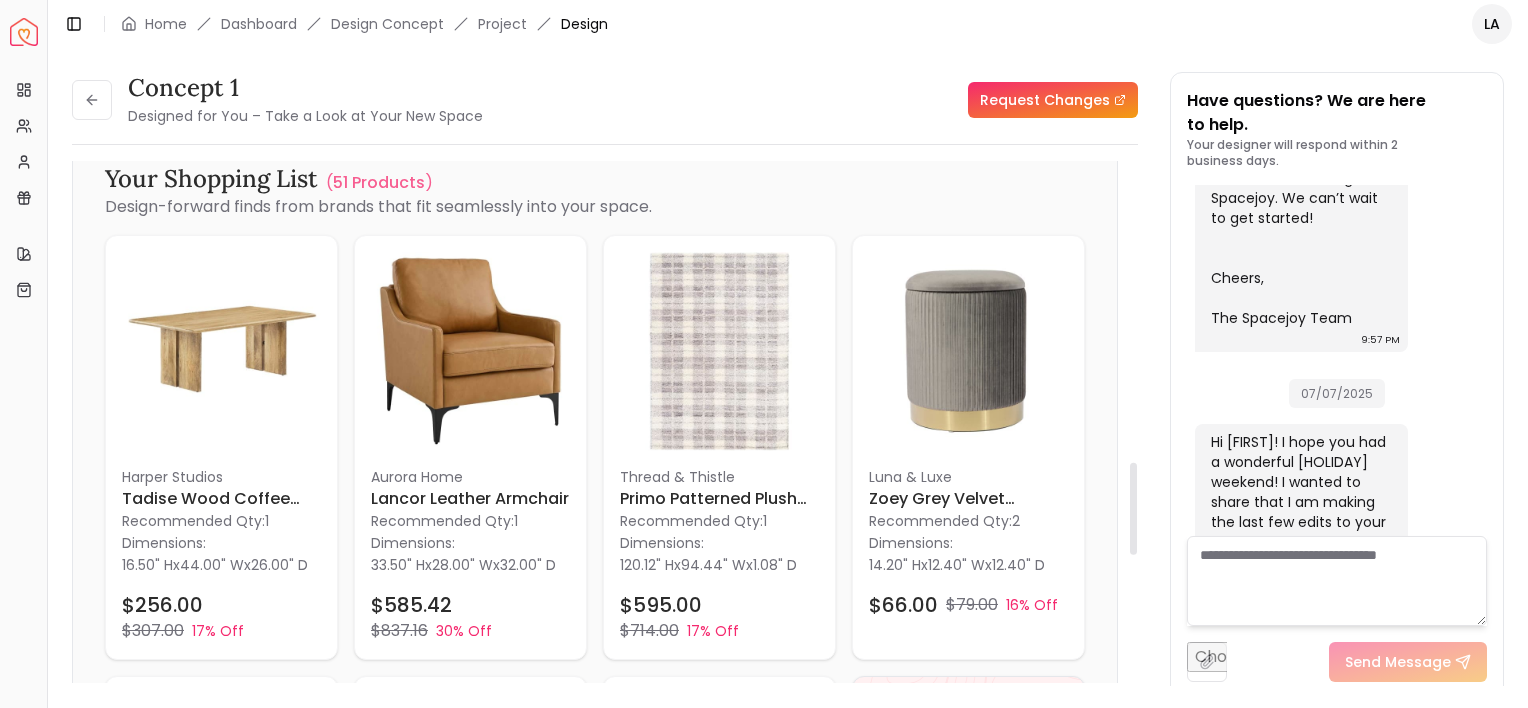drag, startPoint x: 1132, startPoint y: 247, endPoint x: 1176, endPoint y: 530, distance: 286.40005 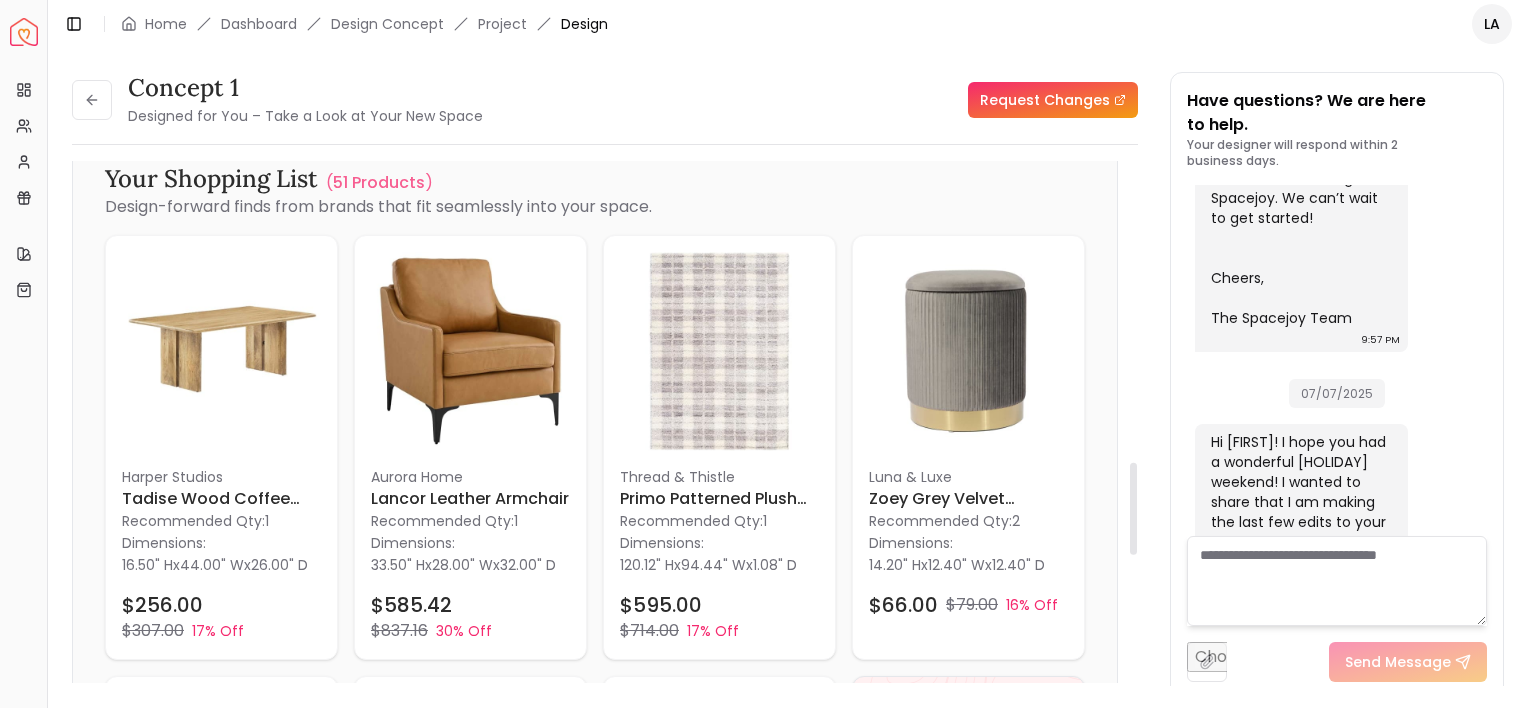 click at bounding box center (1133, 509) 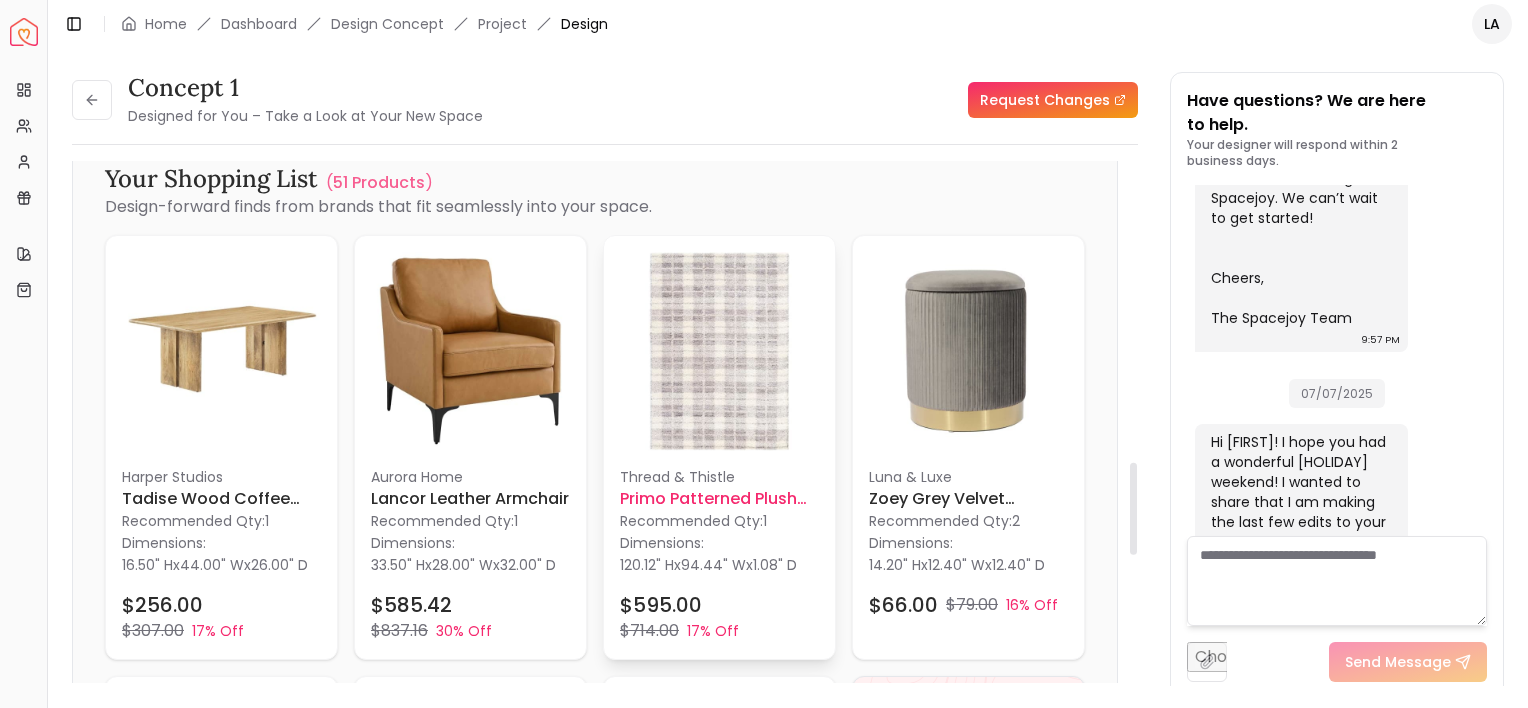 click on "Primo Patterned Plush Machine-Woven Rug 7'10" x 10'" at bounding box center (719, 499) 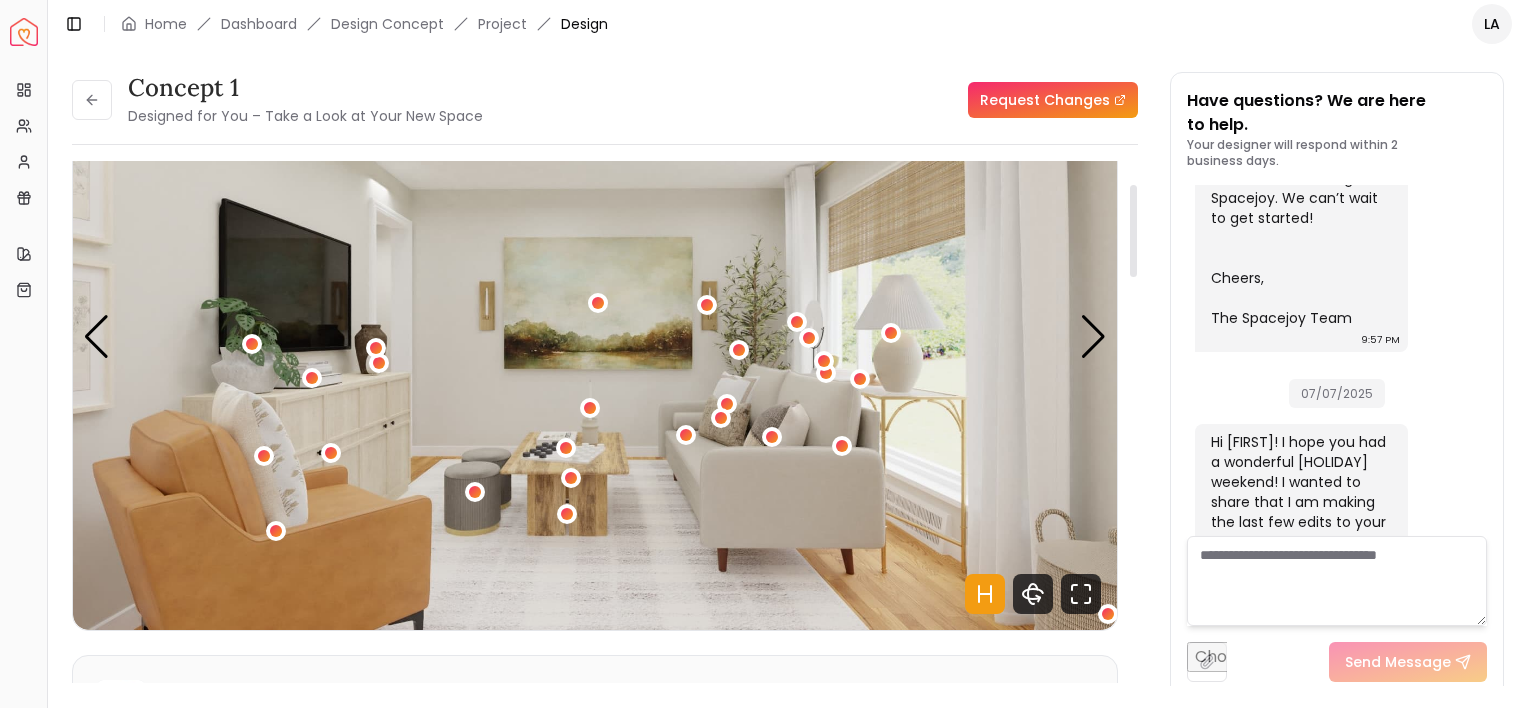 drag, startPoint x: 1135, startPoint y: 514, endPoint x: 1171, endPoint y: 232, distance: 284.28857 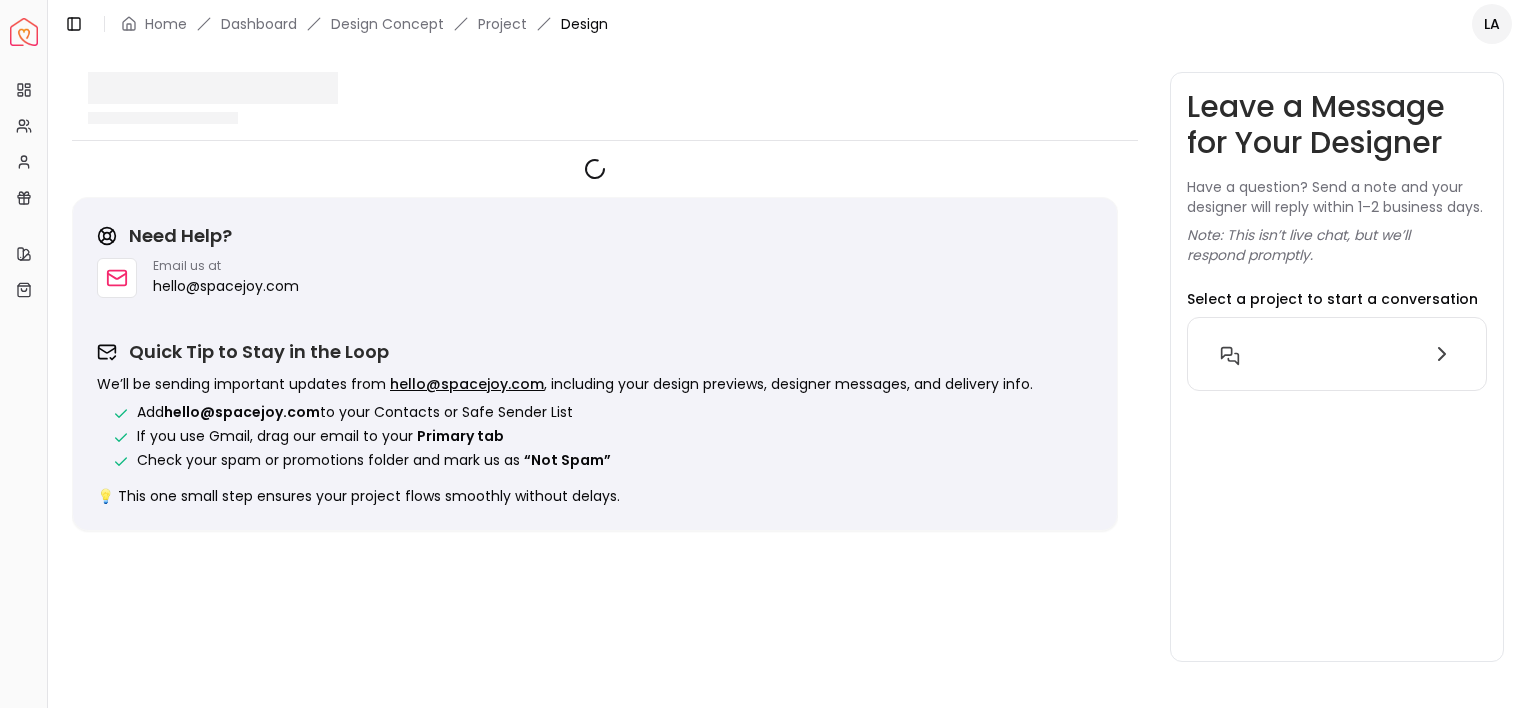 scroll, scrollTop: 0, scrollLeft: 0, axis: both 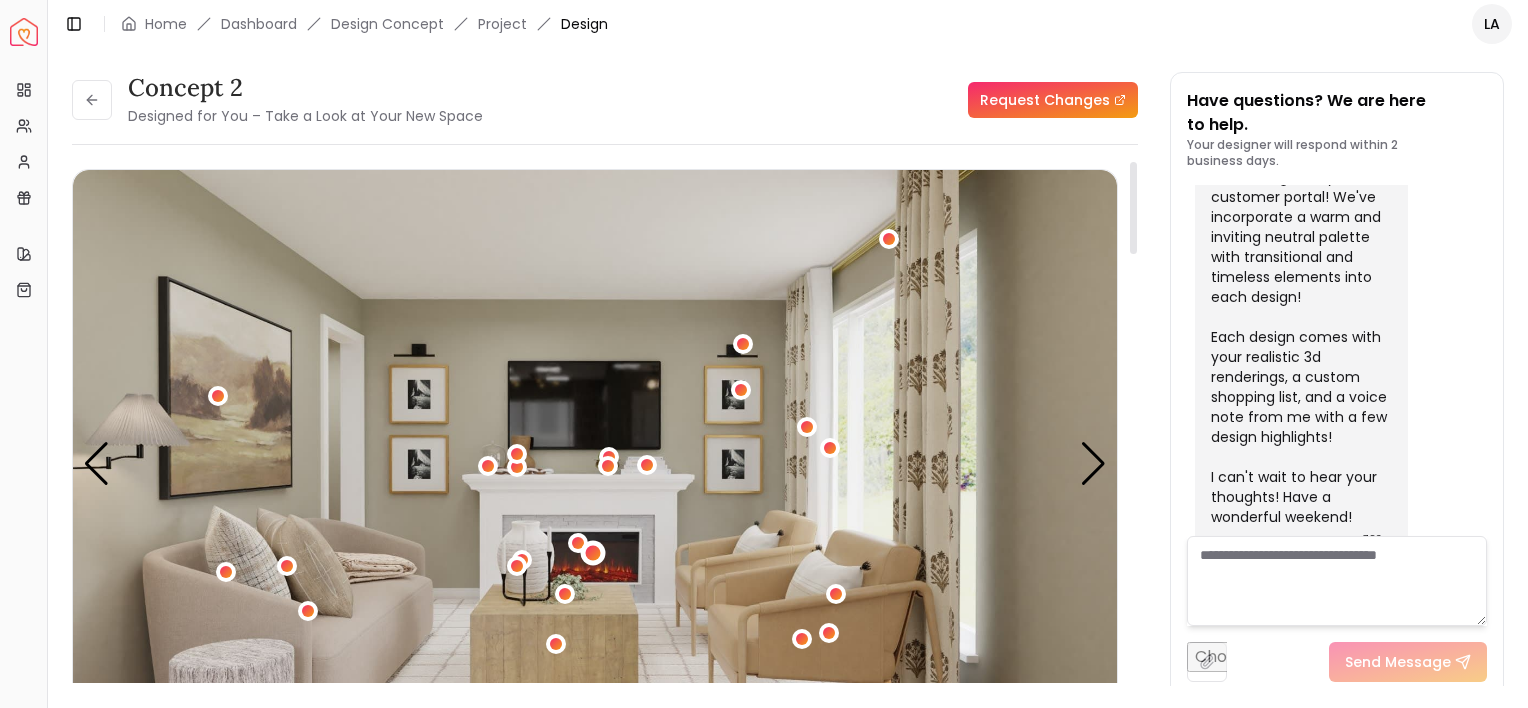 click at bounding box center [593, 552] 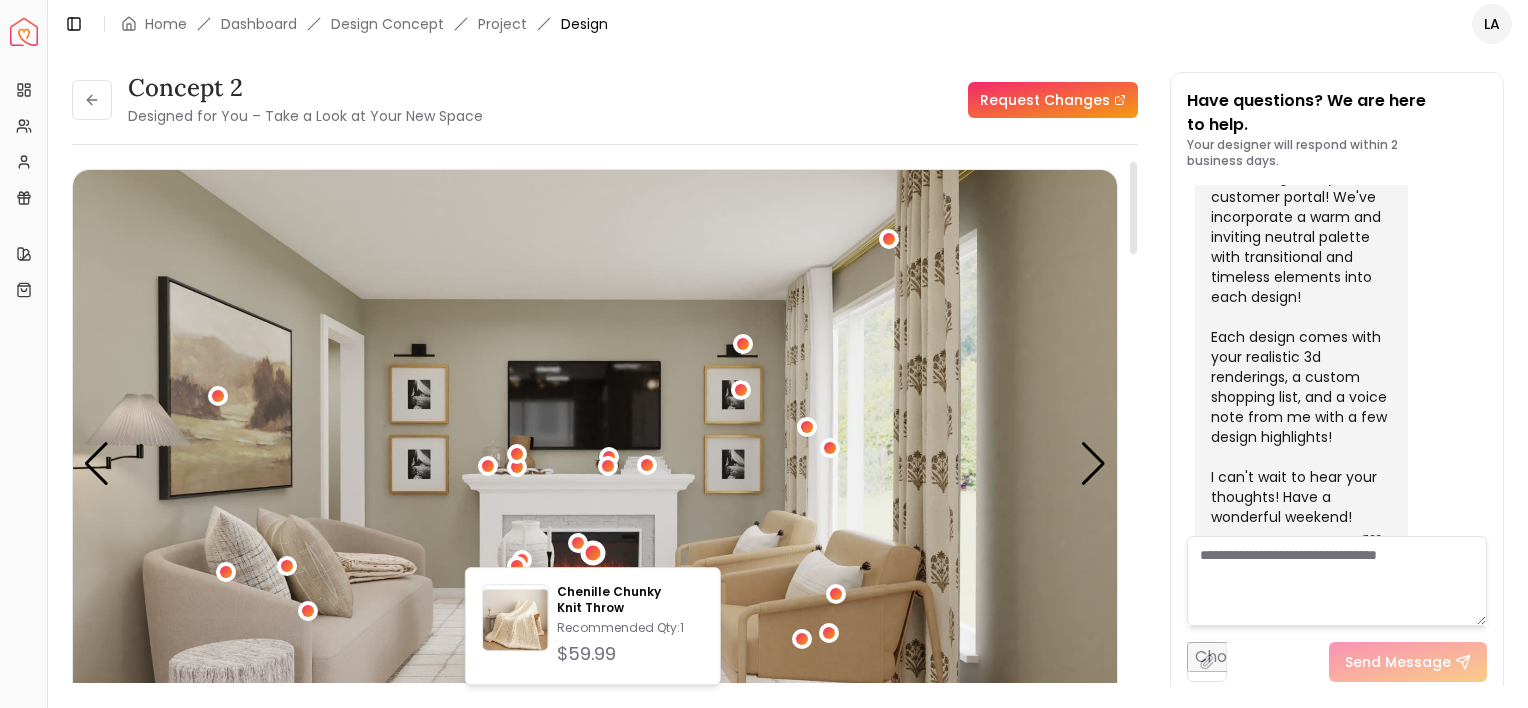 click at bounding box center (595, 463) 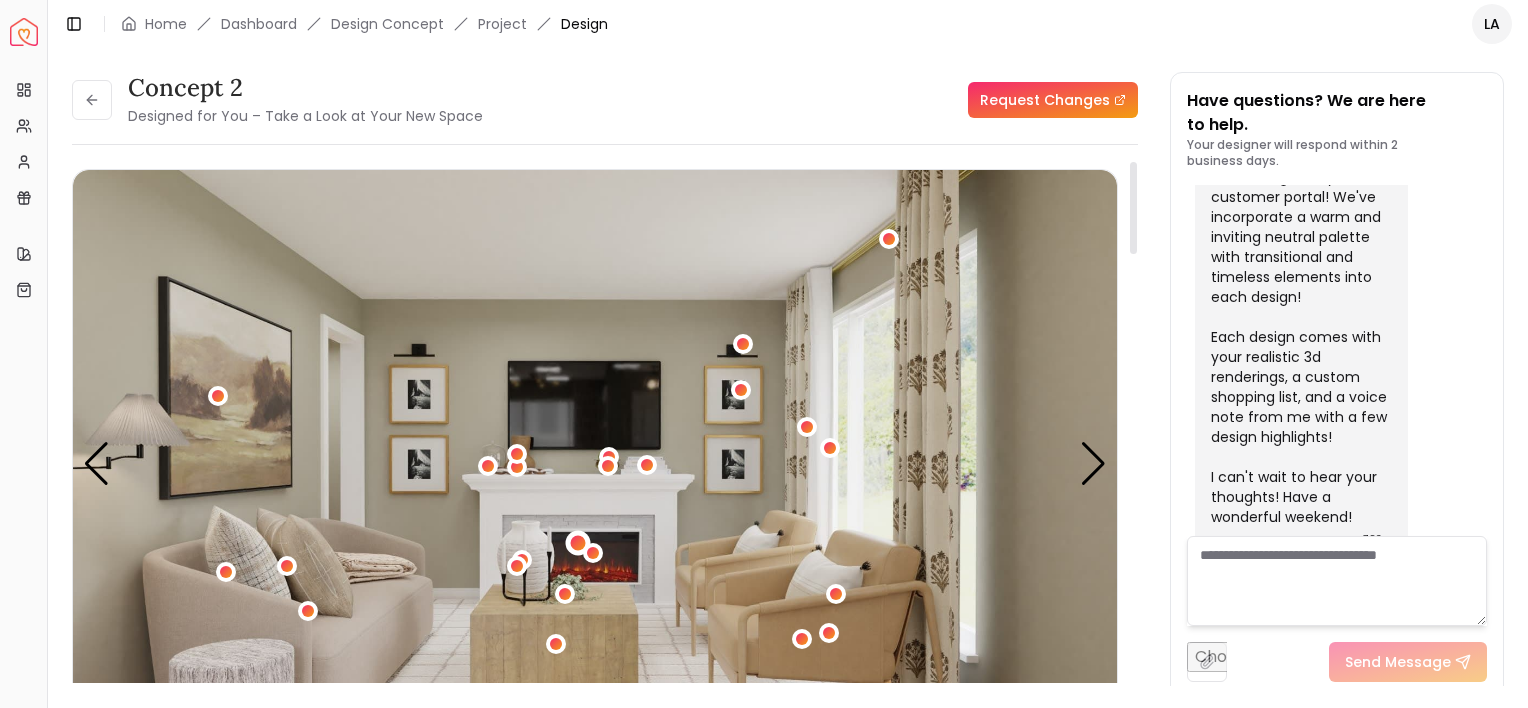 click at bounding box center [577, 542] 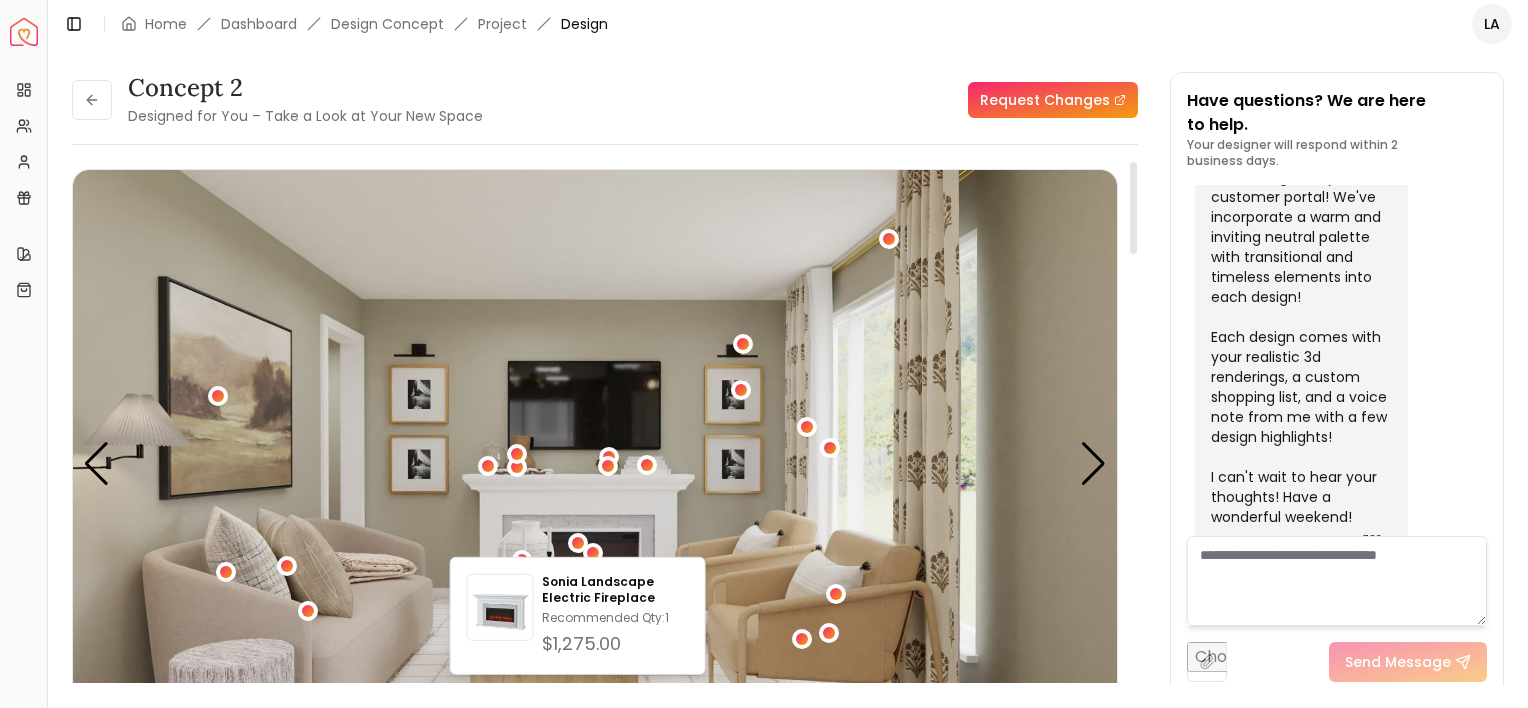 click at bounding box center [595, 463] 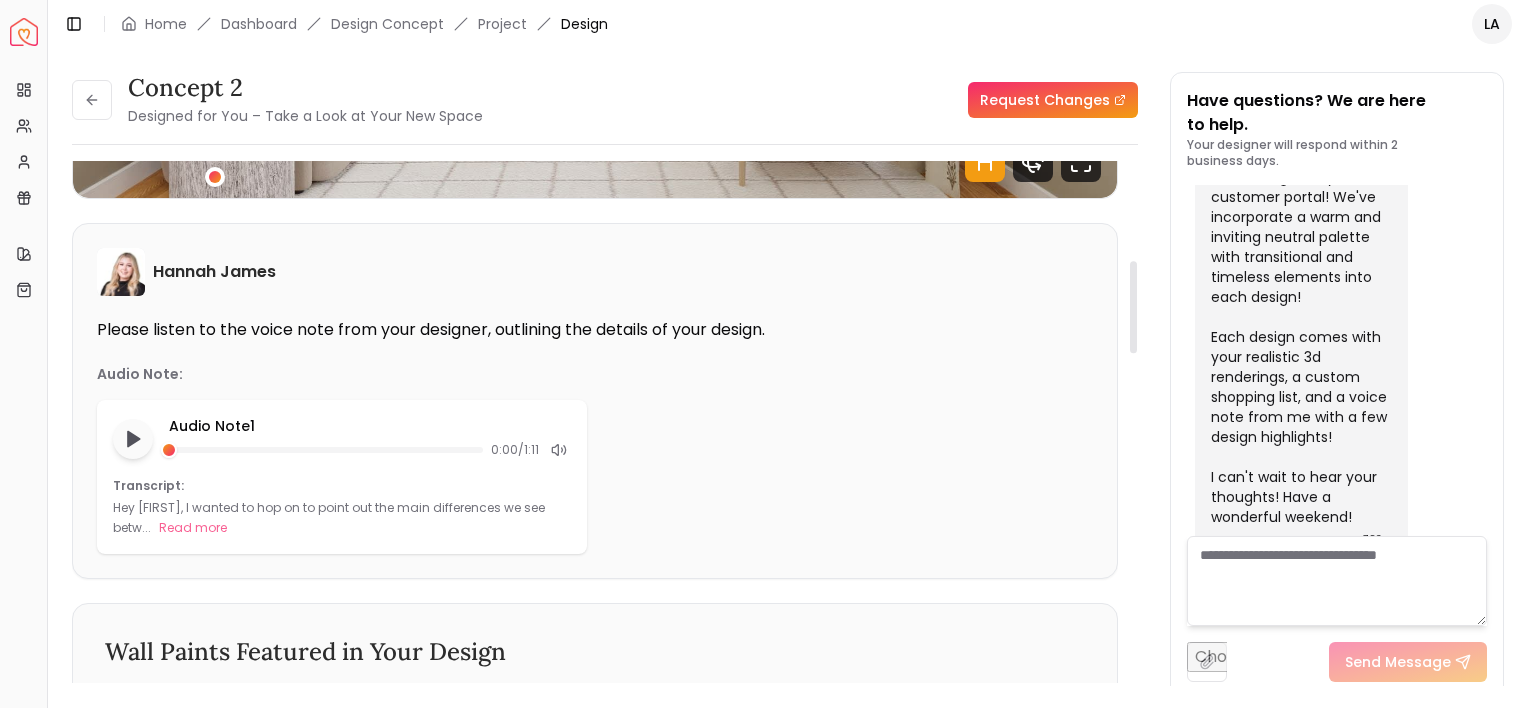scroll, scrollTop: 563, scrollLeft: 0, axis: vertical 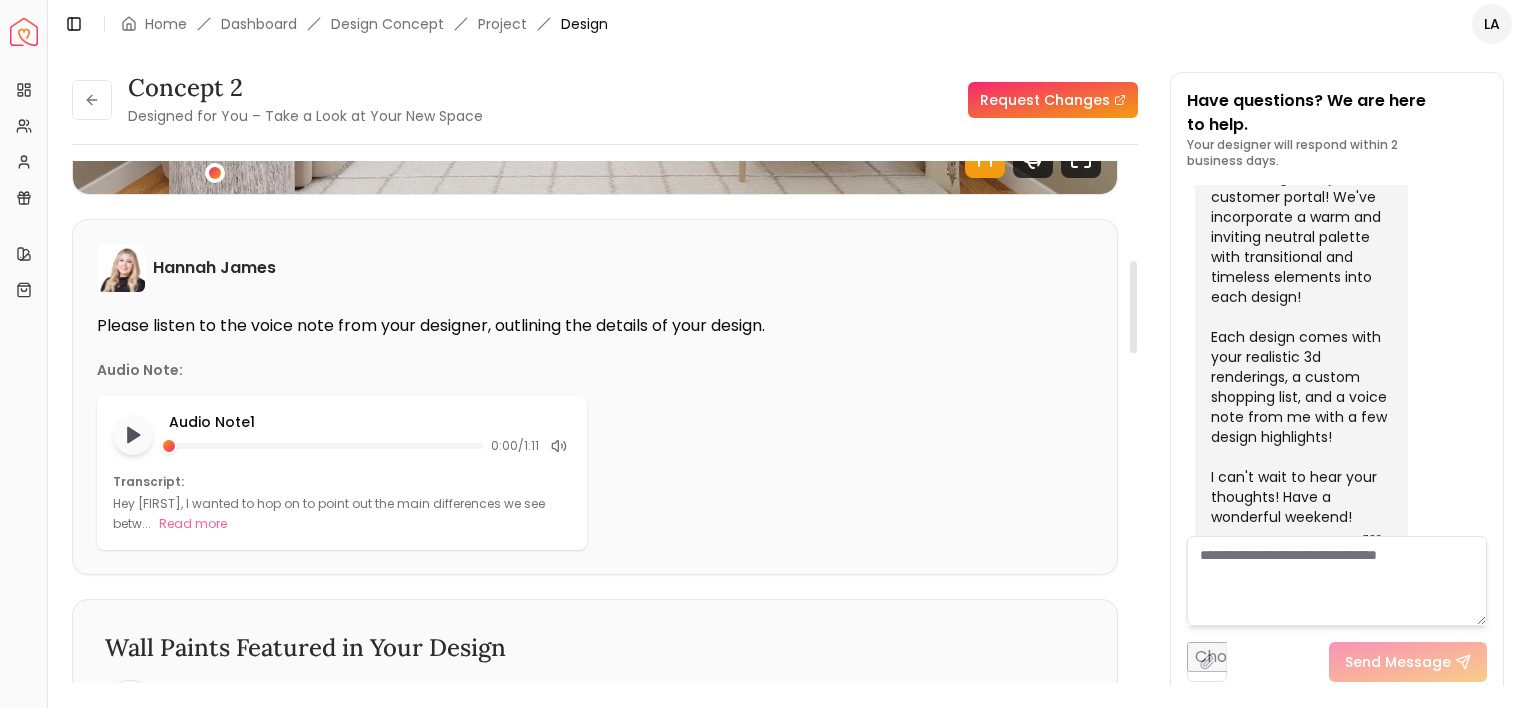 drag, startPoint x: 1132, startPoint y: 204, endPoint x: 1163, endPoint y: 303, distance: 103.74006 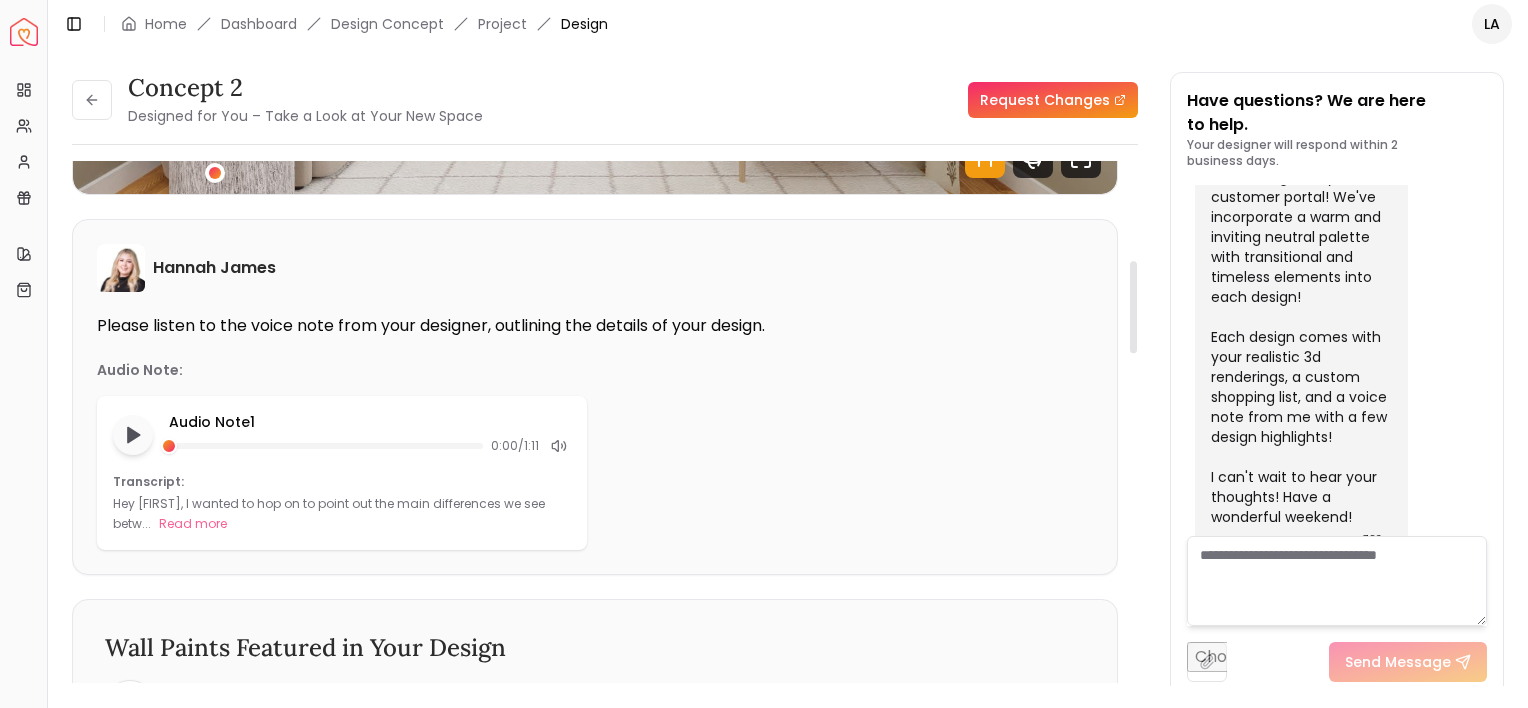 click at bounding box center (1133, 307) 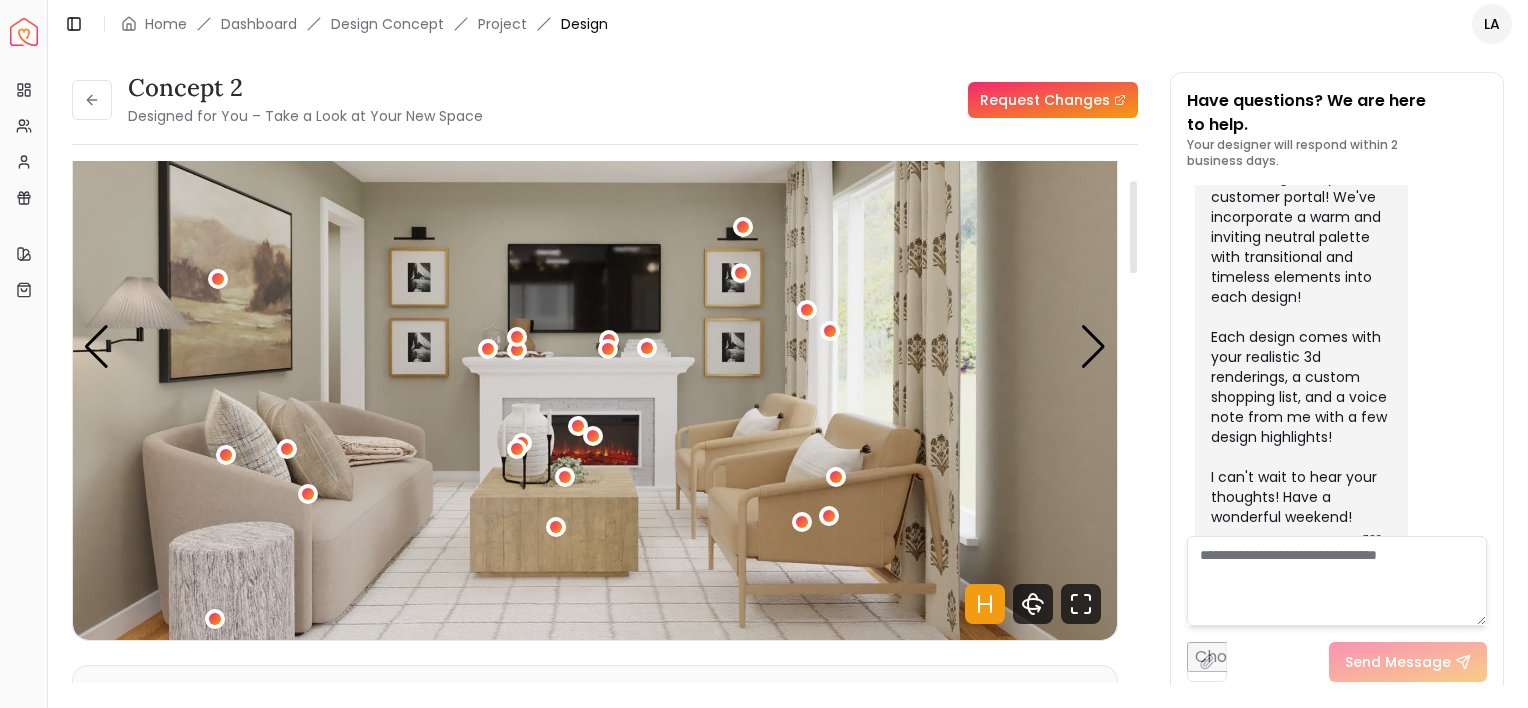 scroll, scrollTop: 104, scrollLeft: 0, axis: vertical 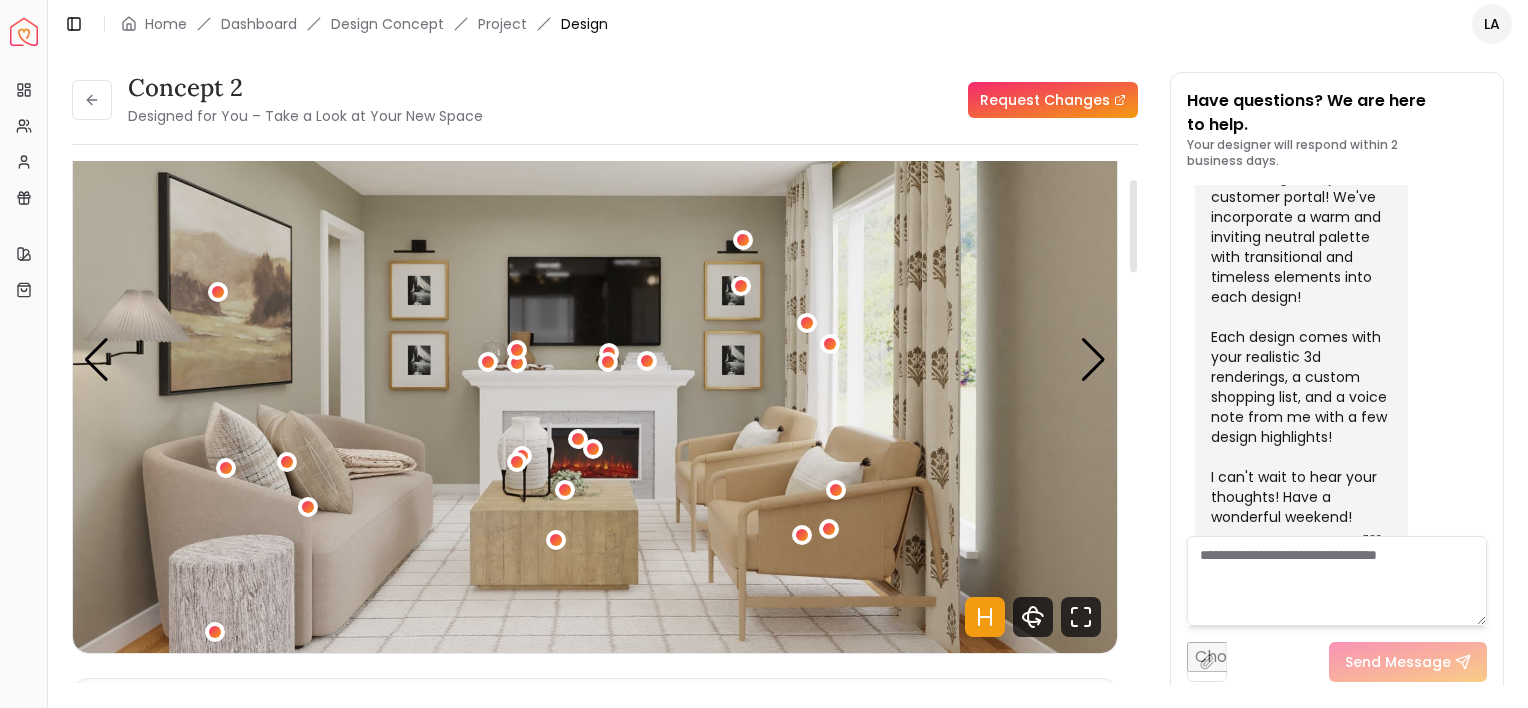 drag, startPoint x: 1134, startPoint y: 316, endPoint x: 1161, endPoint y: 235, distance: 85.3815 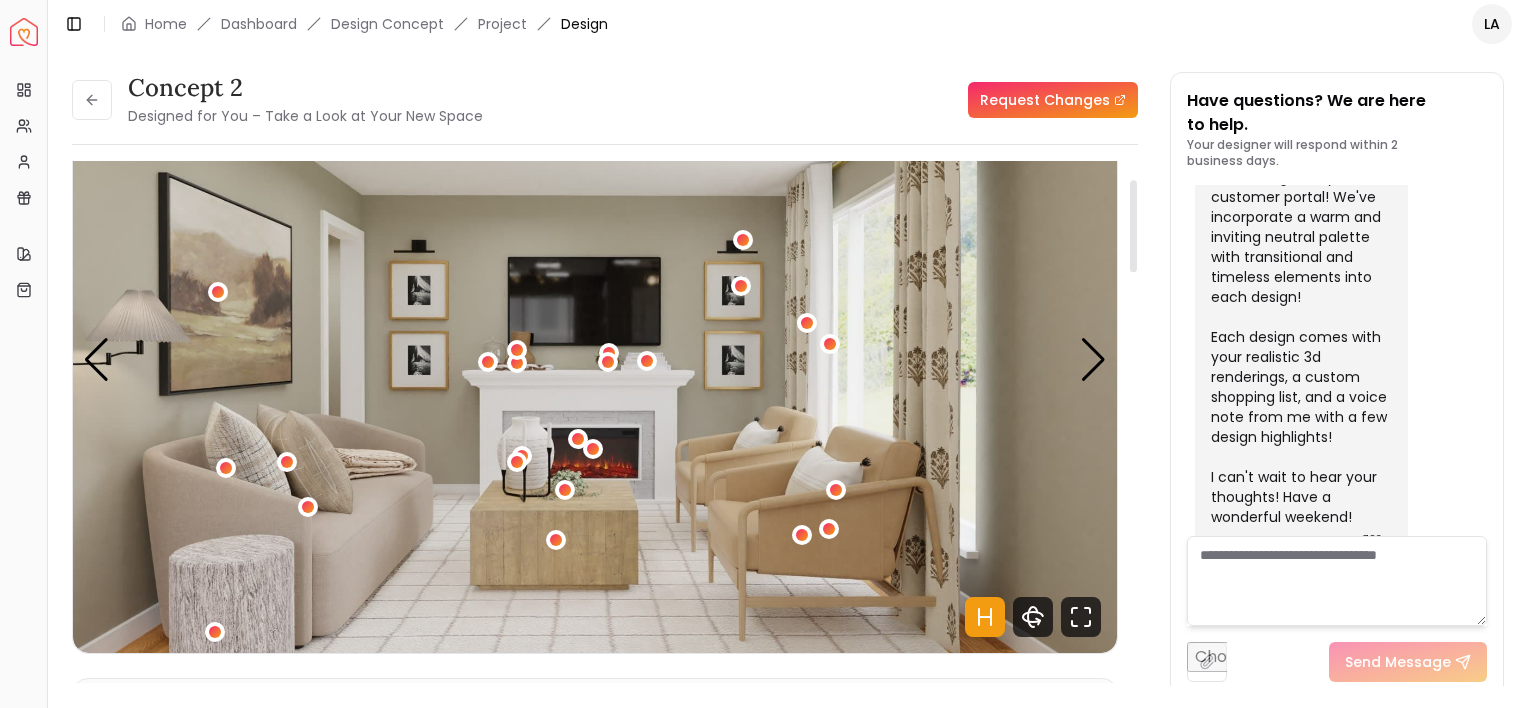 click at bounding box center (1133, 226) 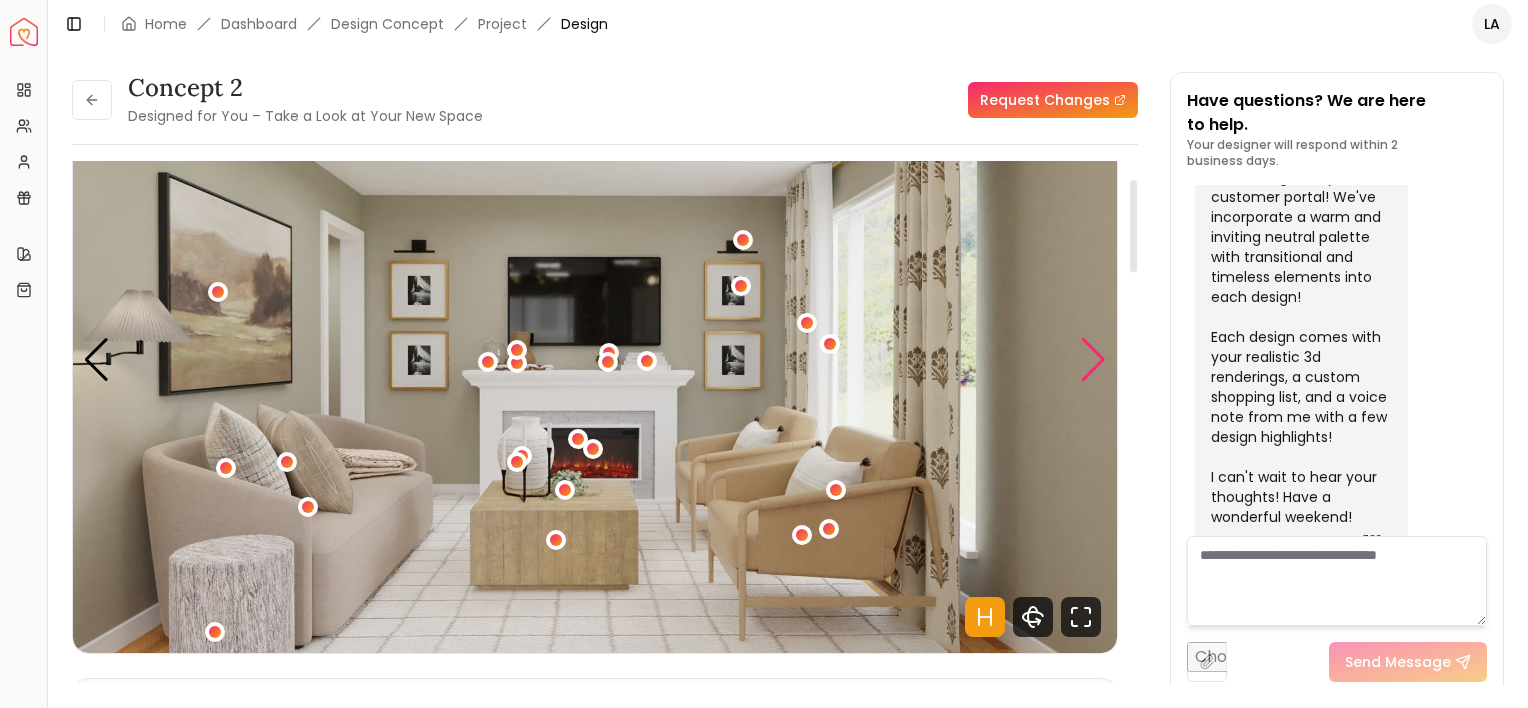 click at bounding box center (1093, 360) 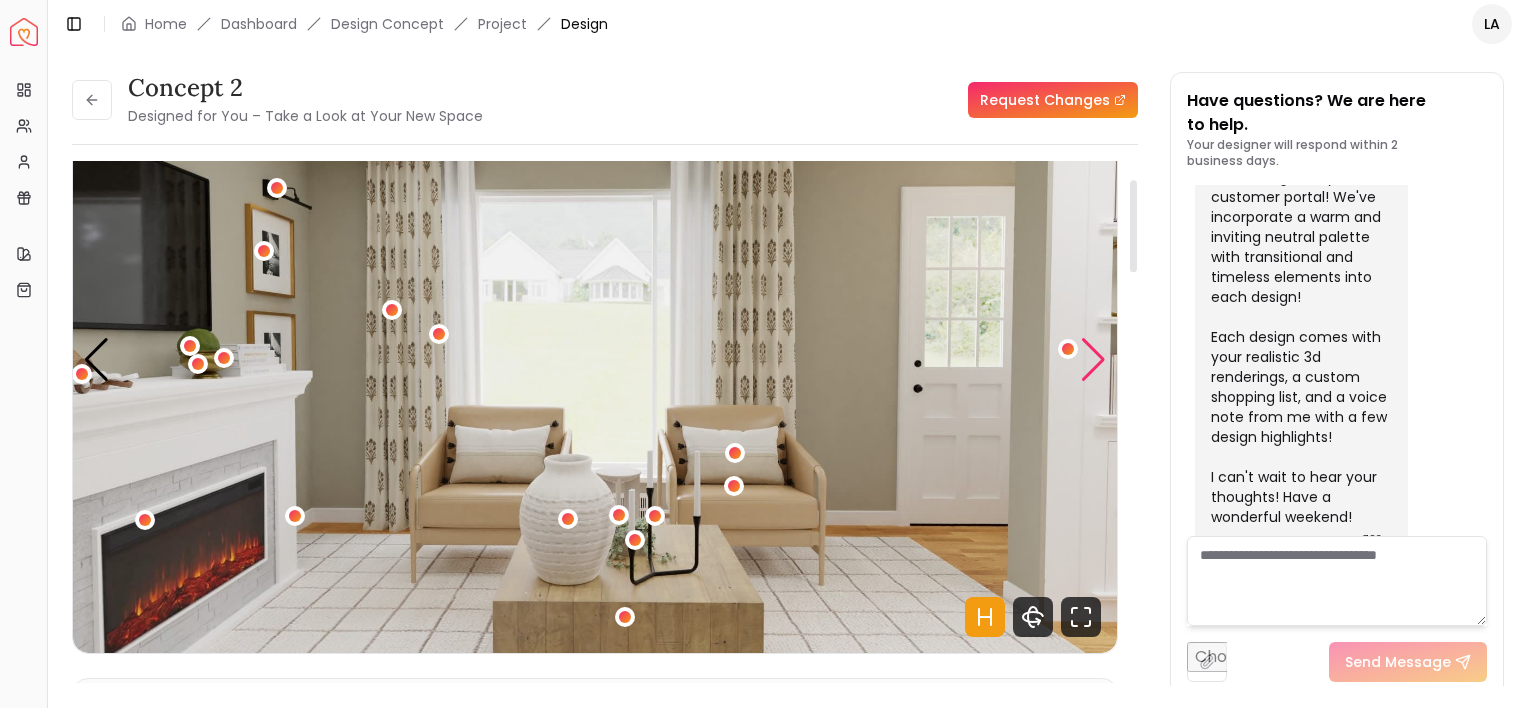 click at bounding box center (1093, 360) 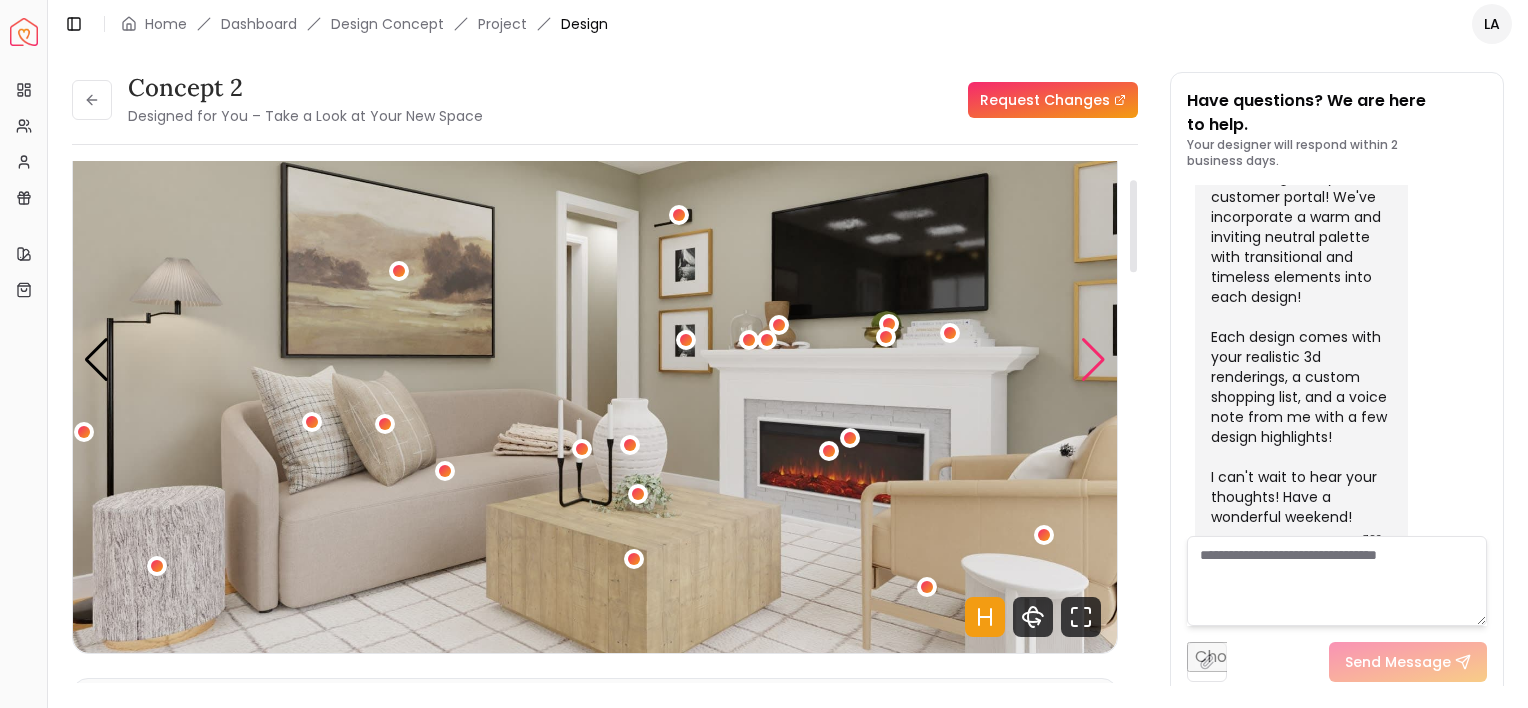 click at bounding box center (1093, 360) 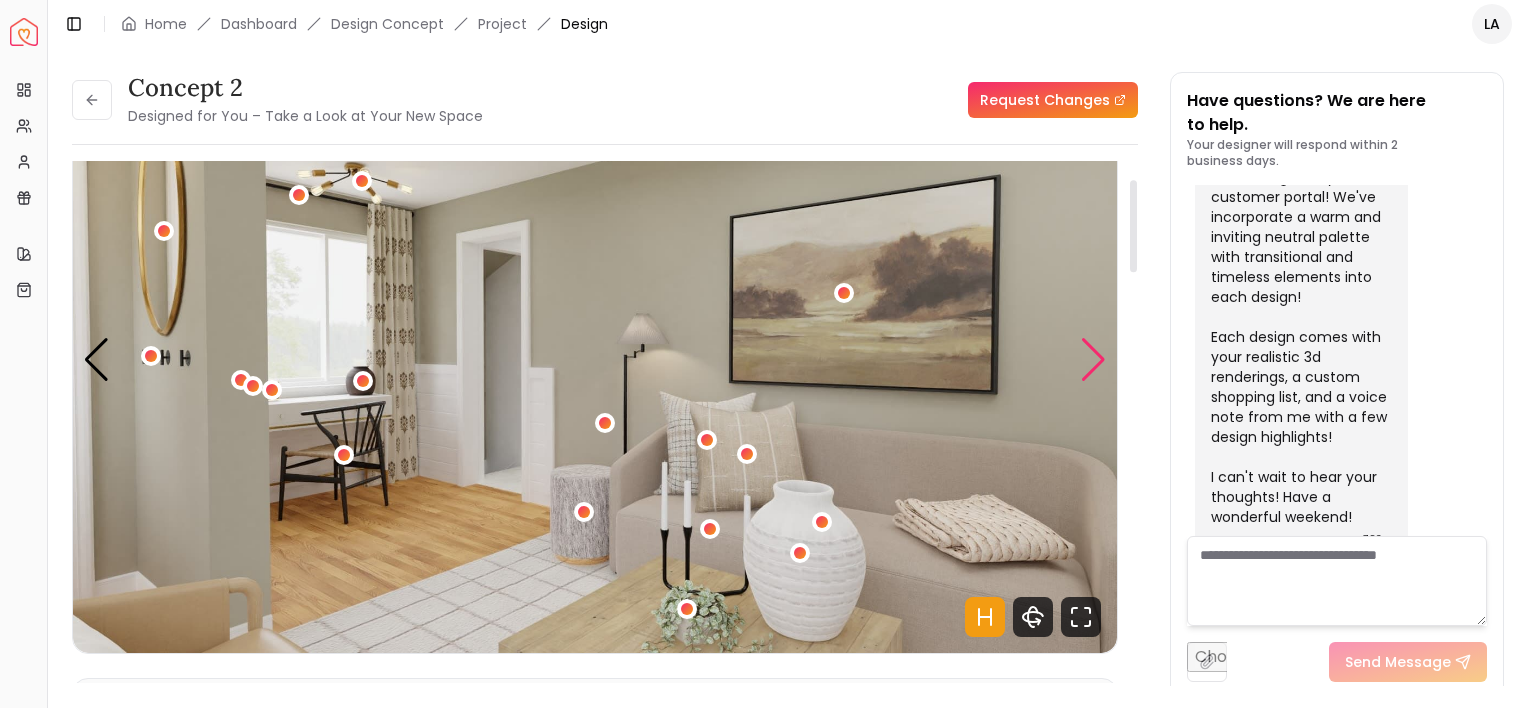 click at bounding box center (1093, 360) 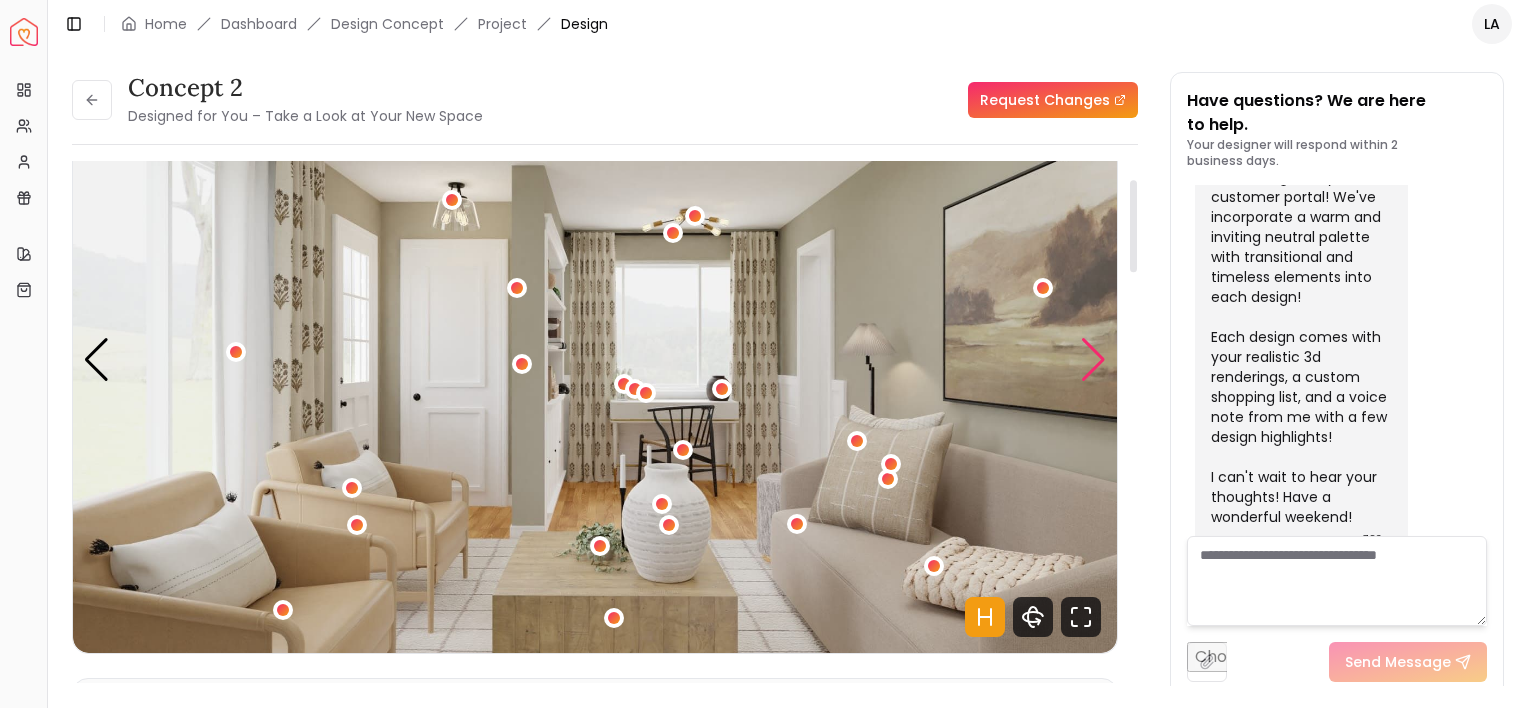 click at bounding box center [1093, 360] 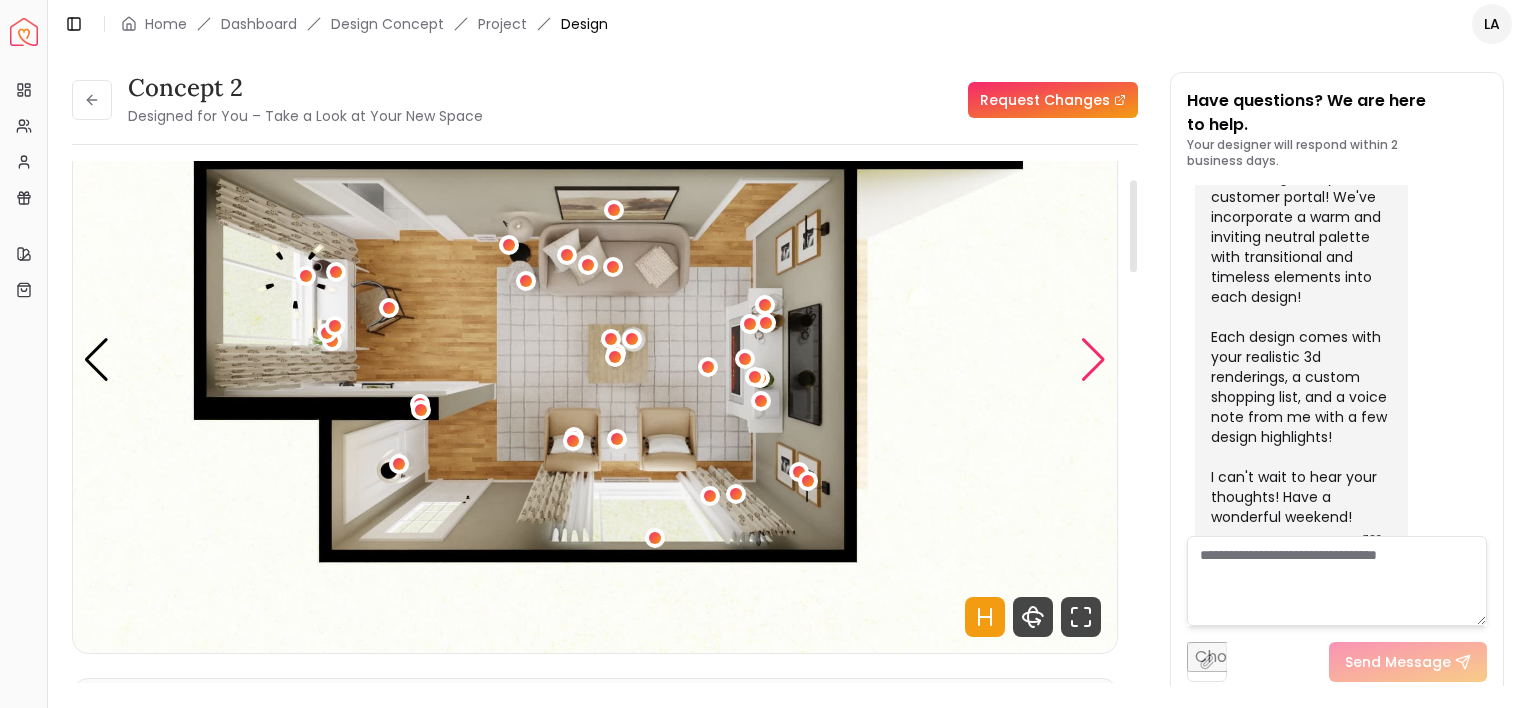 click at bounding box center [1093, 360] 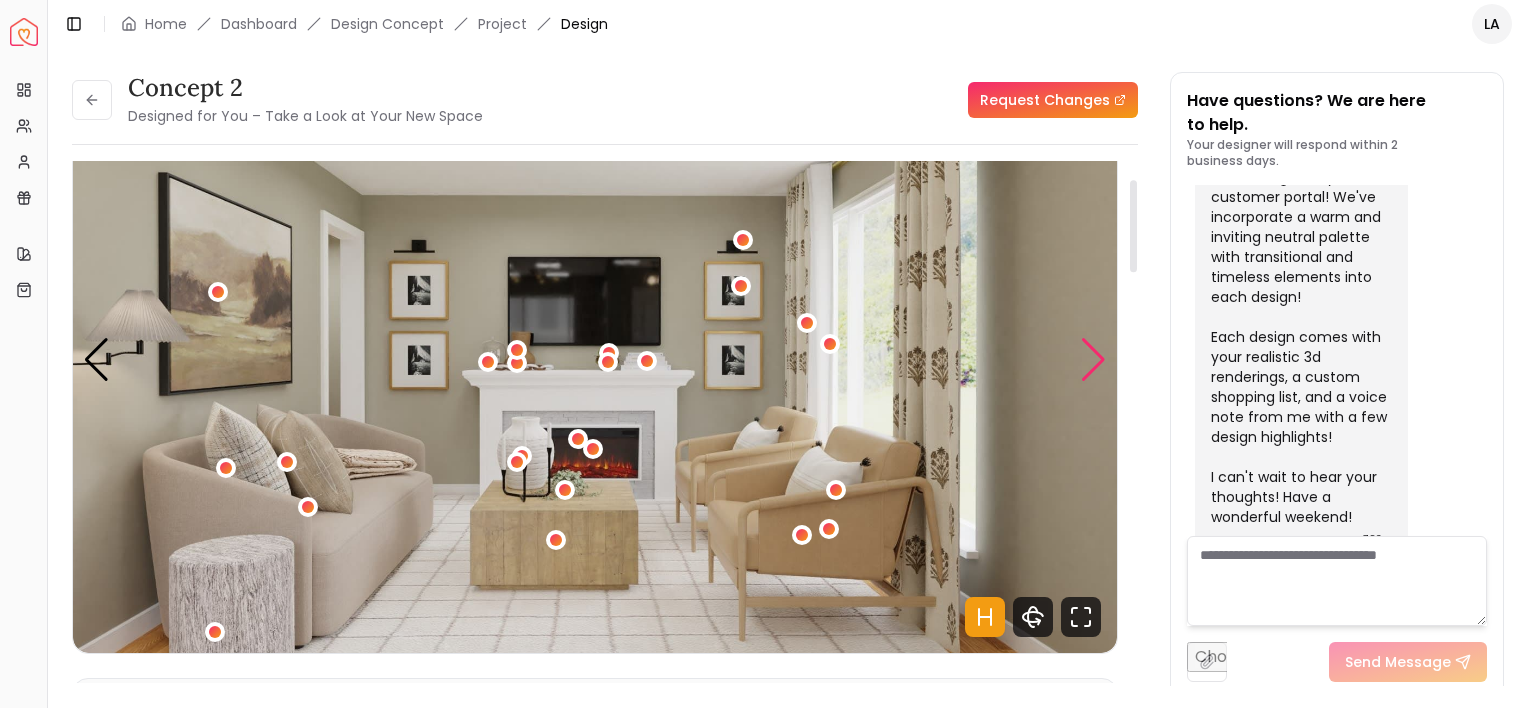 click at bounding box center [1093, 360] 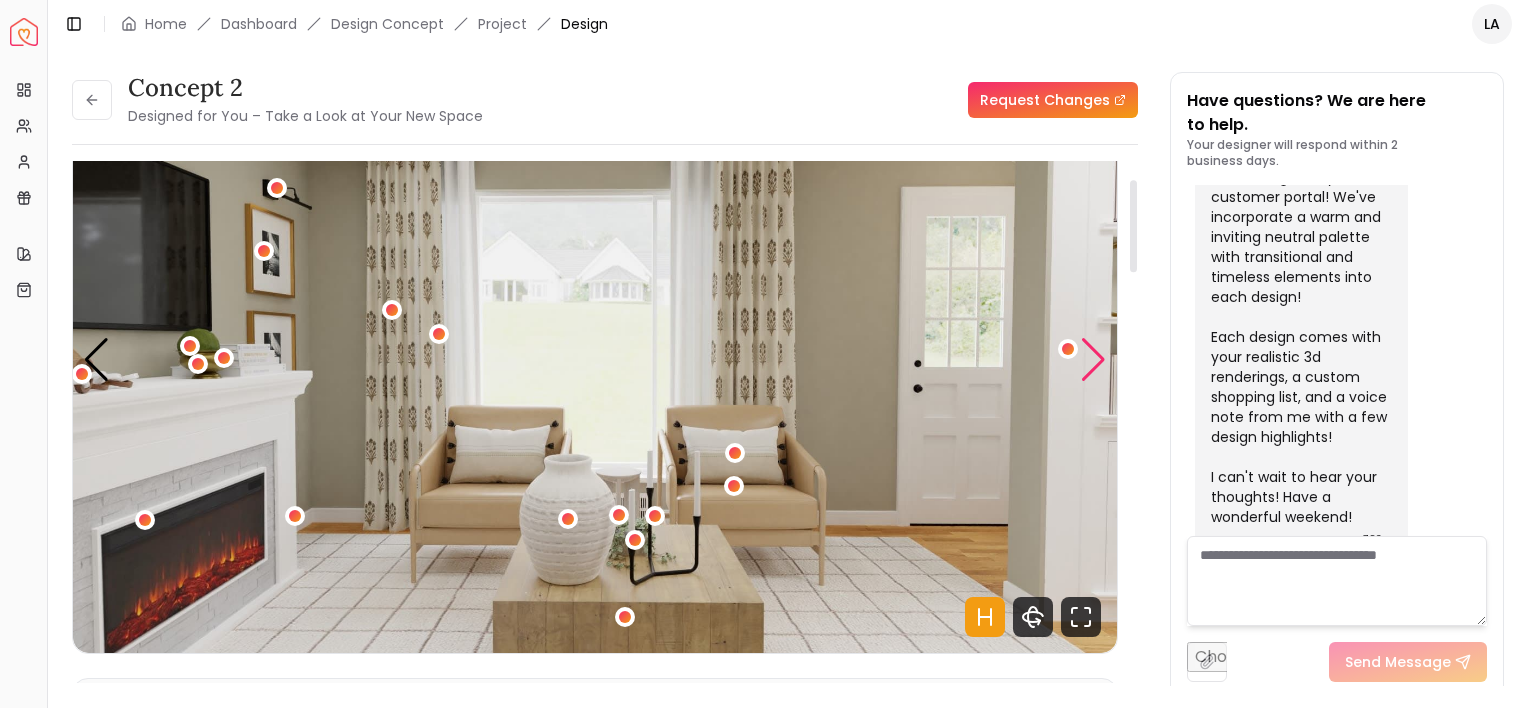 click at bounding box center (1093, 360) 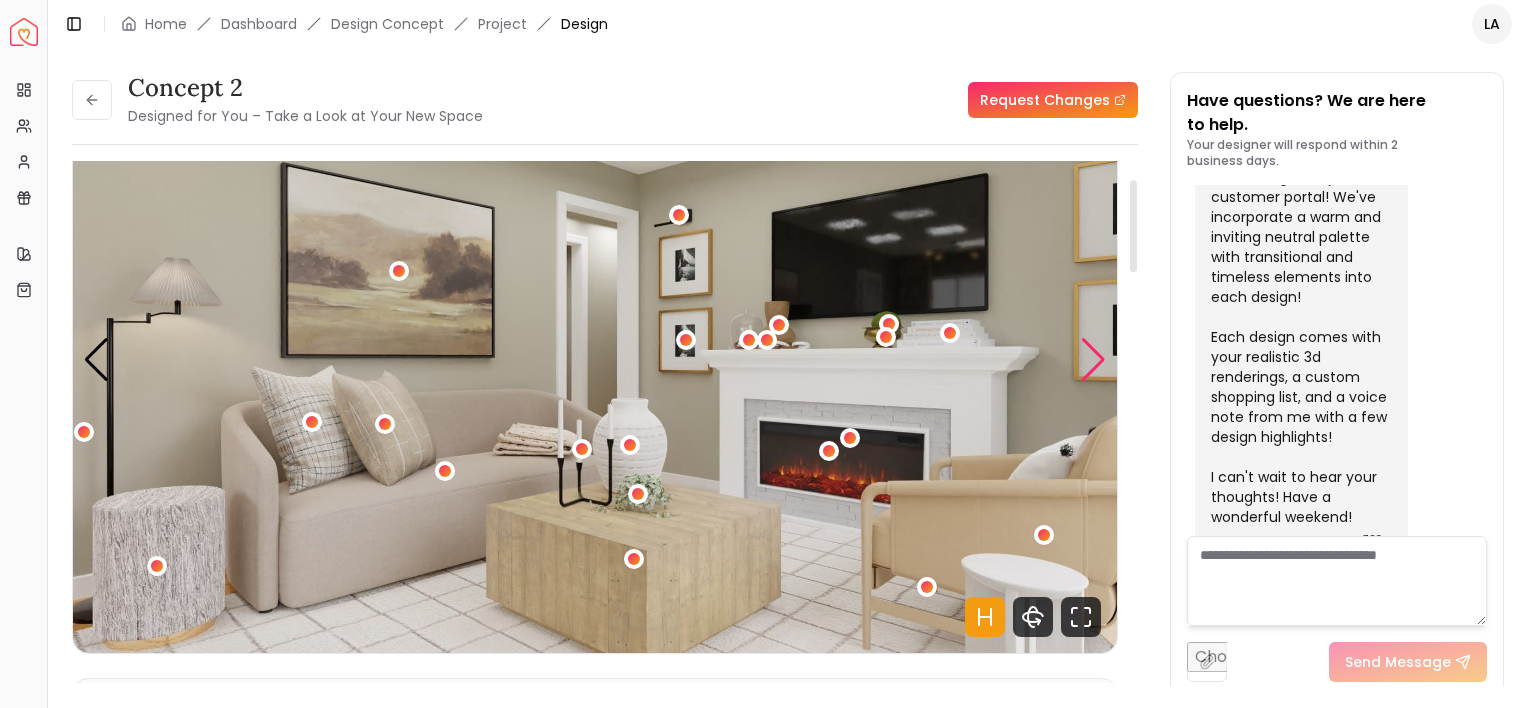 click at bounding box center [1093, 360] 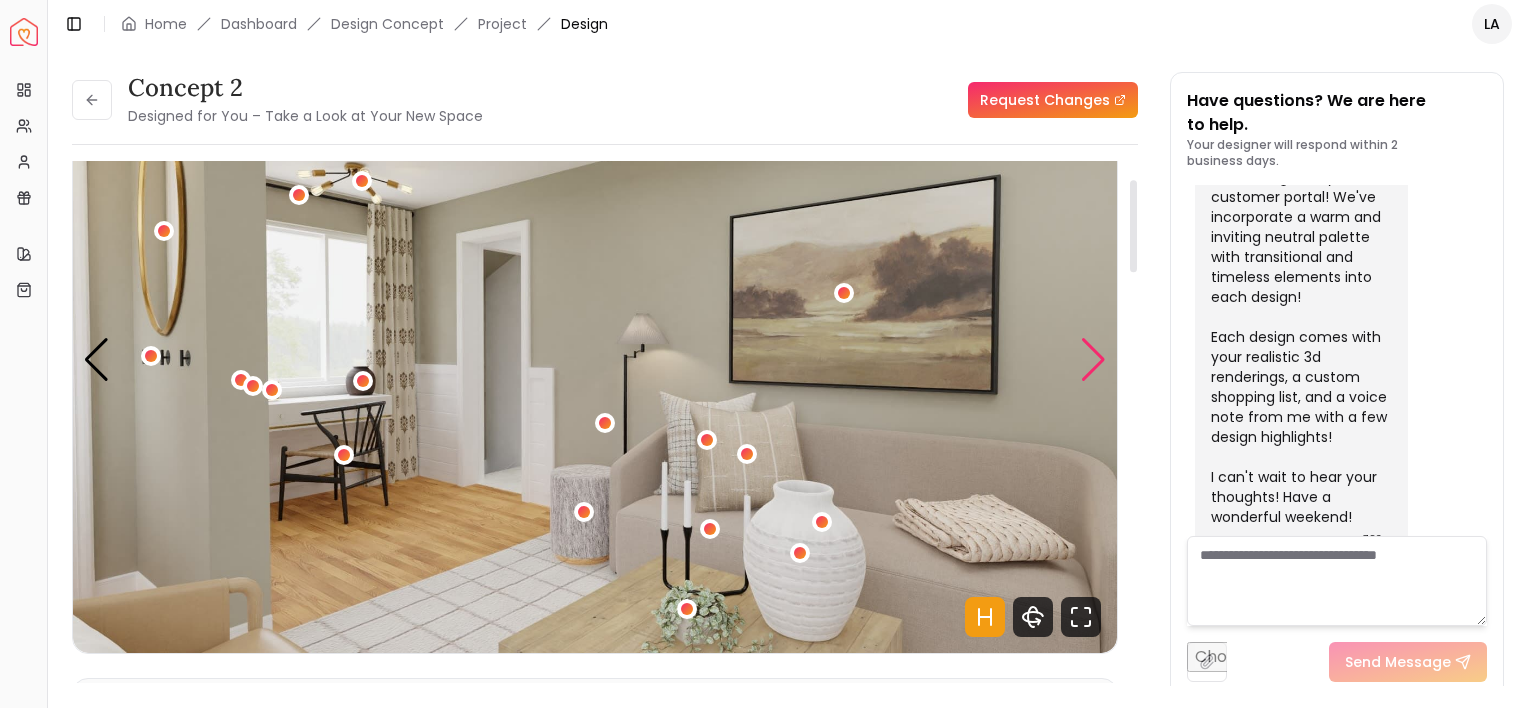 click at bounding box center [1093, 360] 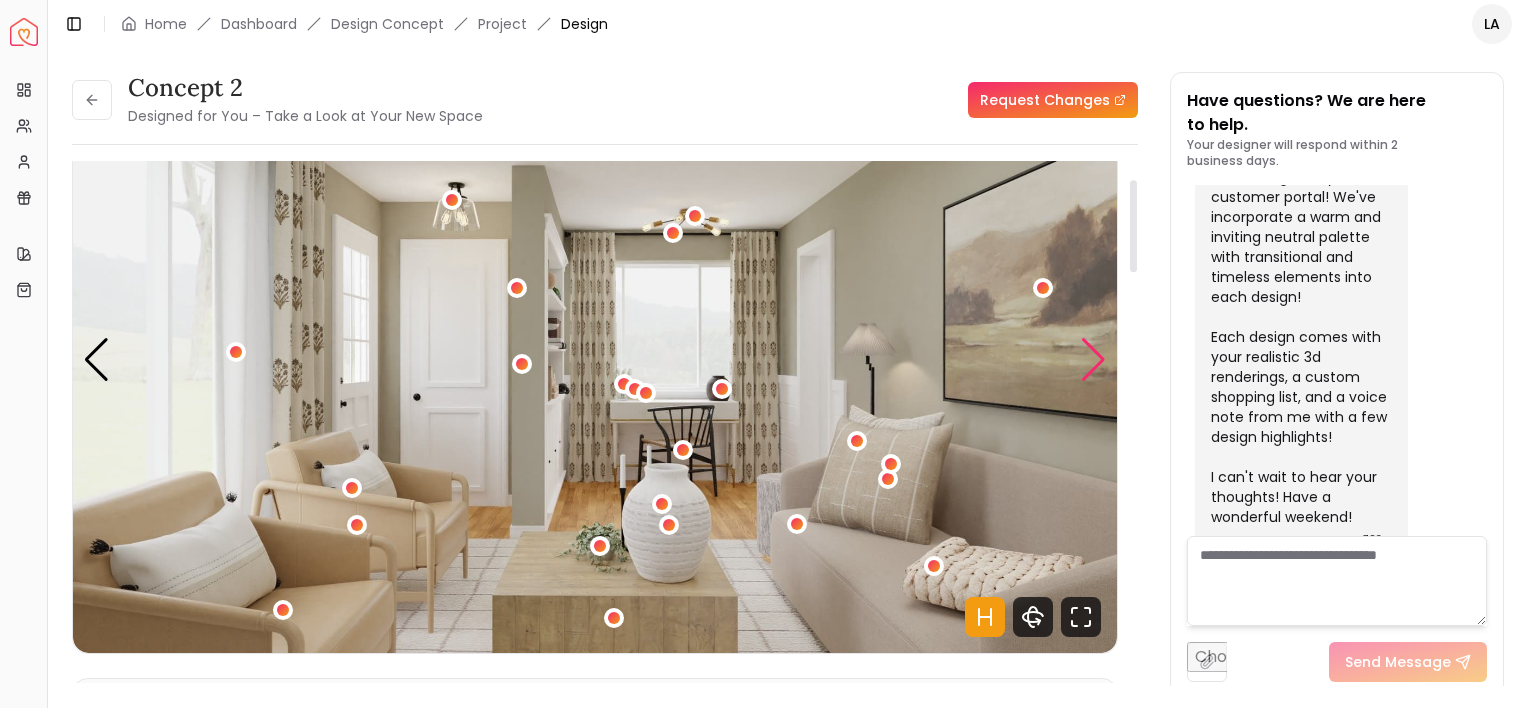 click at bounding box center (1093, 360) 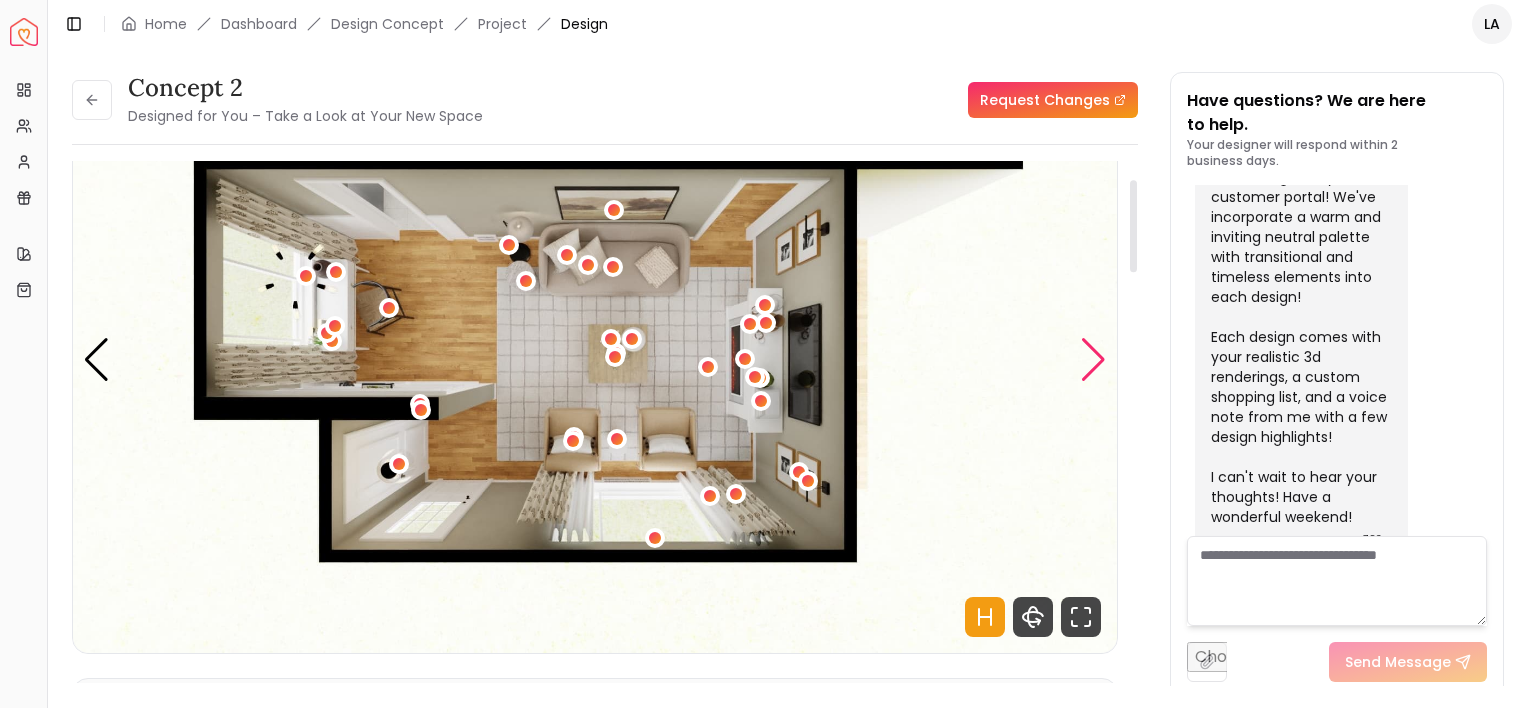 click at bounding box center [1093, 360] 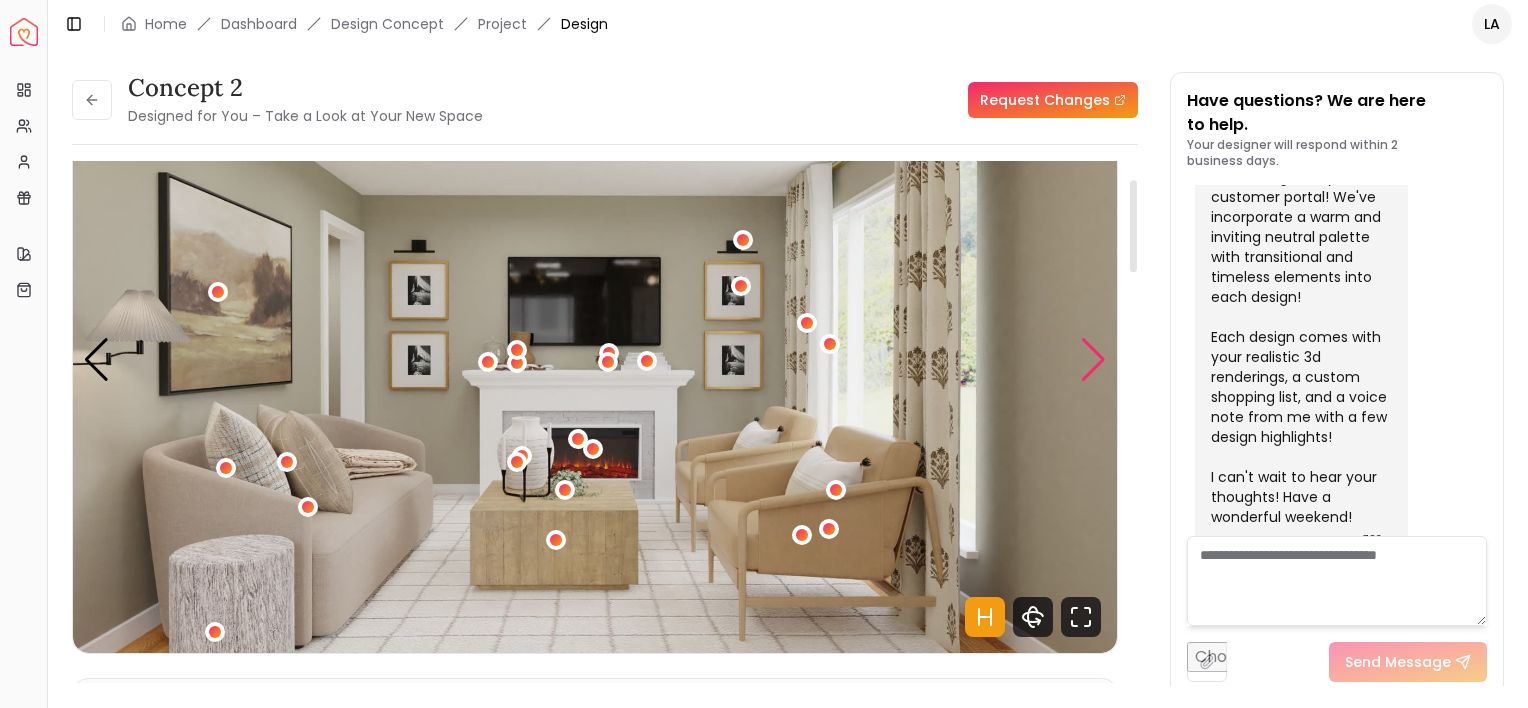 click at bounding box center [1093, 360] 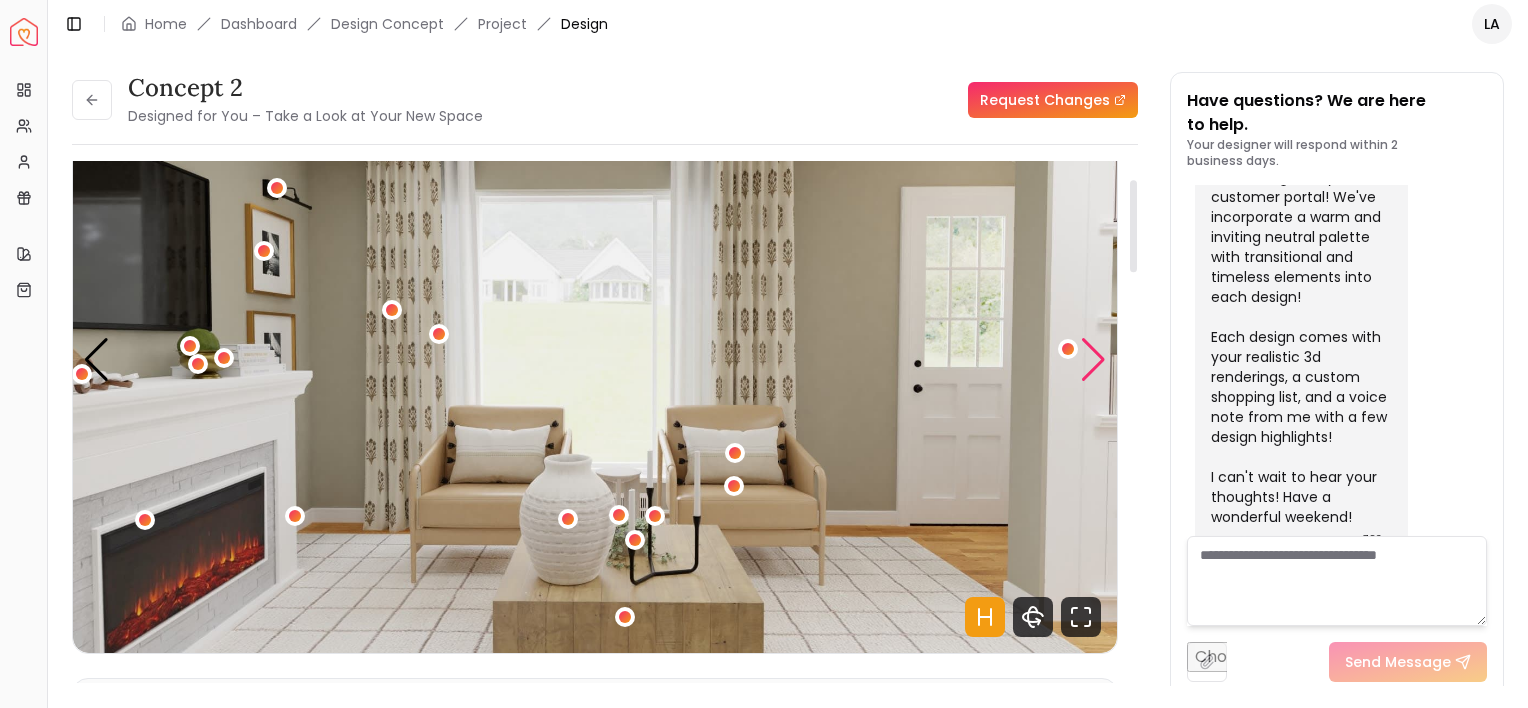 click at bounding box center (1093, 360) 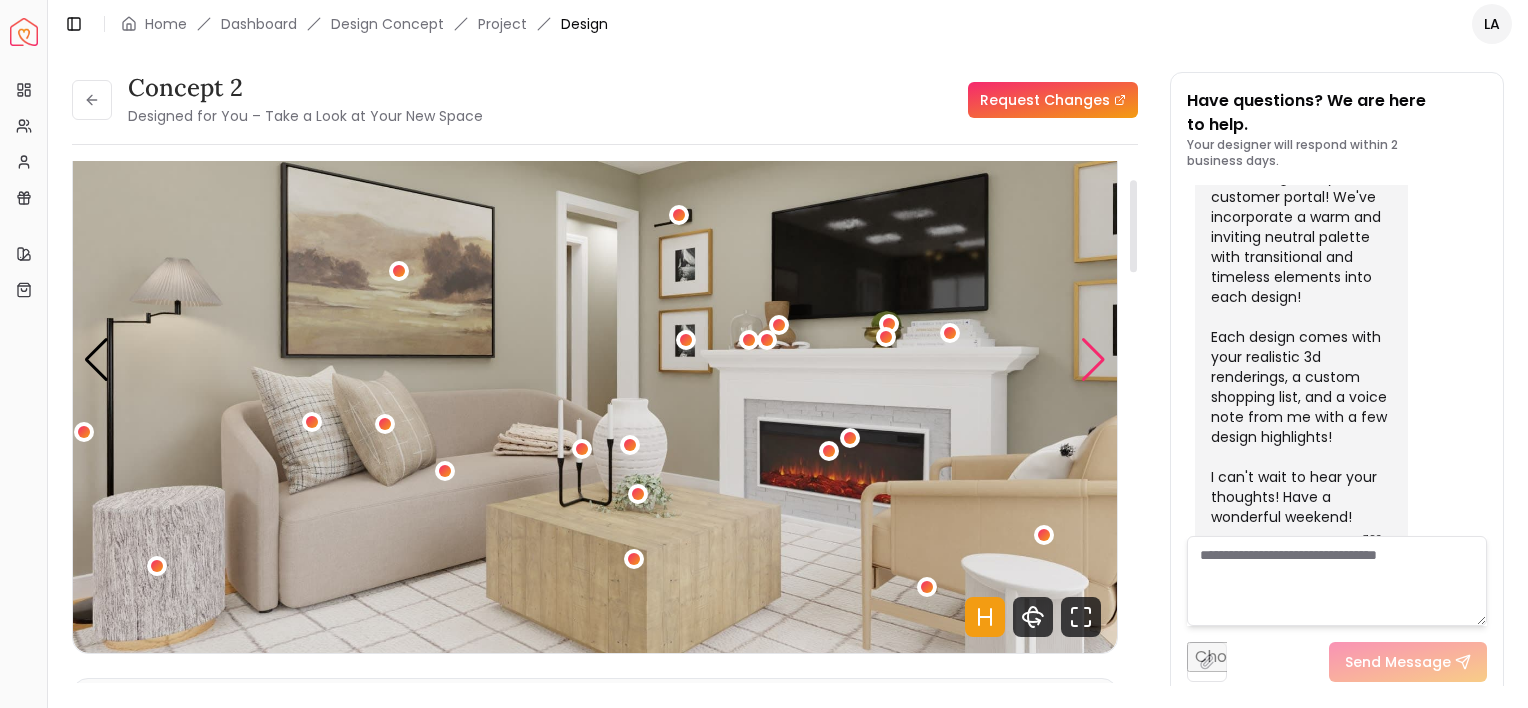 click at bounding box center (1093, 360) 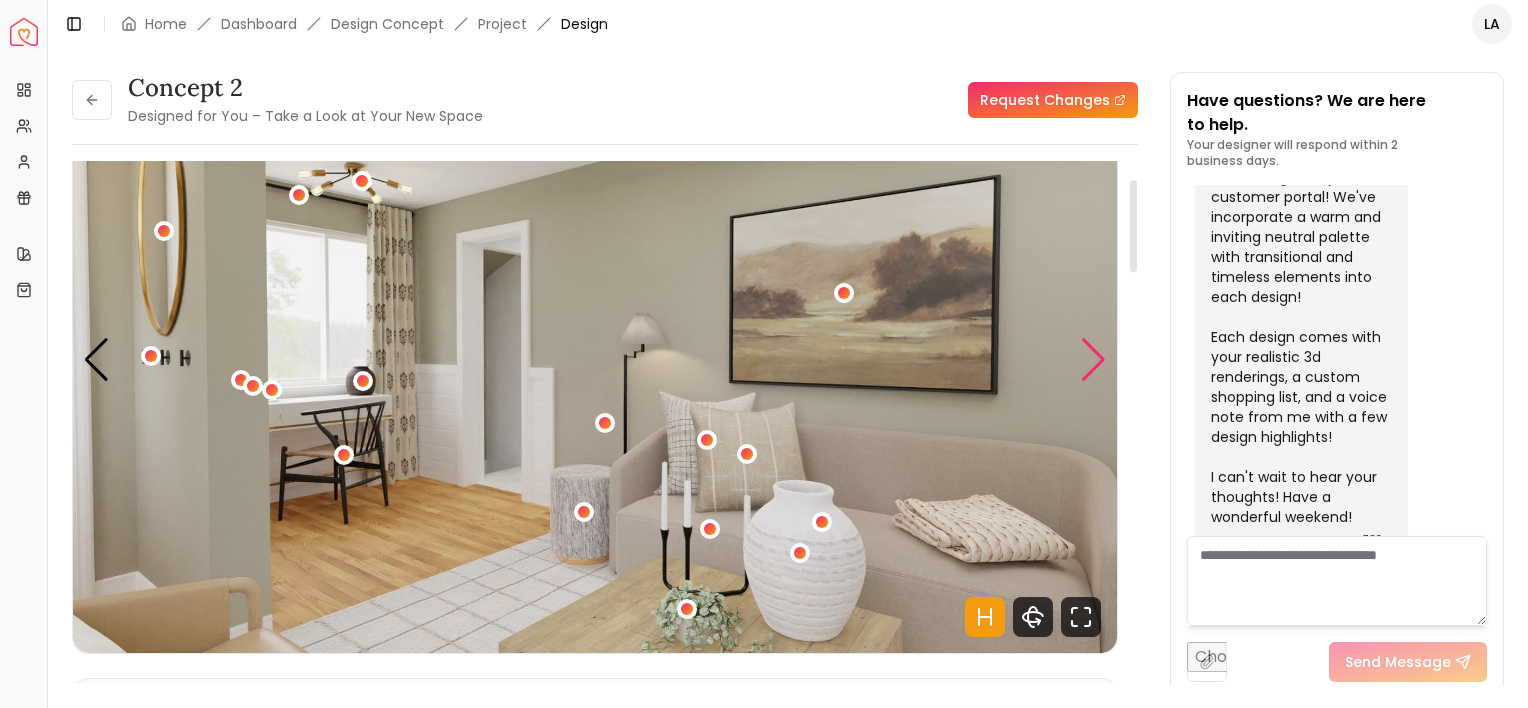 click at bounding box center (1093, 360) 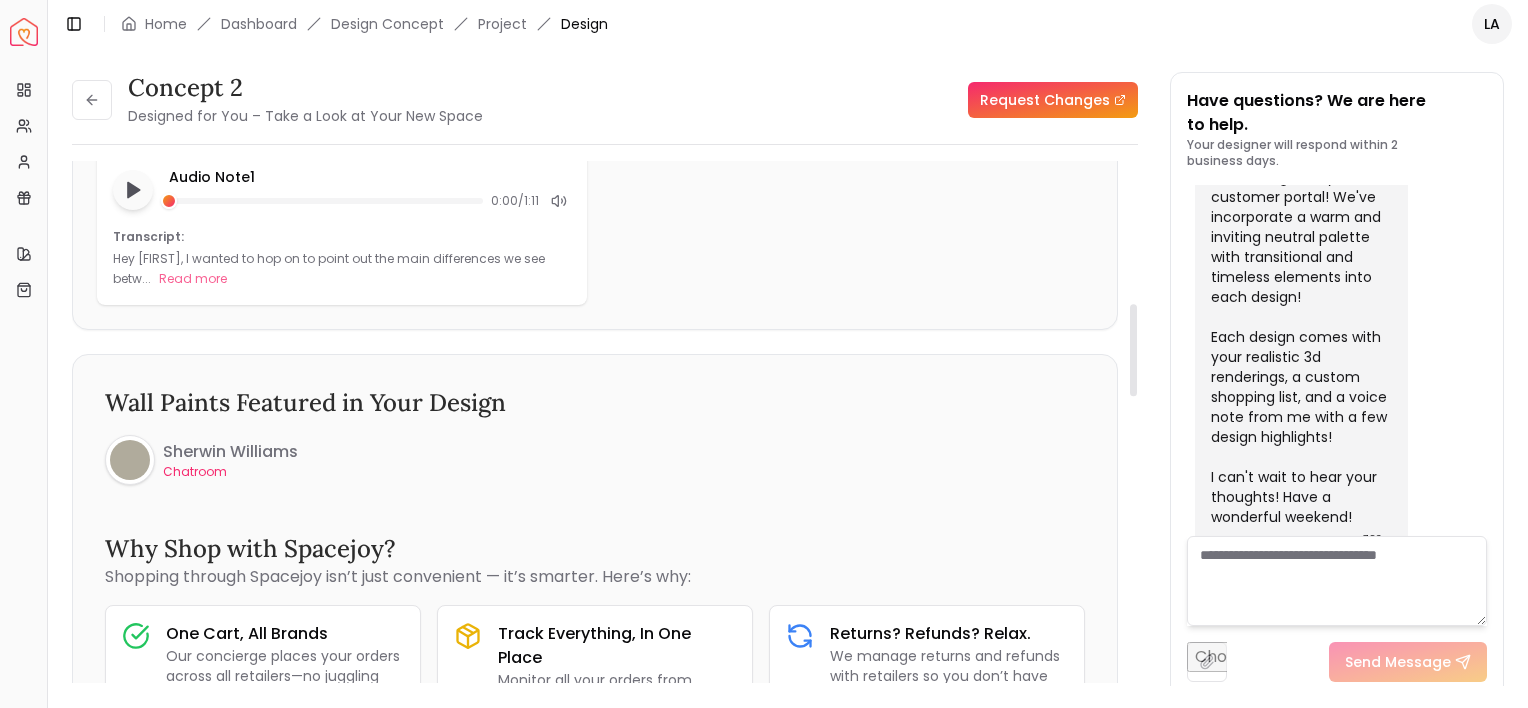 scroll, scrollTop: 0, scrollLeft: 0, axis: both 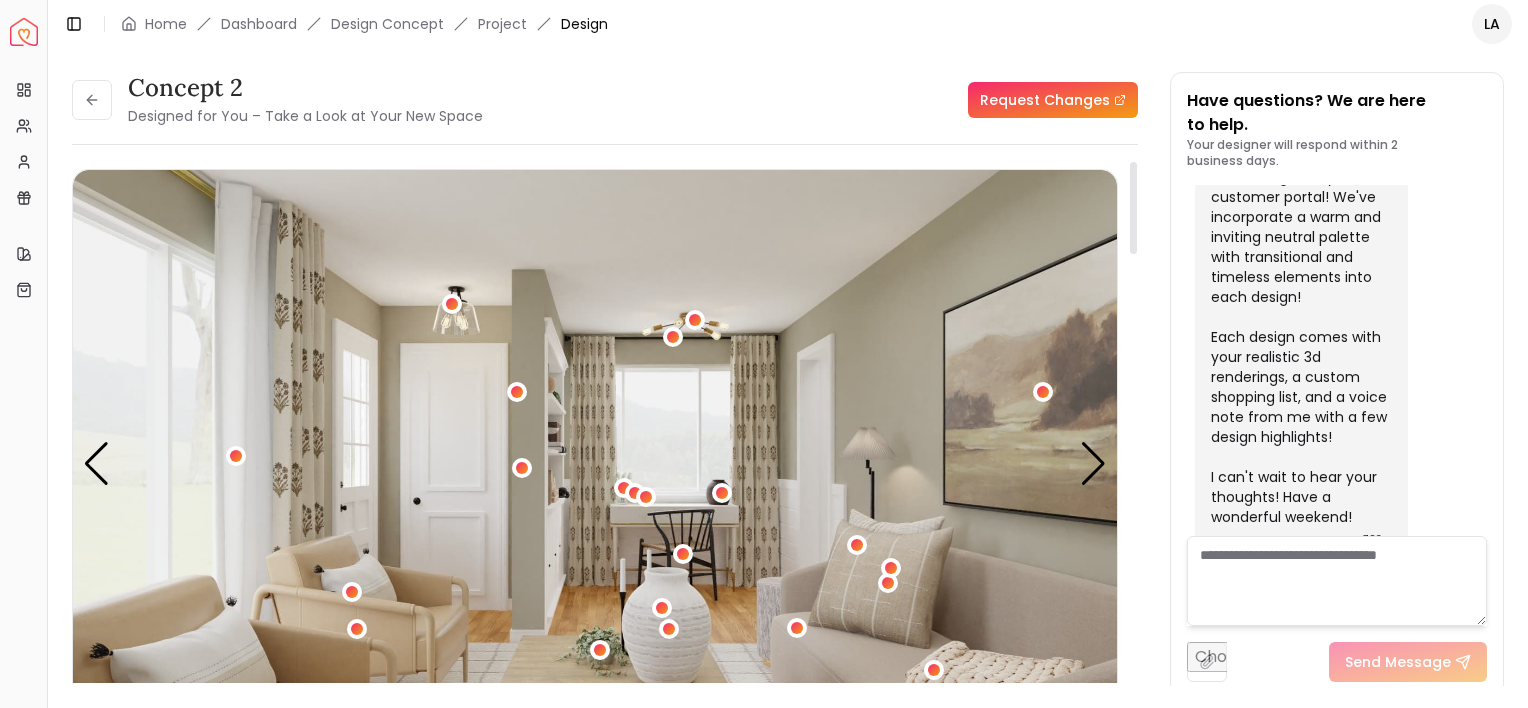 drag, startPoint x: 1132, startPoint y: 240, endPoint x: 1149, endPoint y: 146, distance: 95.524864 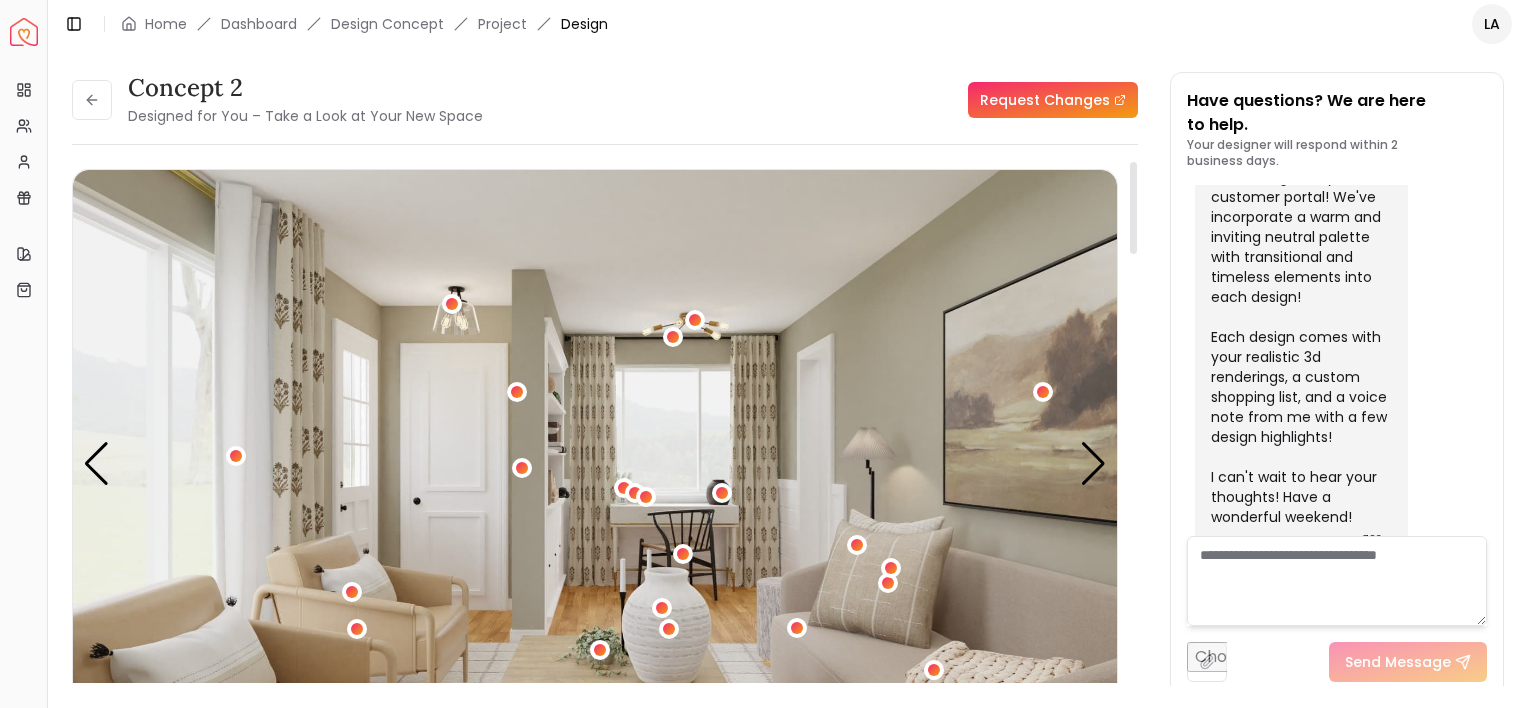 click at bounding box center (1133, 208) 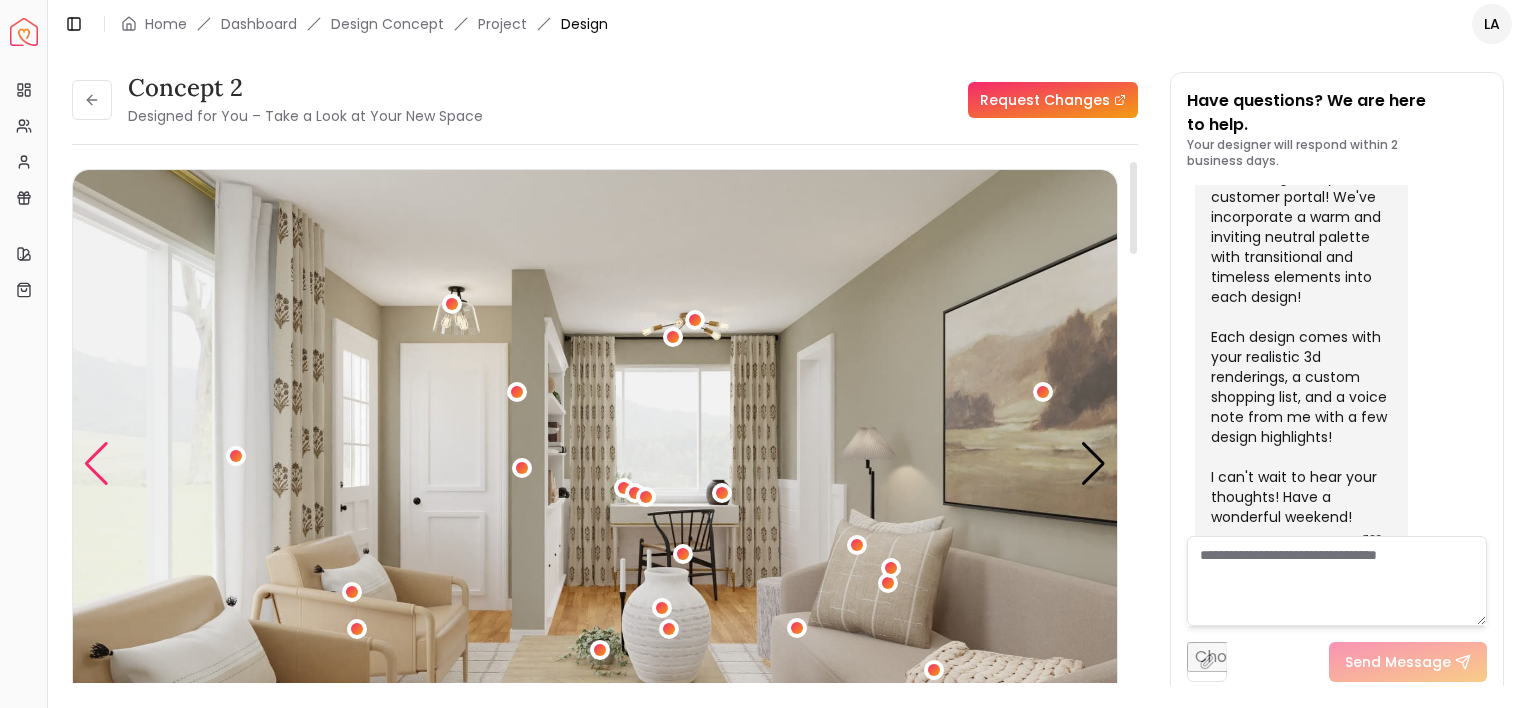 click at bounding box center (96, 464) 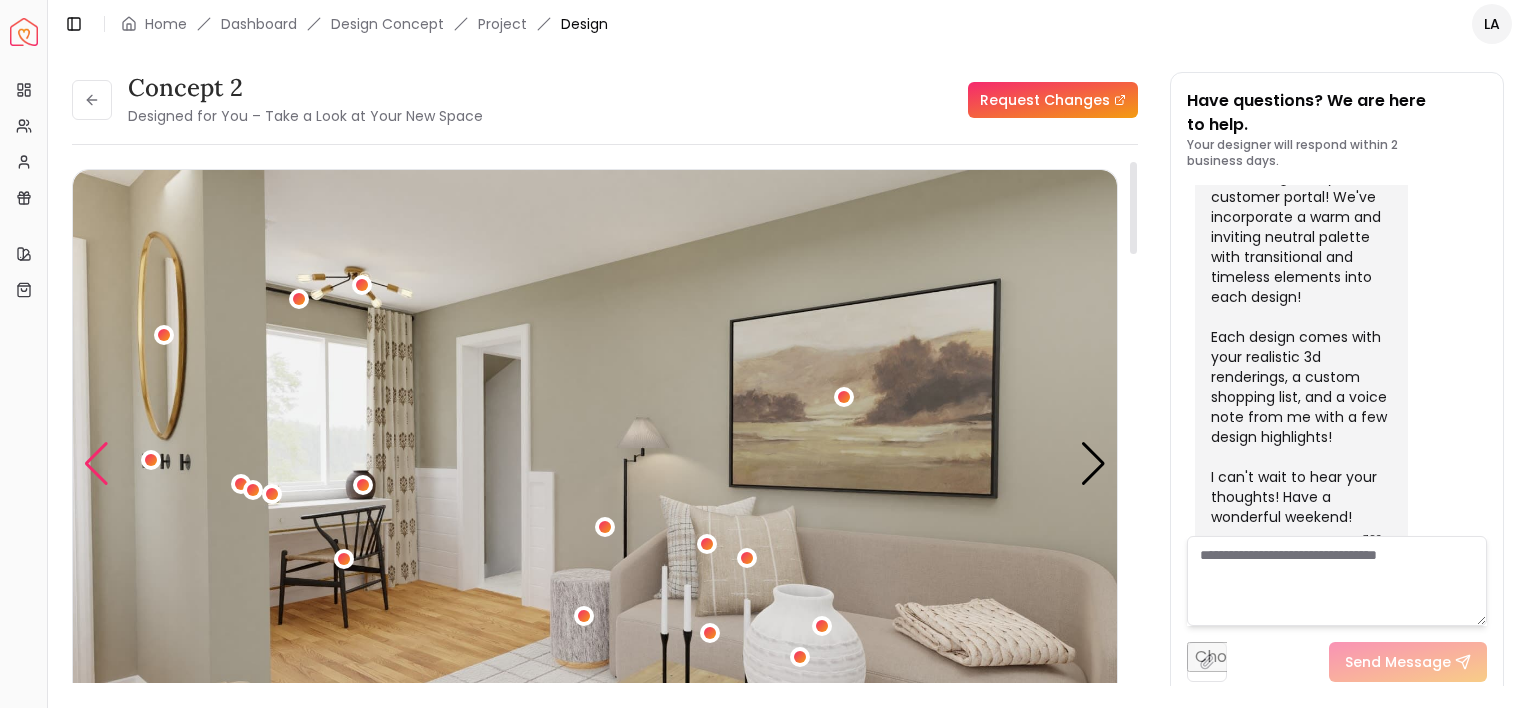 click at bounding box center [96, 464] 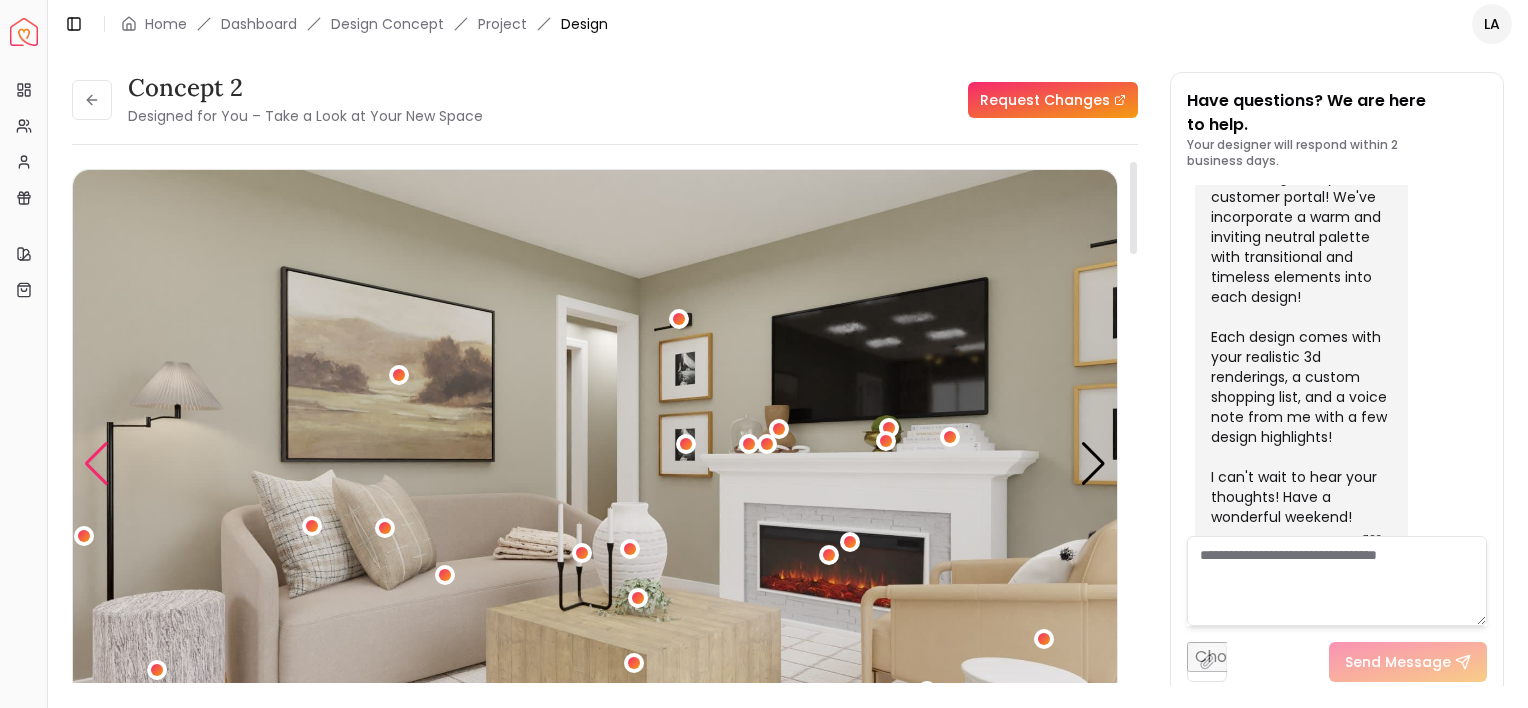 click at bounding box center [96, 464] 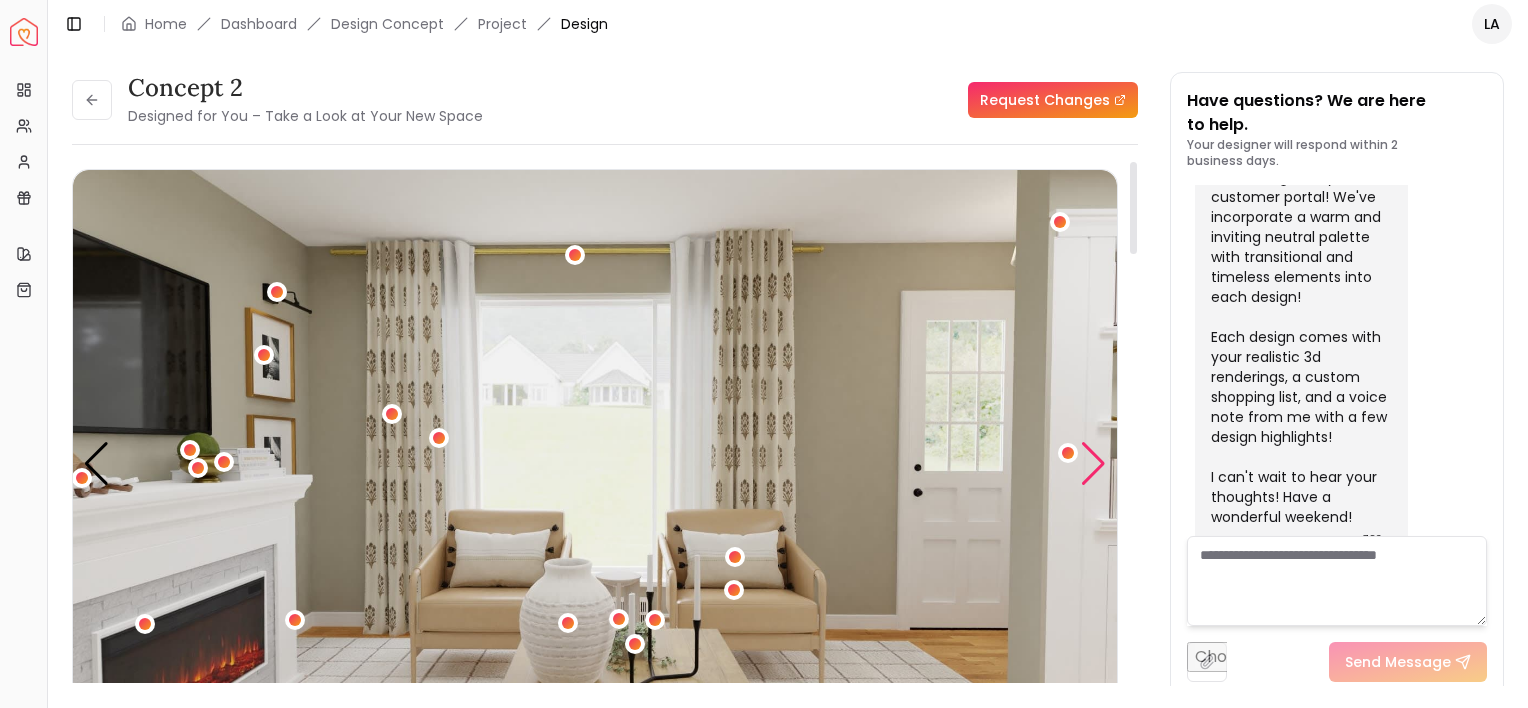 click at bounding box center (1093, 464) 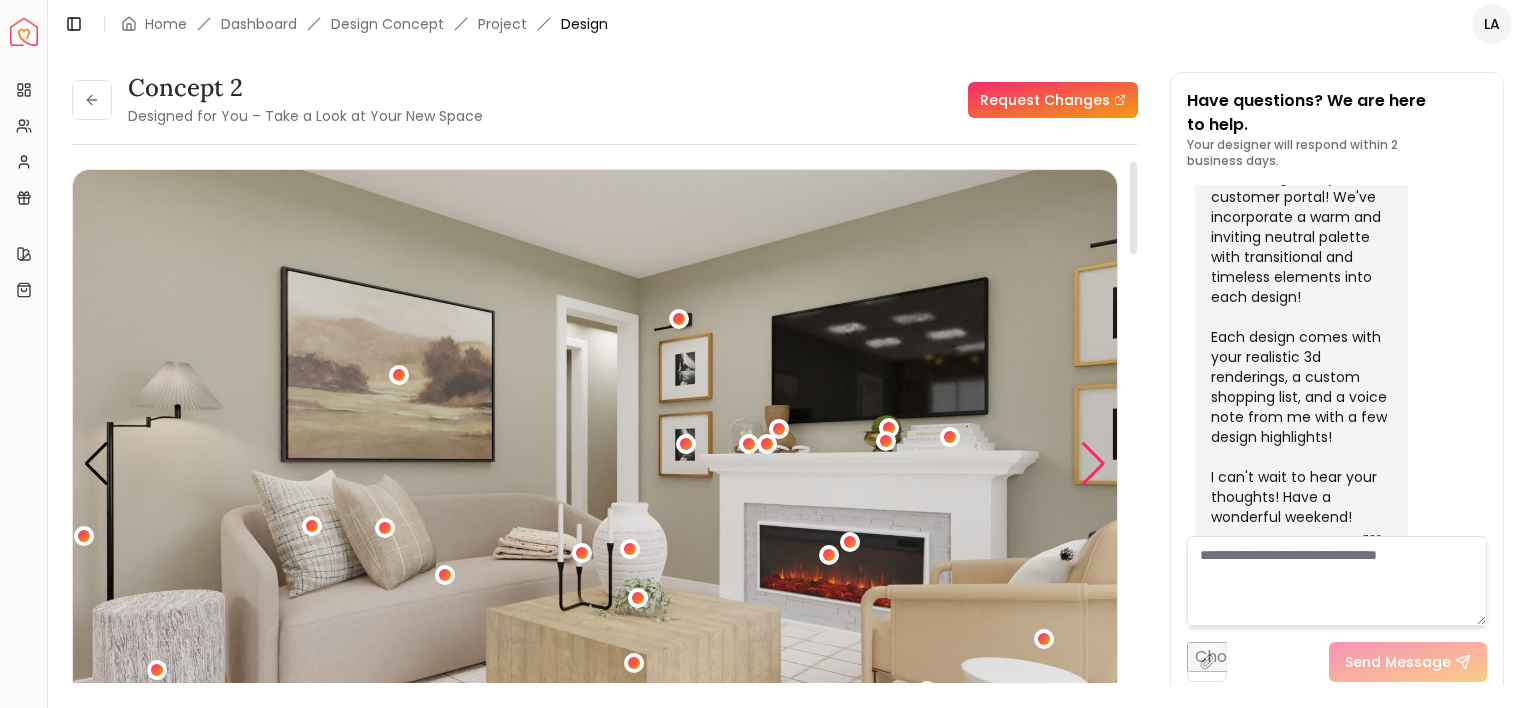 click at bounding box center [1093, 464] 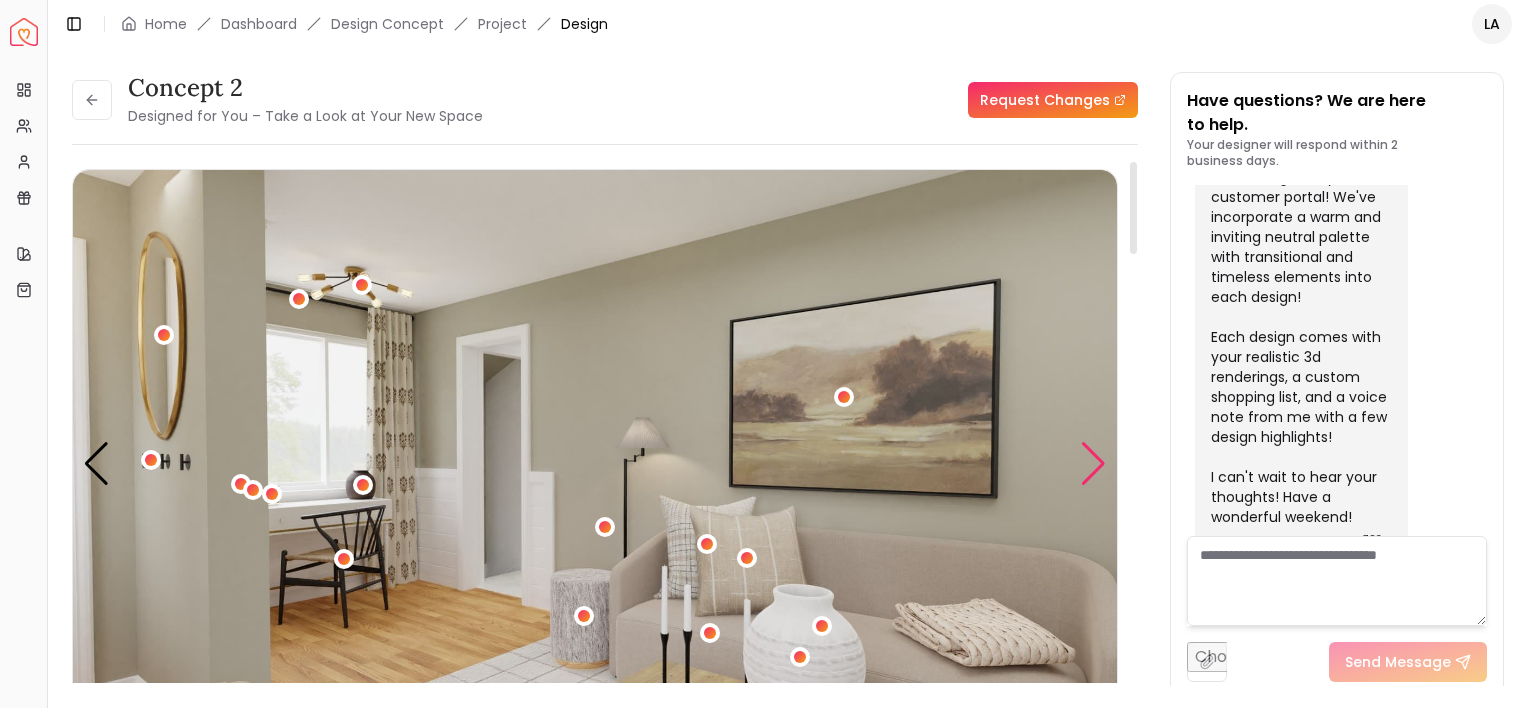 click at bounding box center (1093, 464) 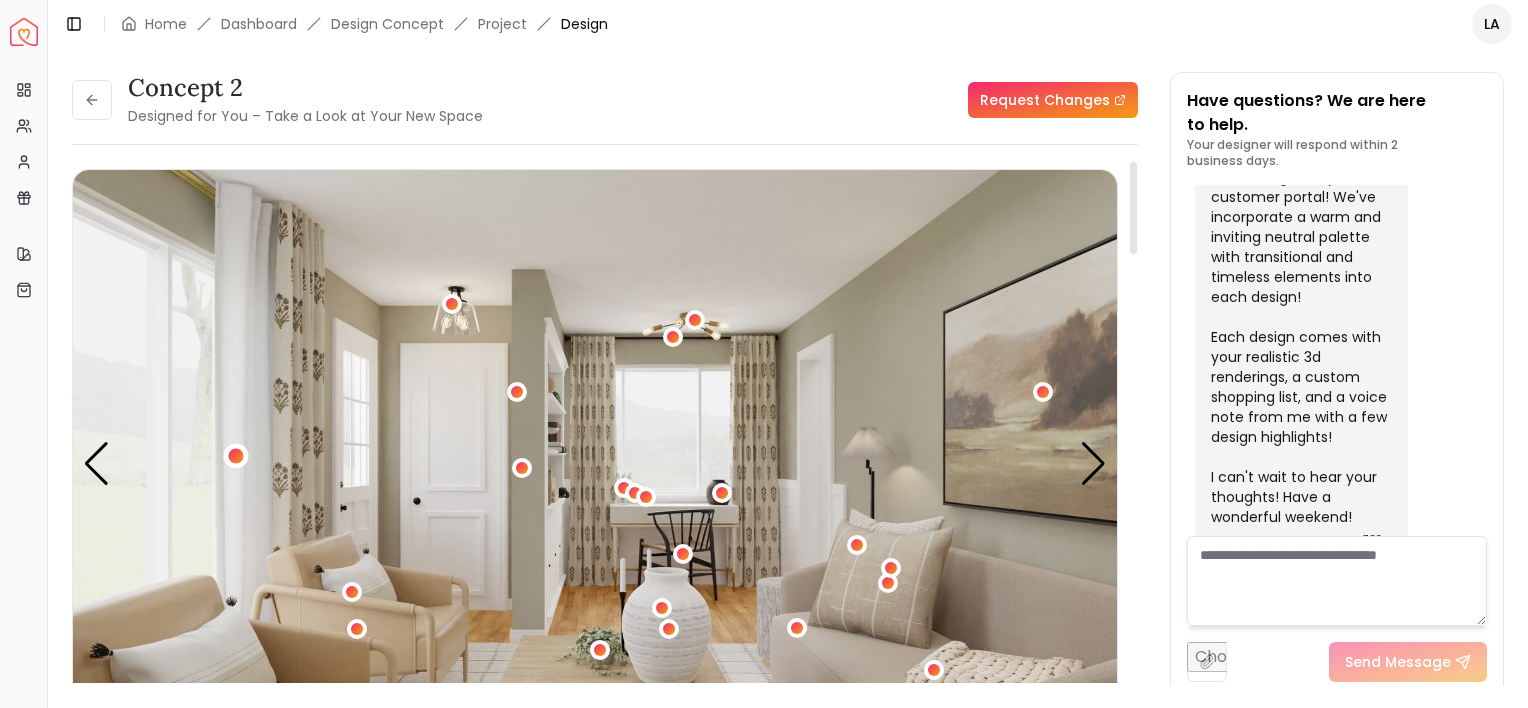 click at bounding box center (235, 455) 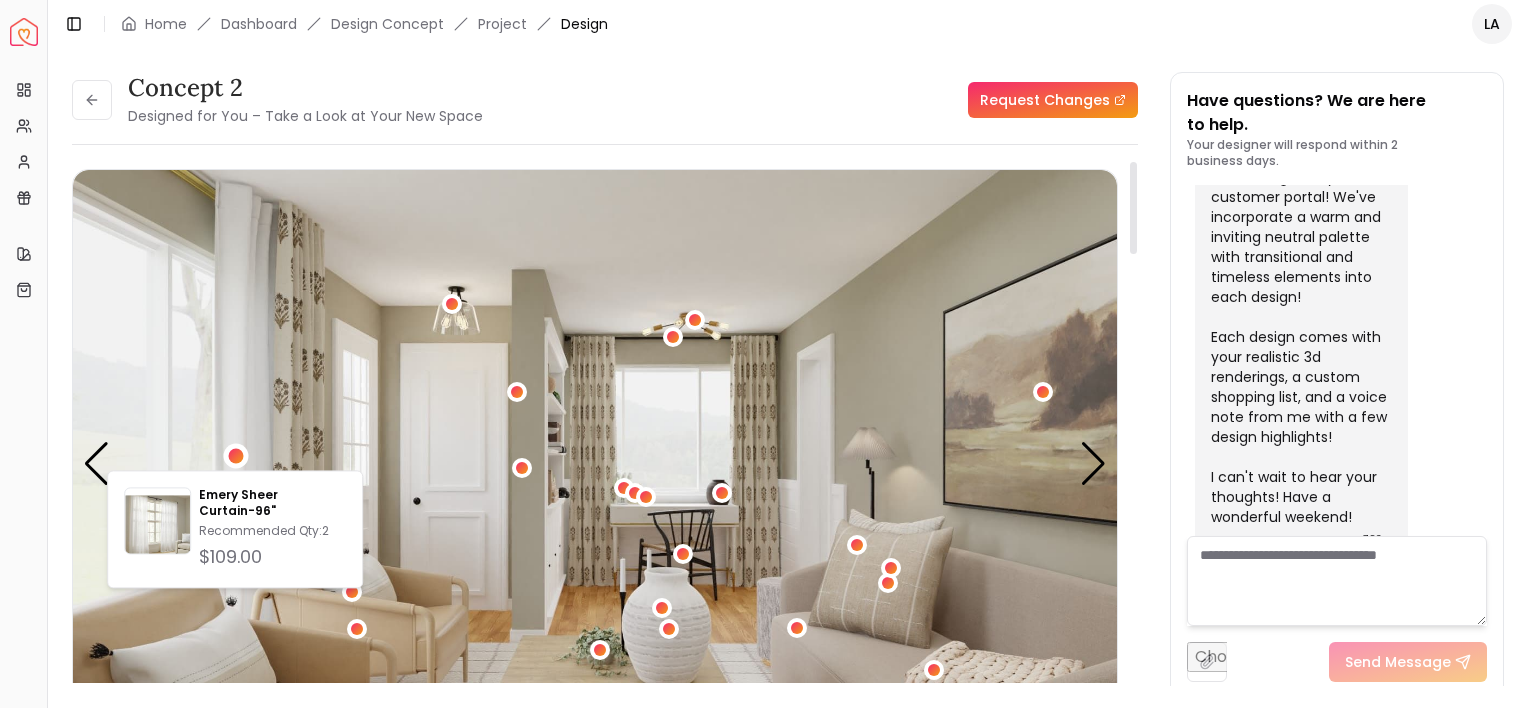 click at bounding box center [595, 463] 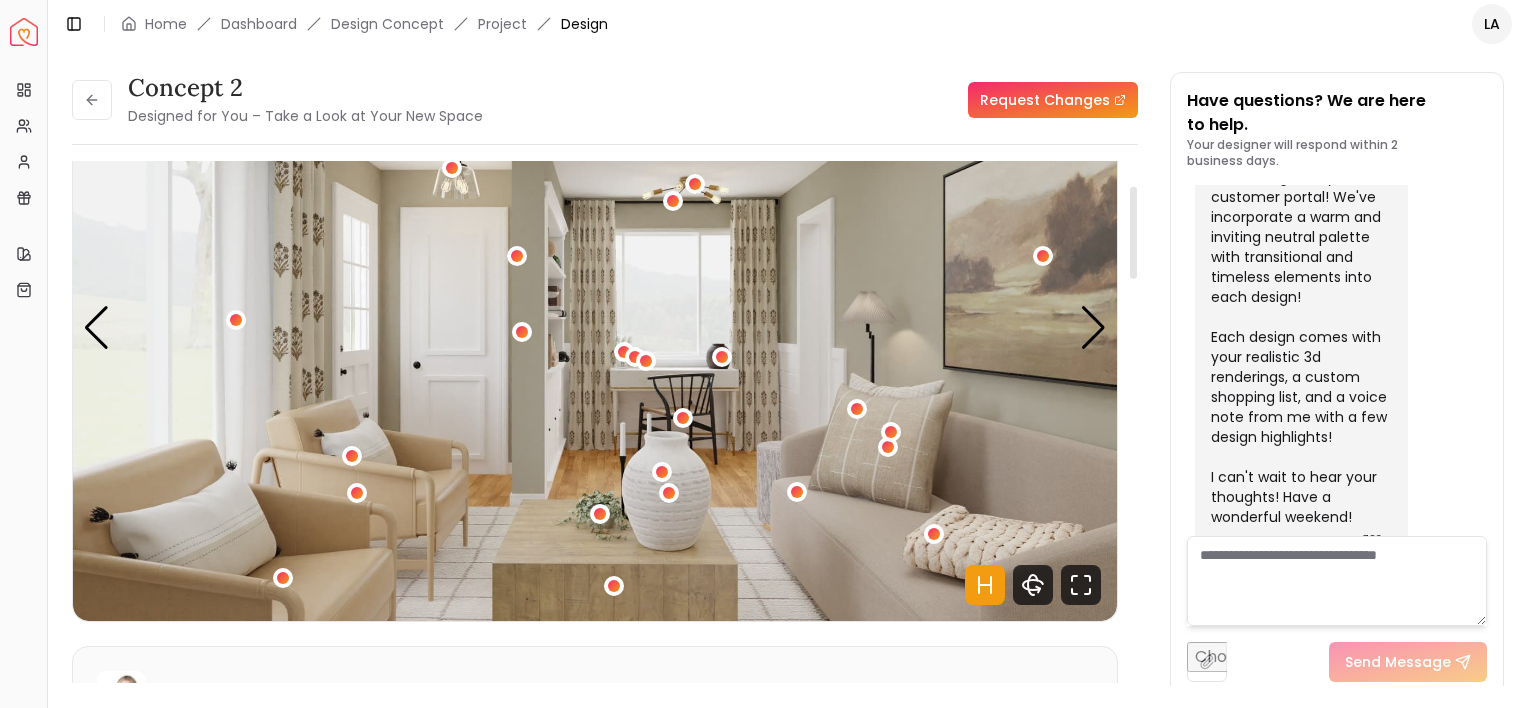 scroll, scrollTop: 145, scrollLeft: 0, axis: vertical 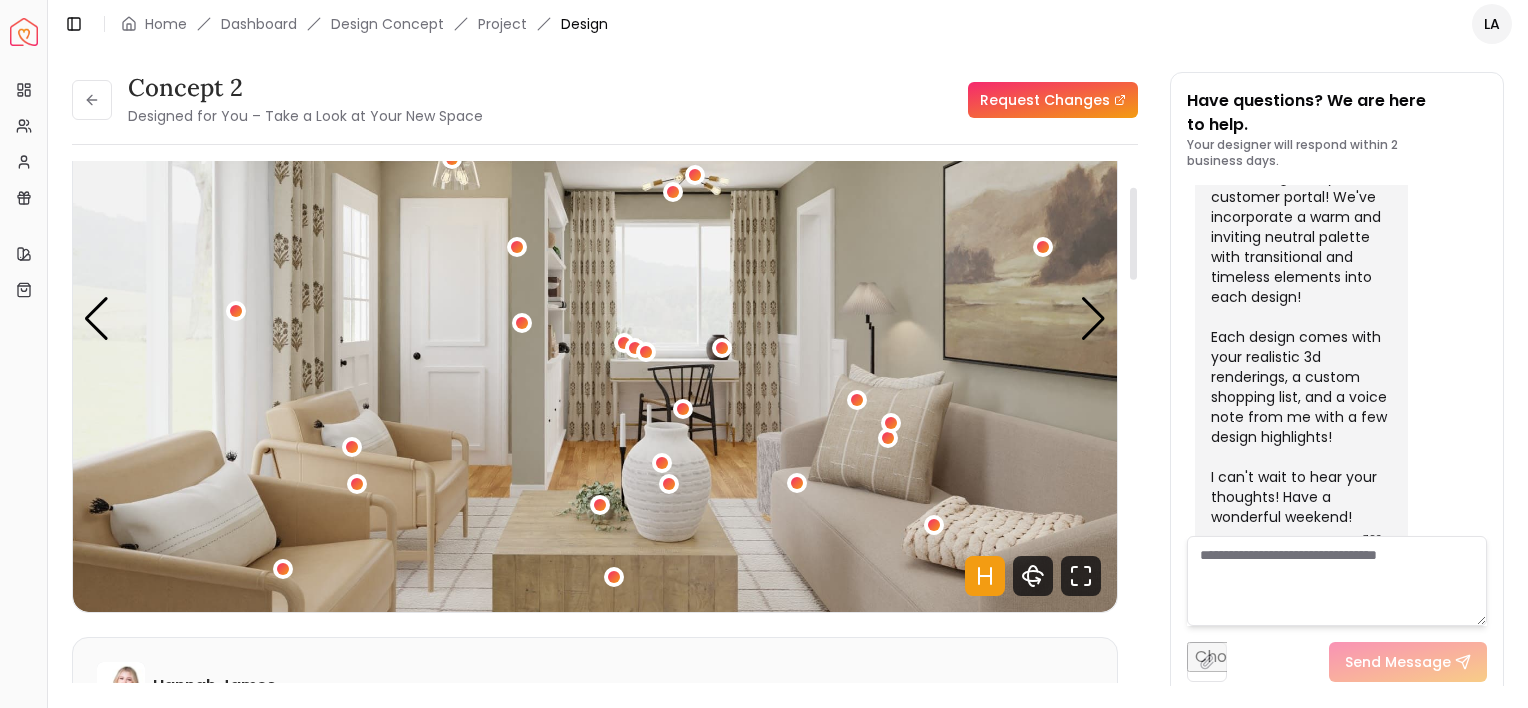 drag, startPoint x: 1133, startPoint y: 224, endPoint x: 1136, endPoint y: 250, distance: 26.172504 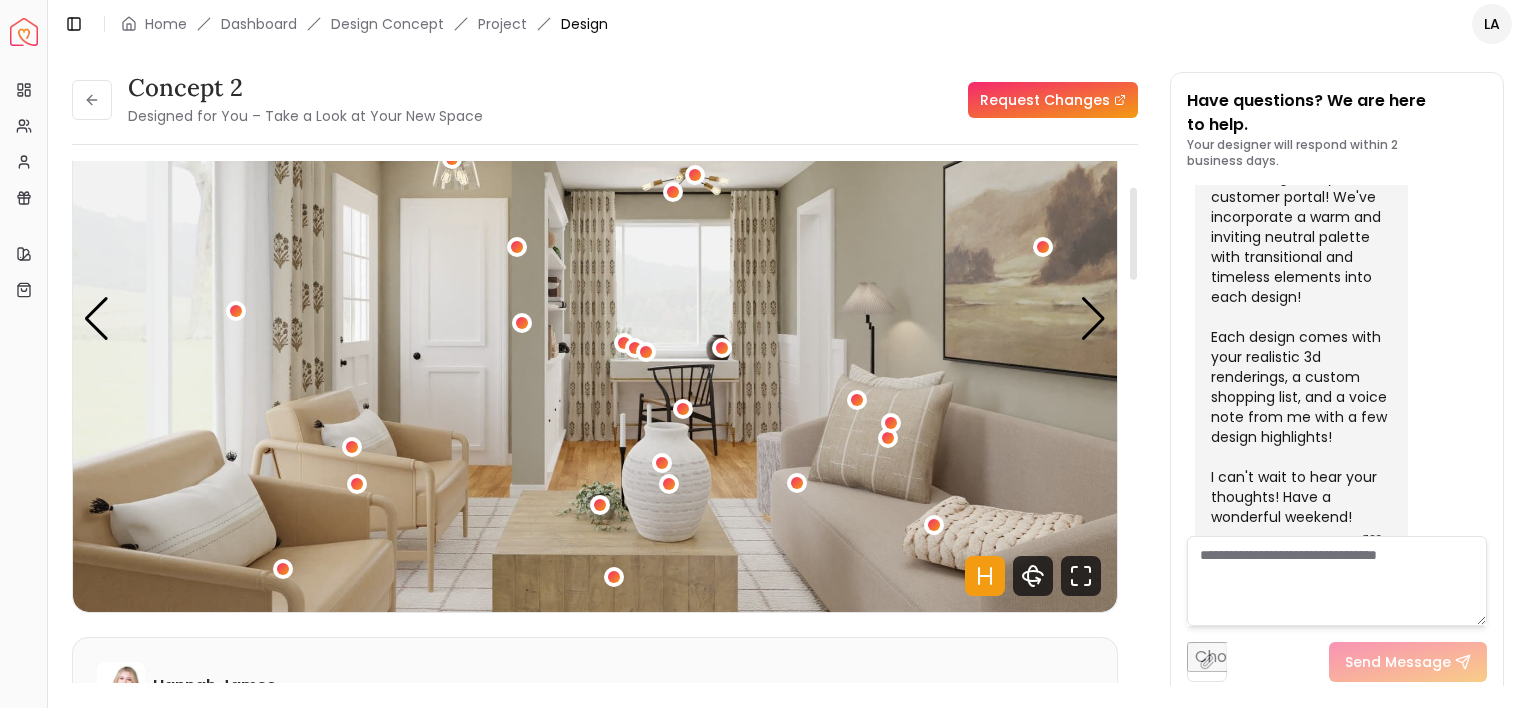 click at bounding box center [1133, 234] 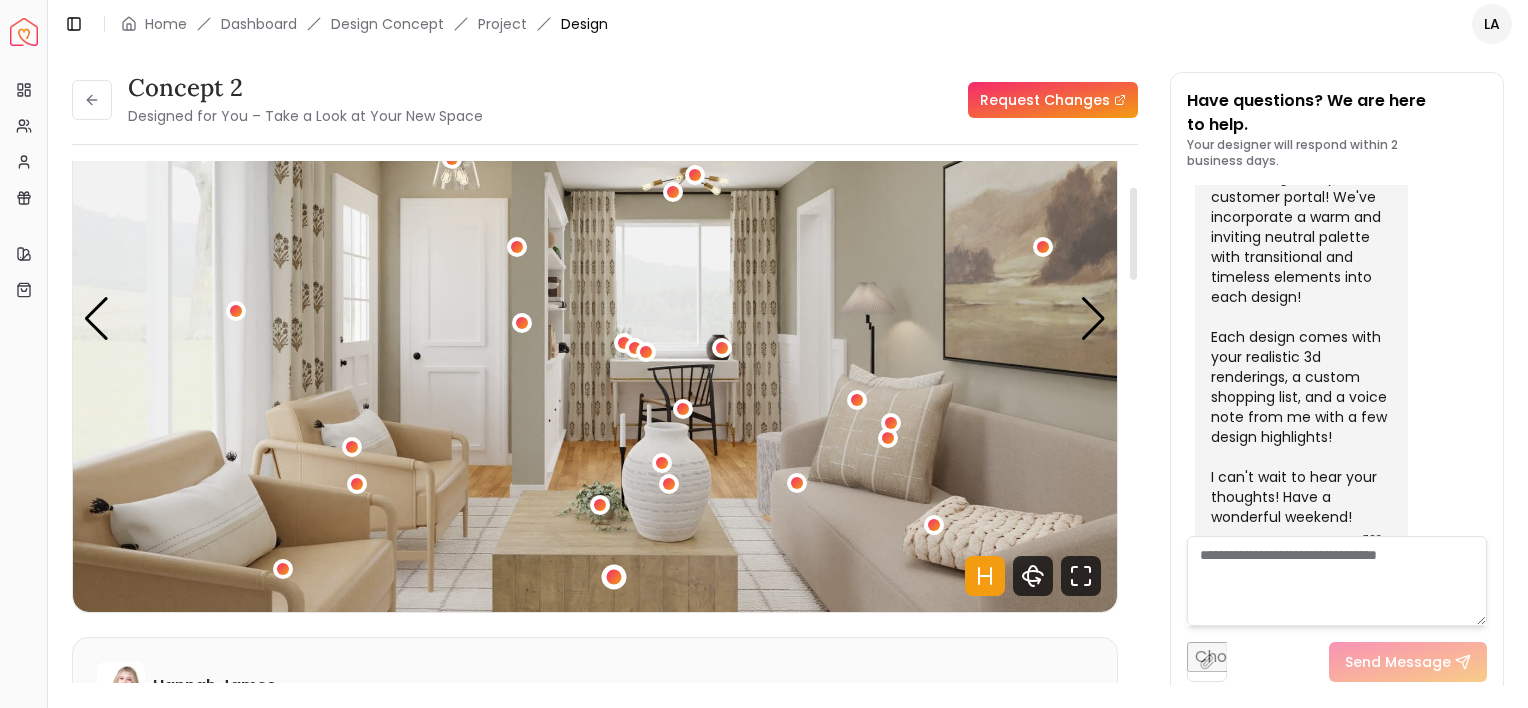click at bounding box center (613, 577) 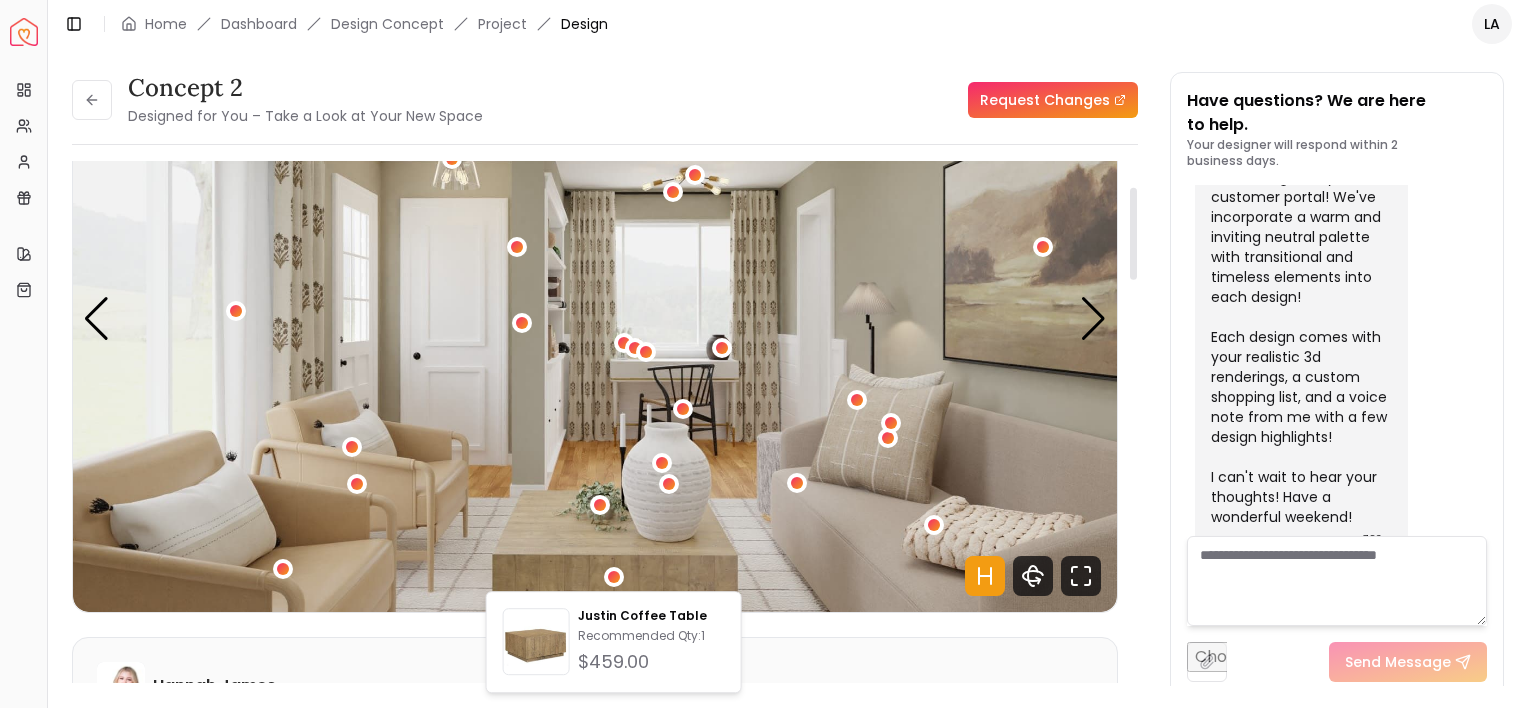 click at bounding box center (595, 318) 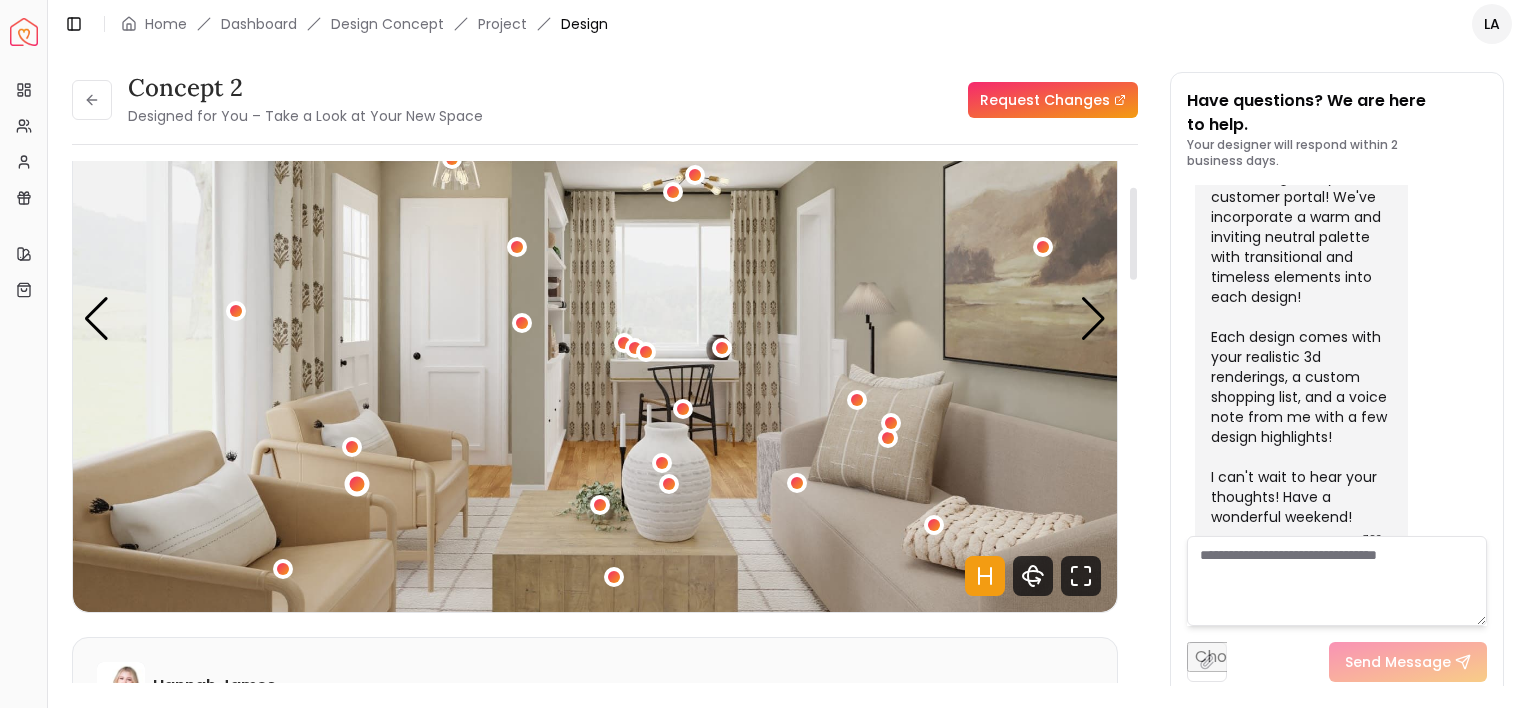 click at bounding box center (357, 483) 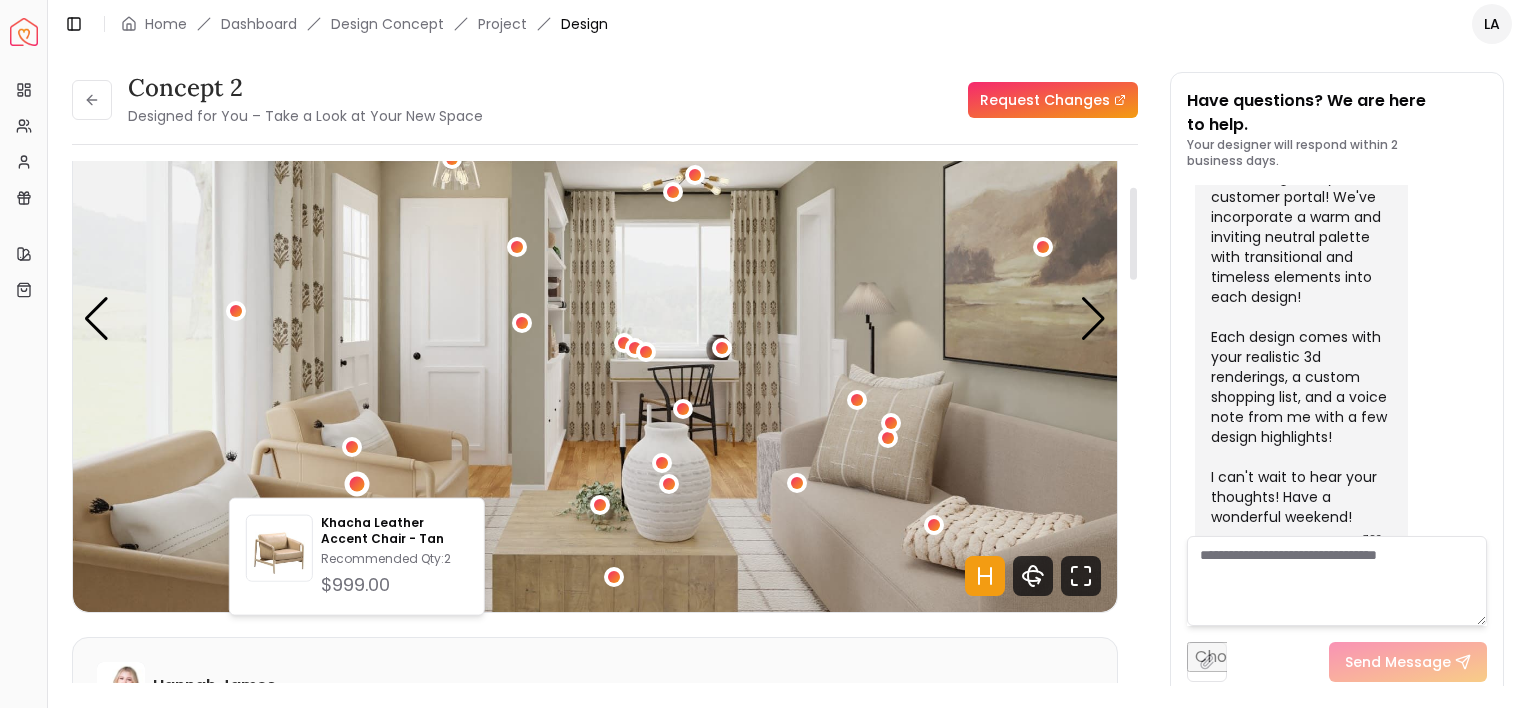click at bounding box center [595, 318] 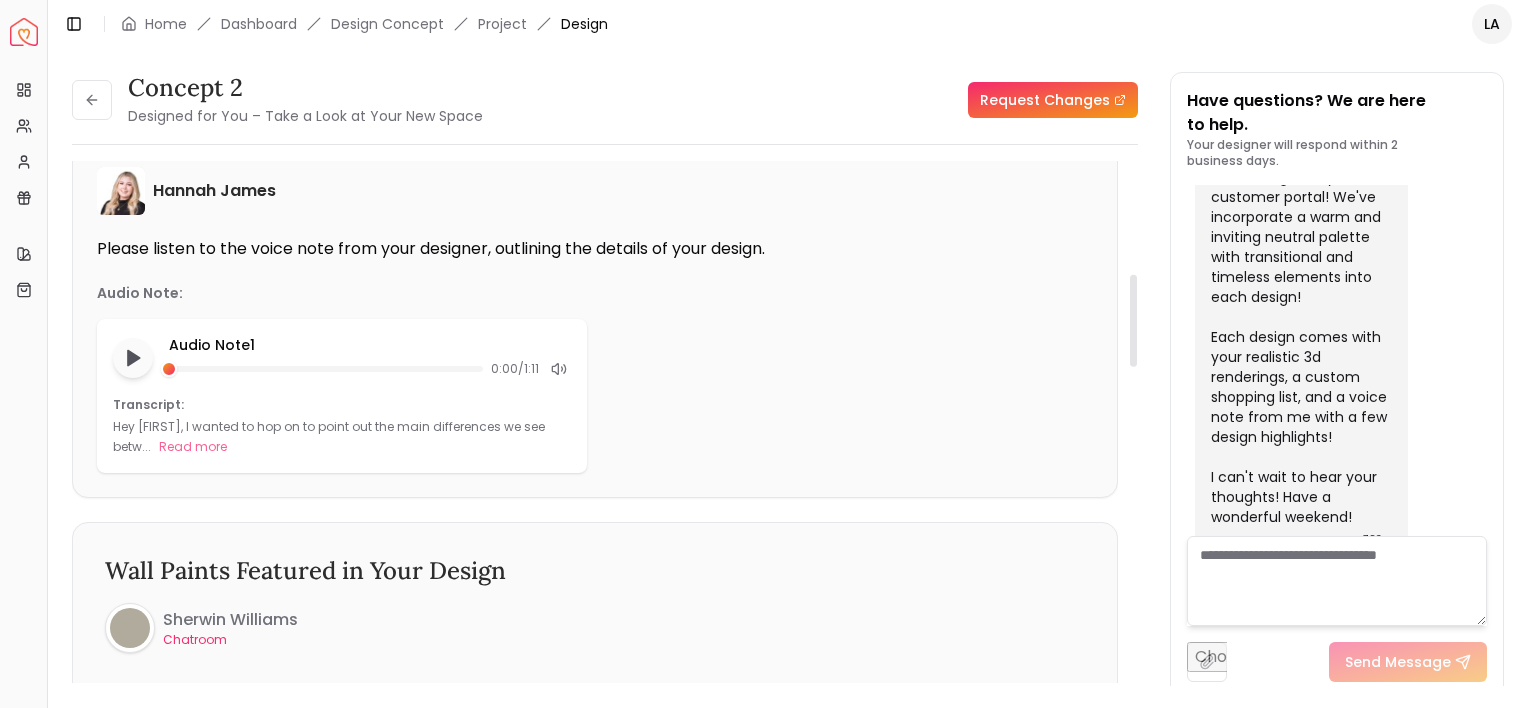 scroll, scrollTop: 645, scrollLeft: 0, axis: vertical 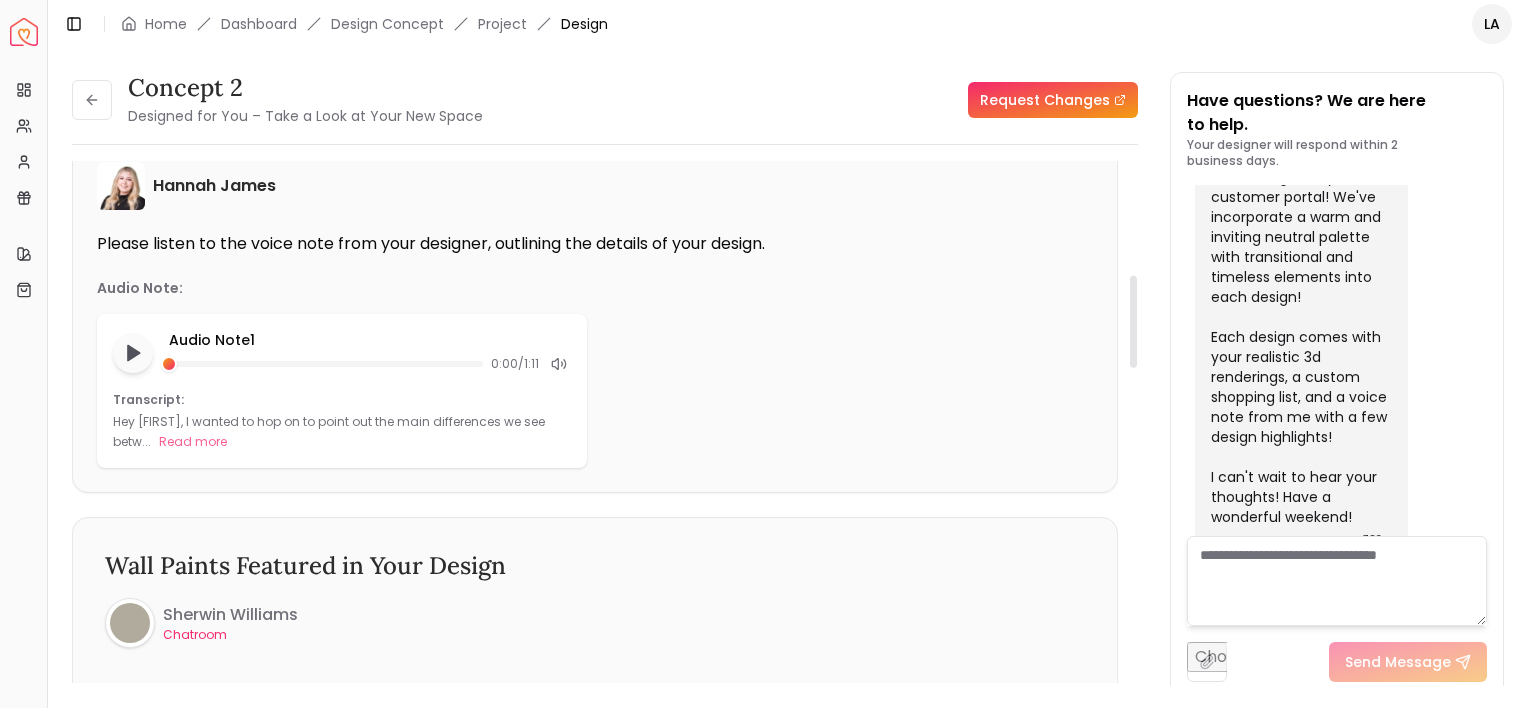 drag, startPoint x: 1134, startPoint y: 238, endPoint x: 1156, endPoint y: 326, distance: 90.70832 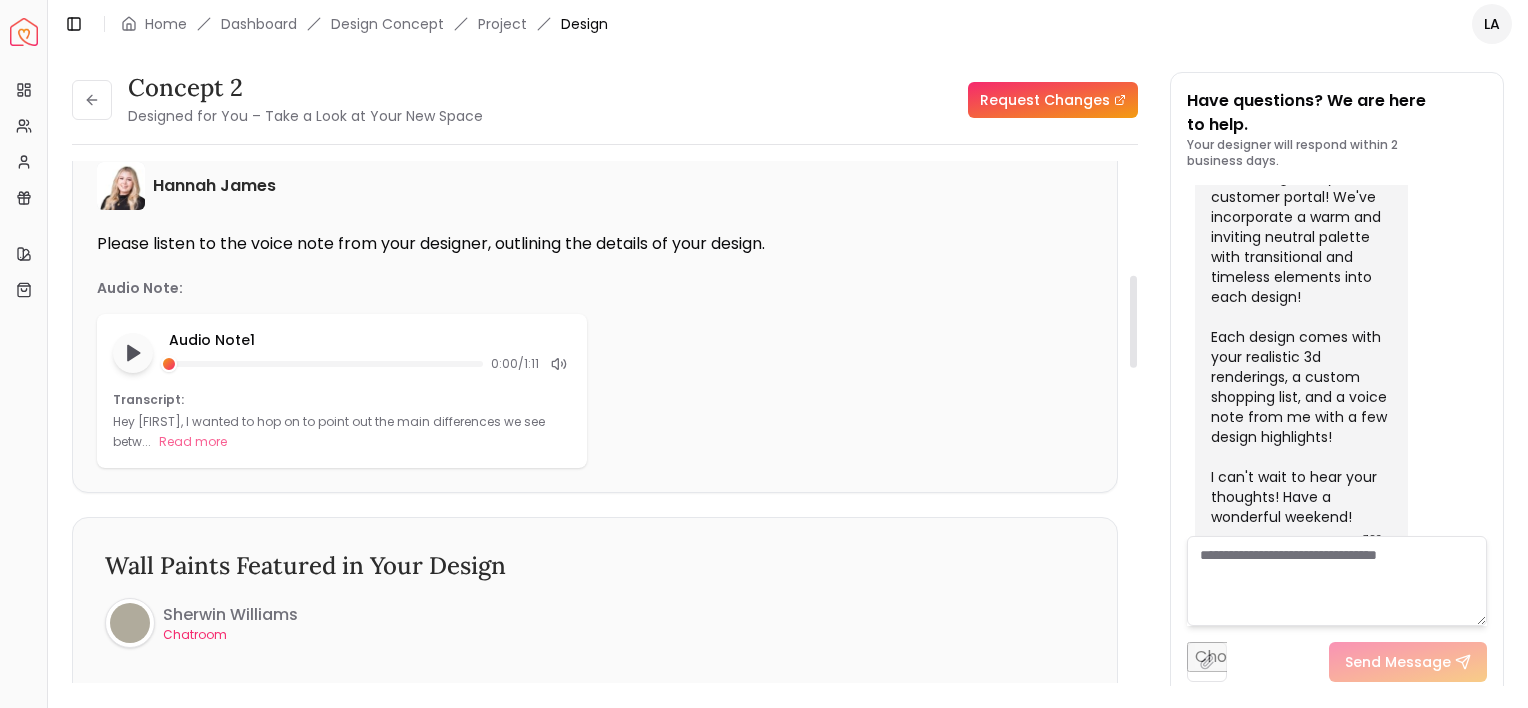 click at bounding box center (1133, 322) 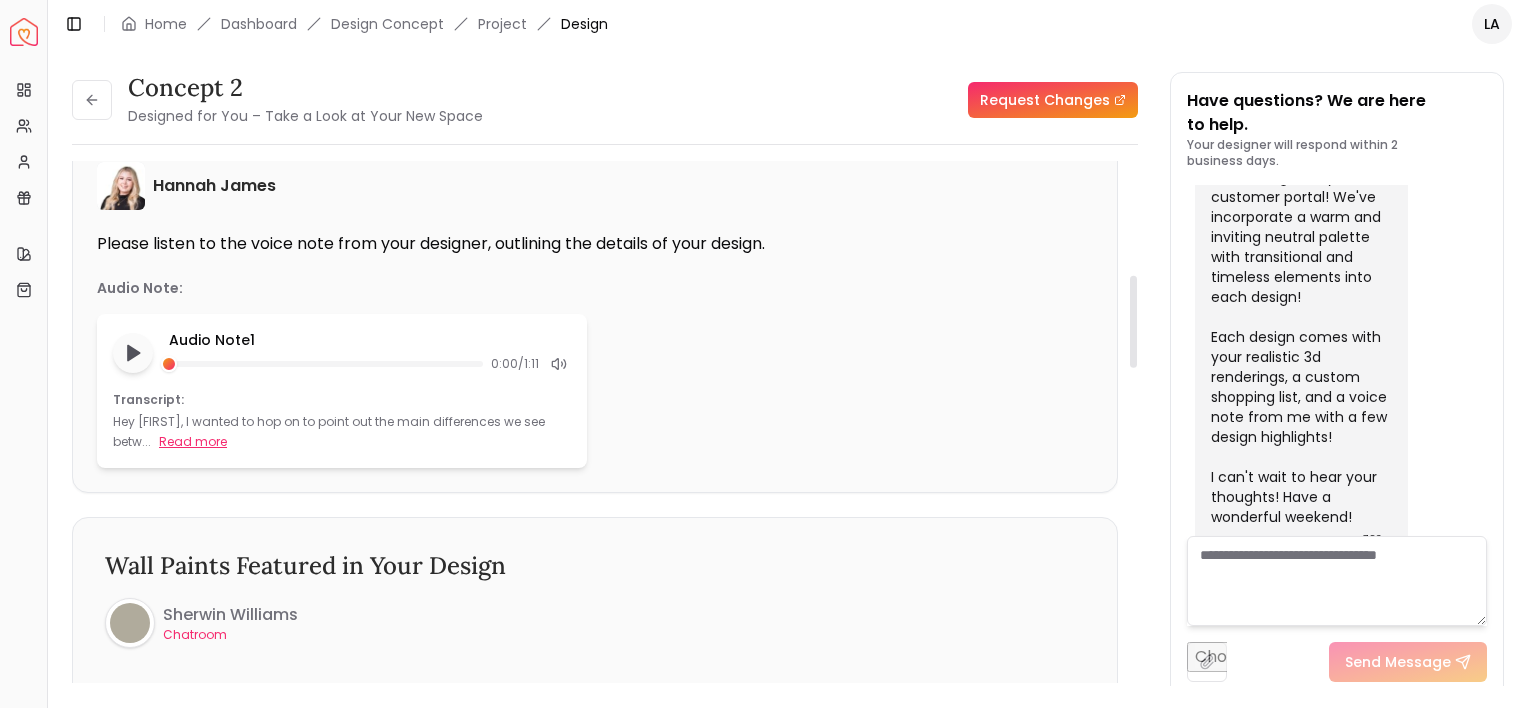 click on "Read more" at bounding box center (193, 442) 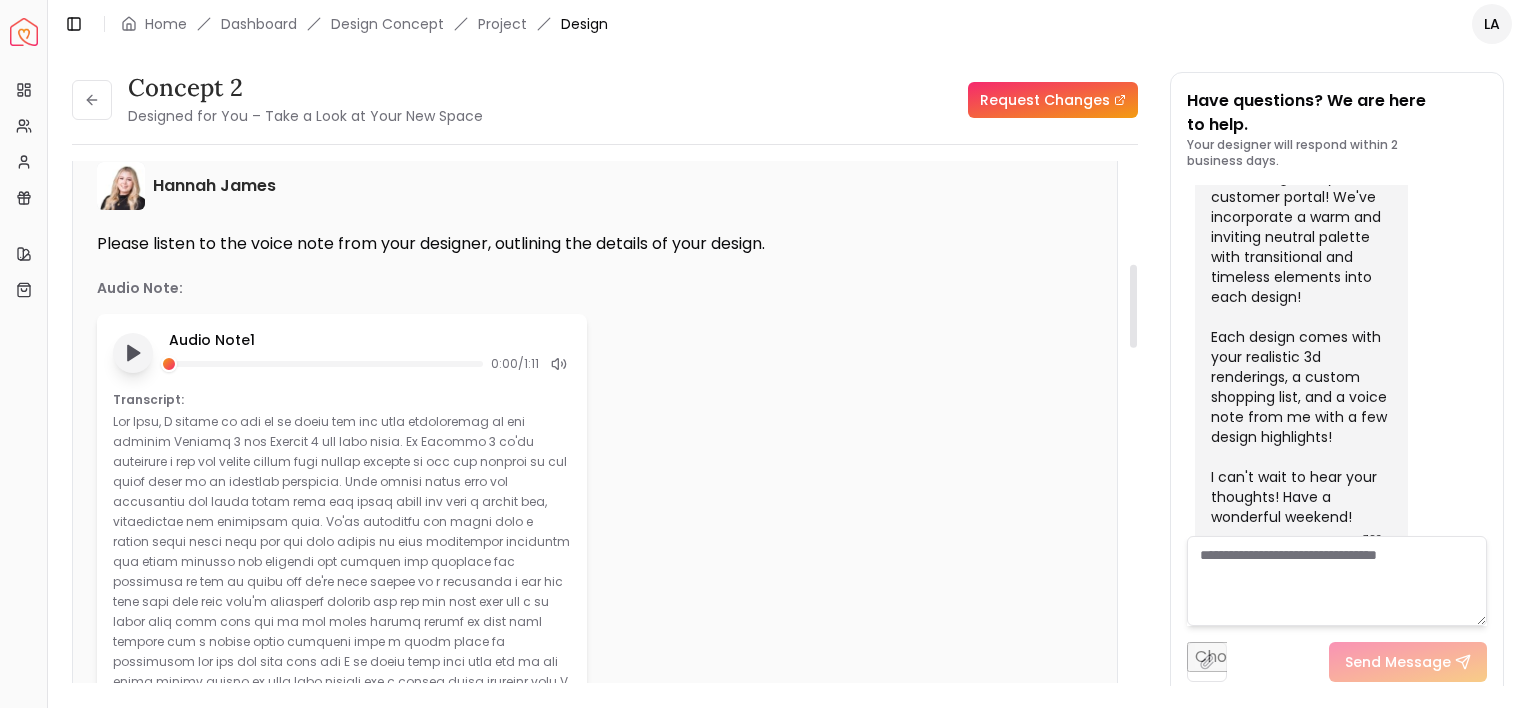 click 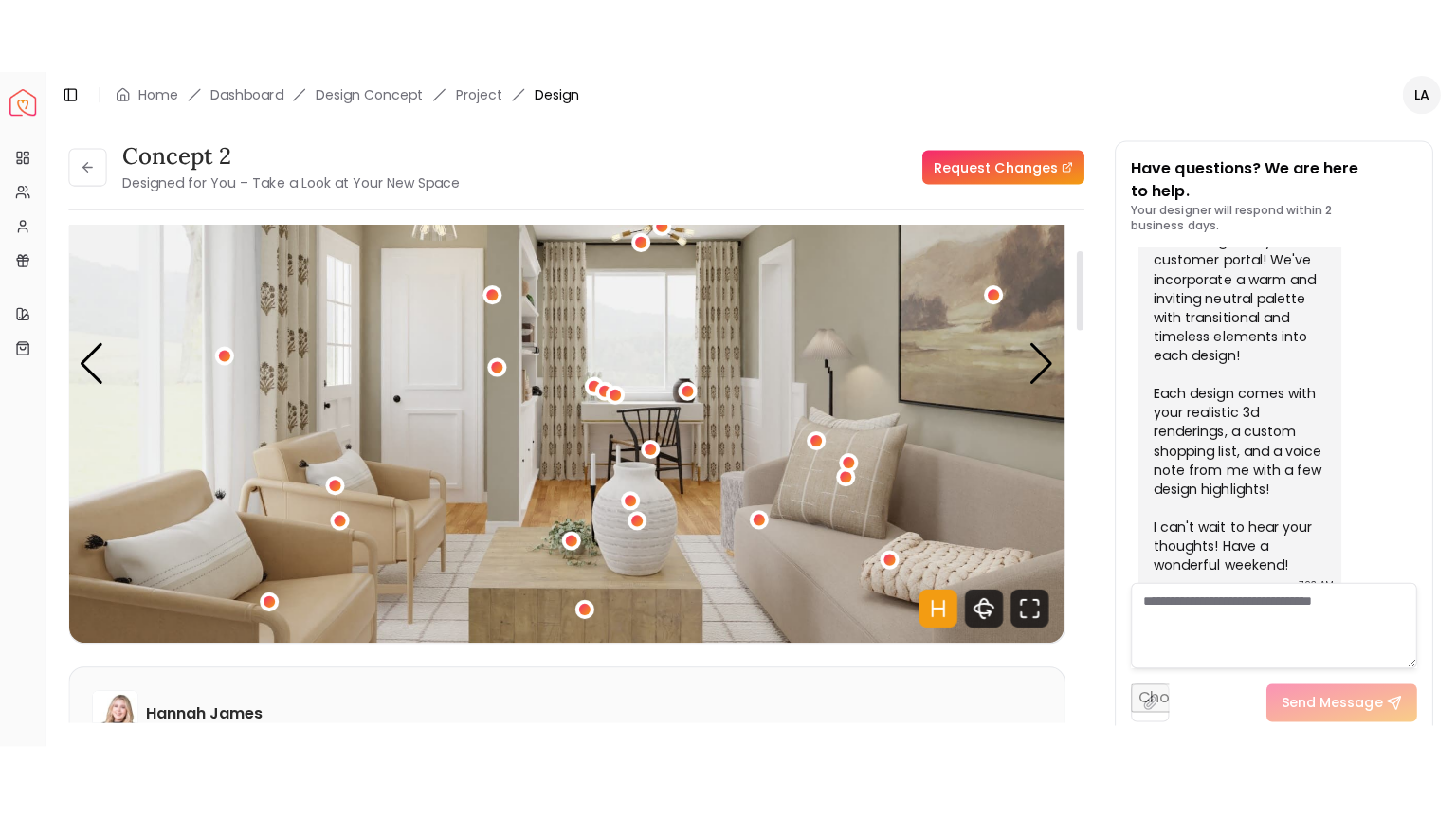 scroll, scrollTop: 159, scrollLeft: 0, axis: vertical 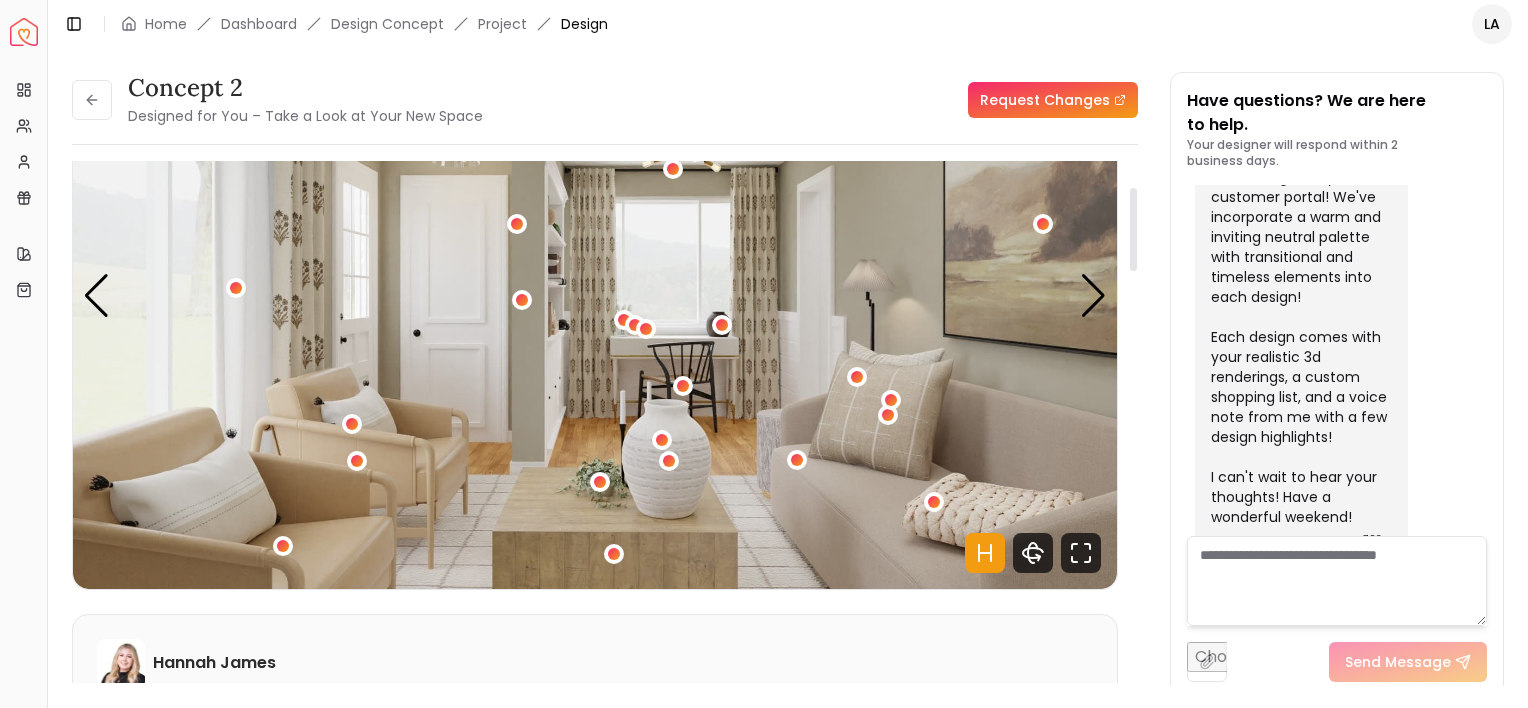 drag, startPoint x: 1132, startPoint y: 318, endPoint x: 1137, endPoint y: 242, distance: 76.1643 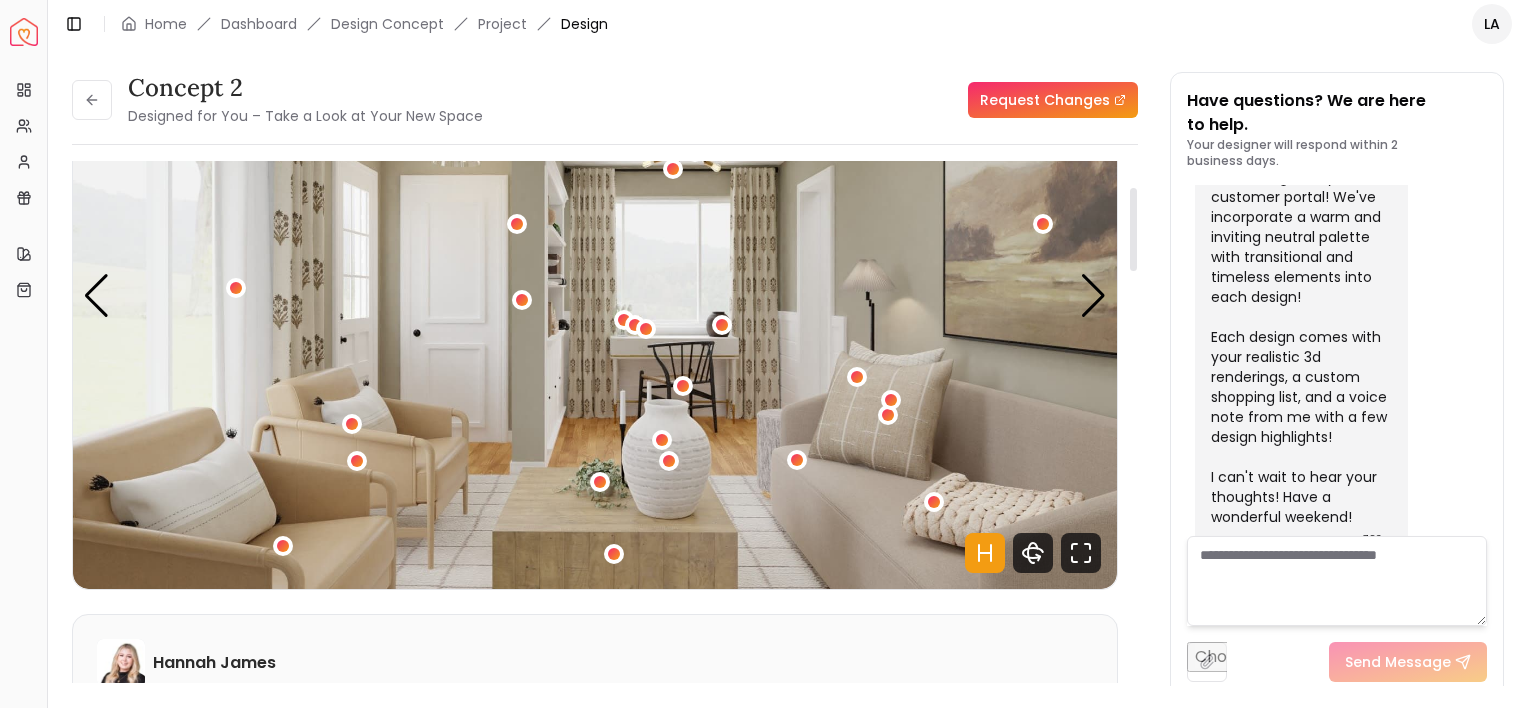 click at bounding box center [1133, 229] 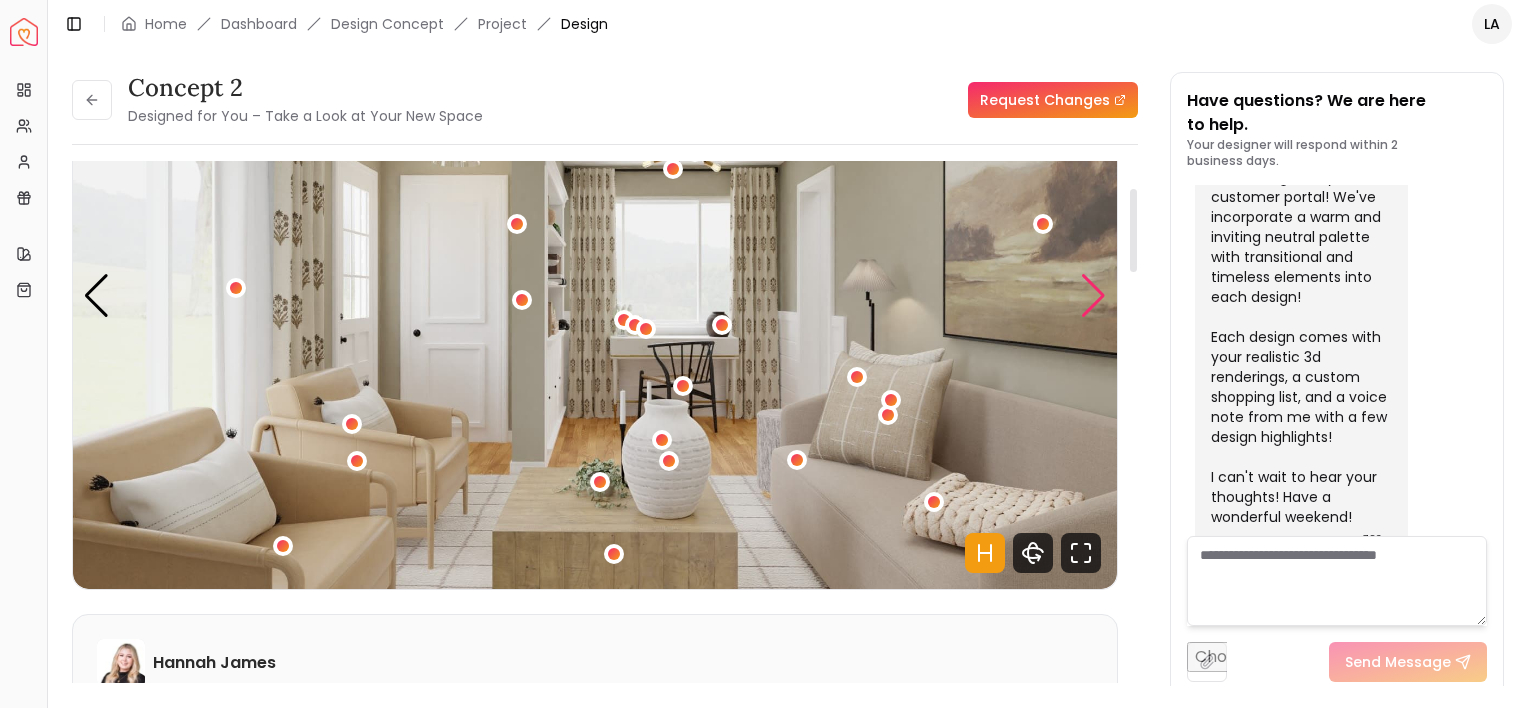 click at bounding box center (1093, 296) 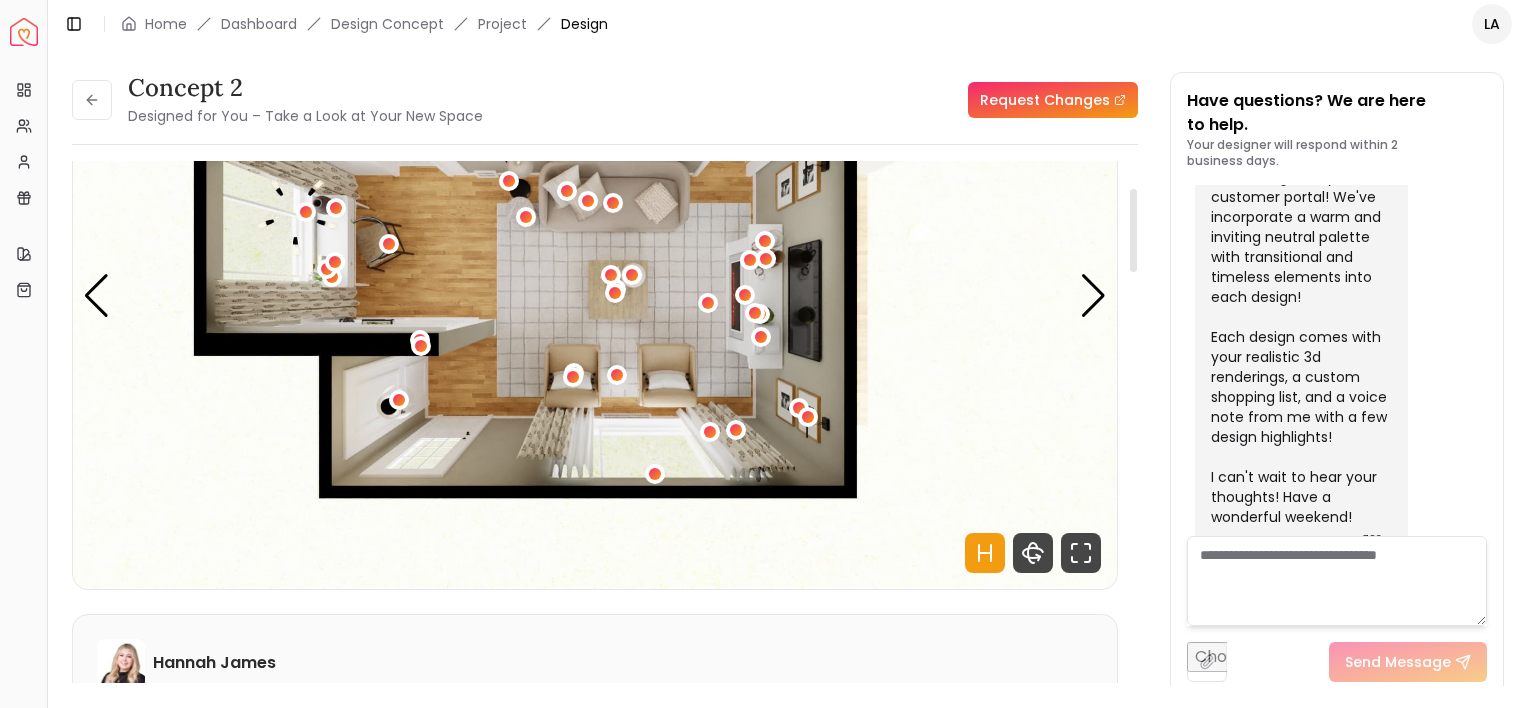 drag, startPoint x: 1095, startPoint y: 294, endPoint x: 1001, endPoint y: 283, distance: 94.641426 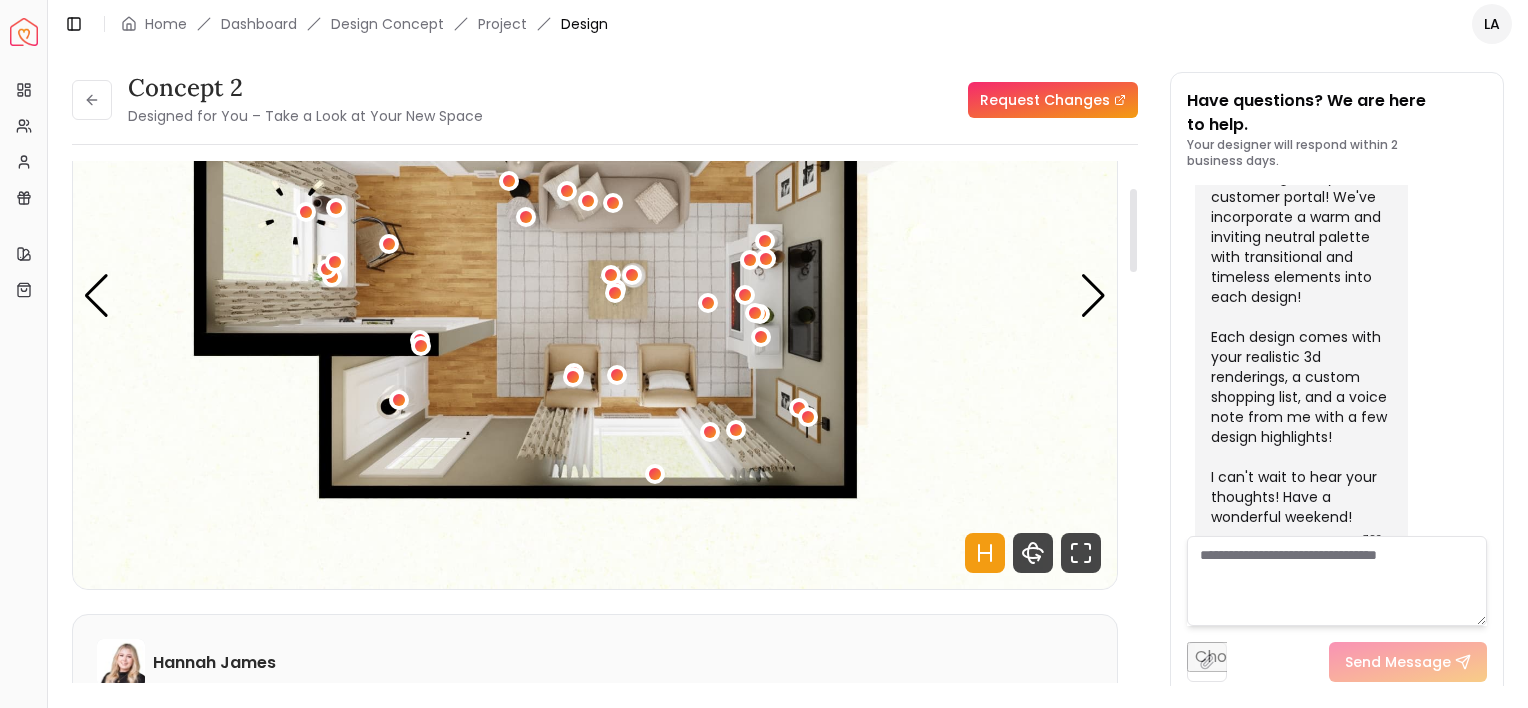click at bounding box center (1093, 296) 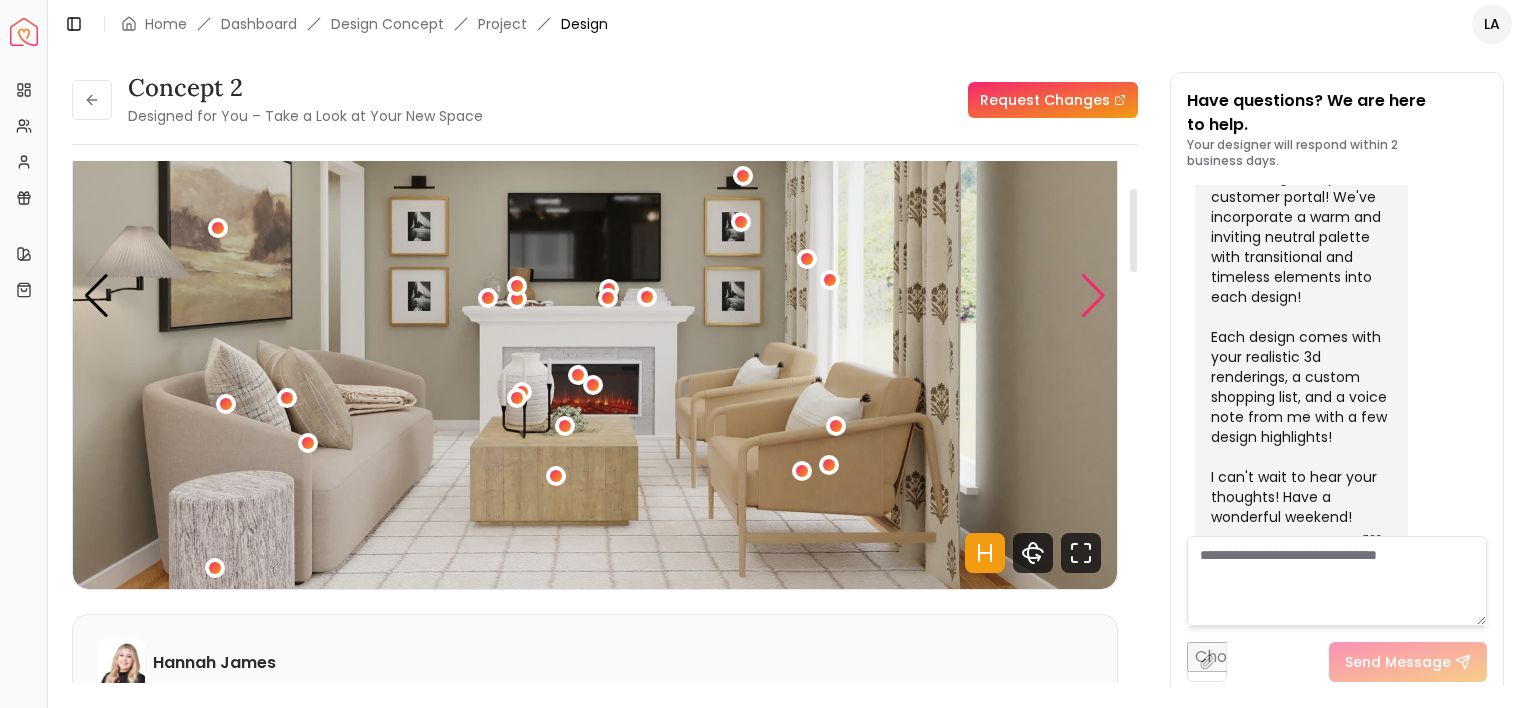 click at bounding box center [1093, 296] 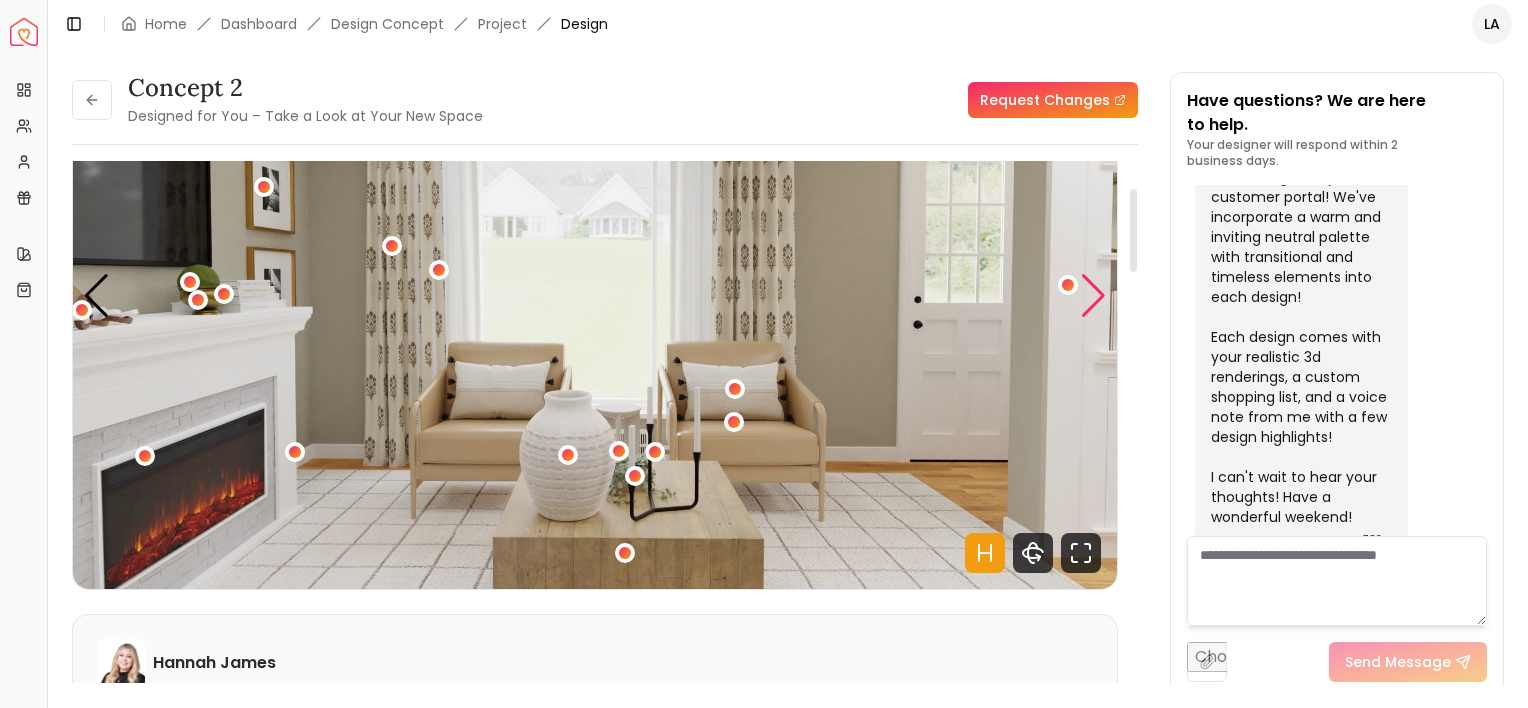 click at bounding box center (1093, 296) 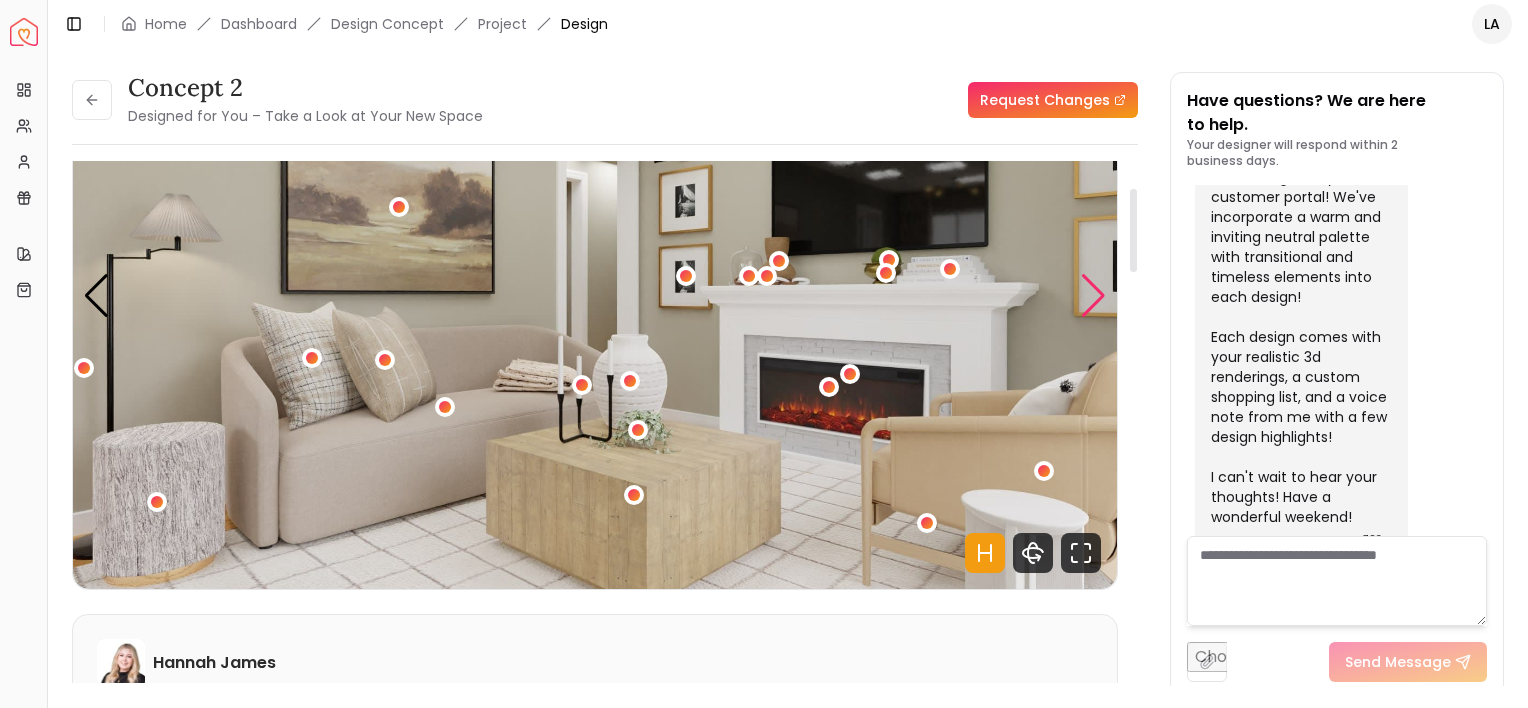 click at bounding box center (1093, 296) 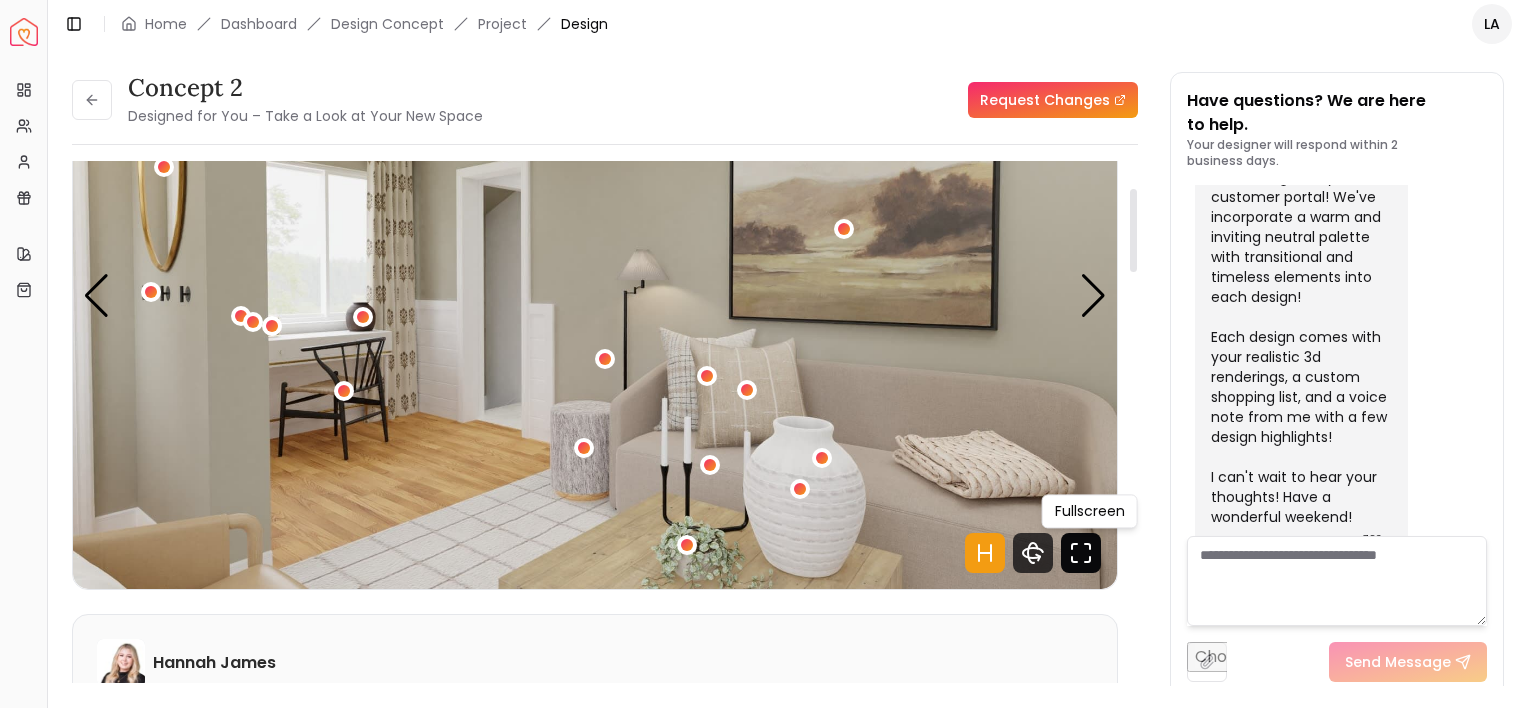 click 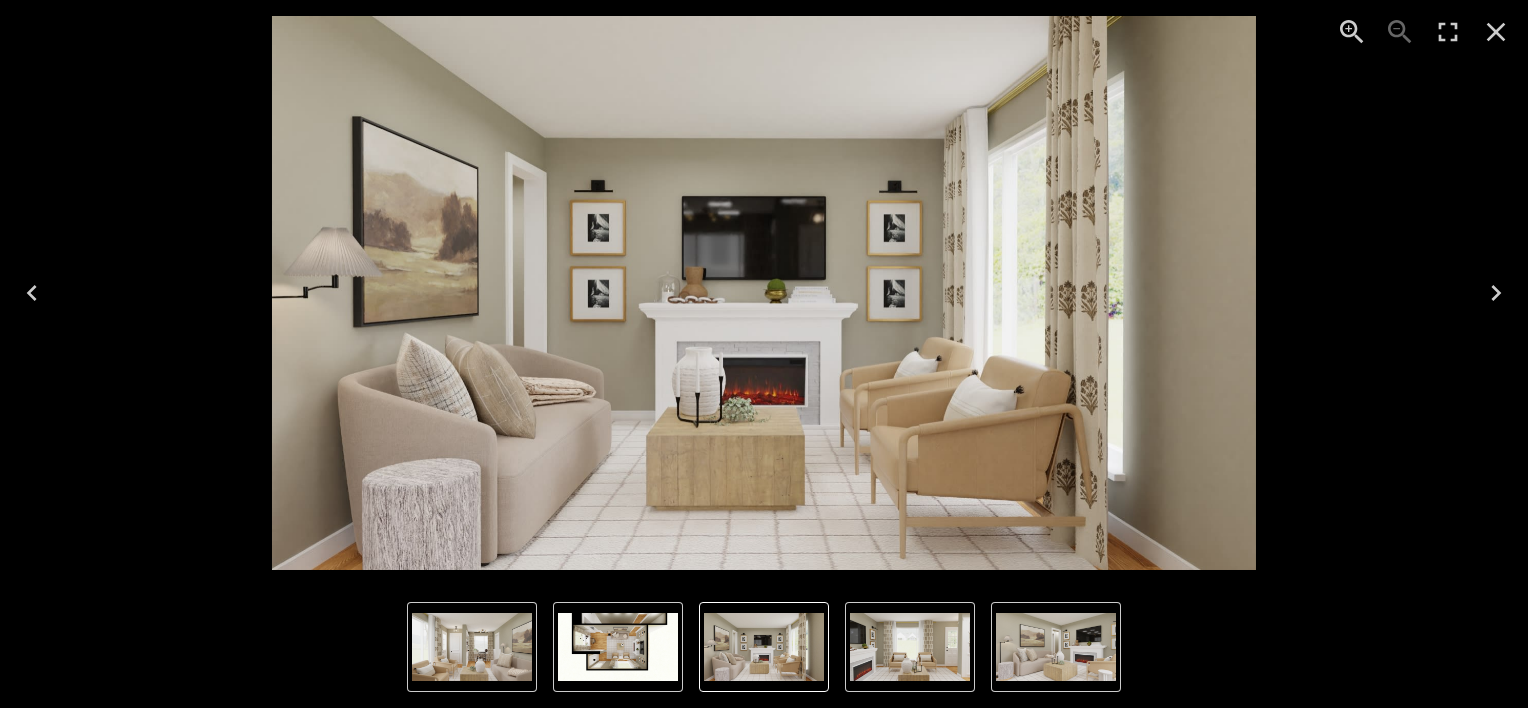 click 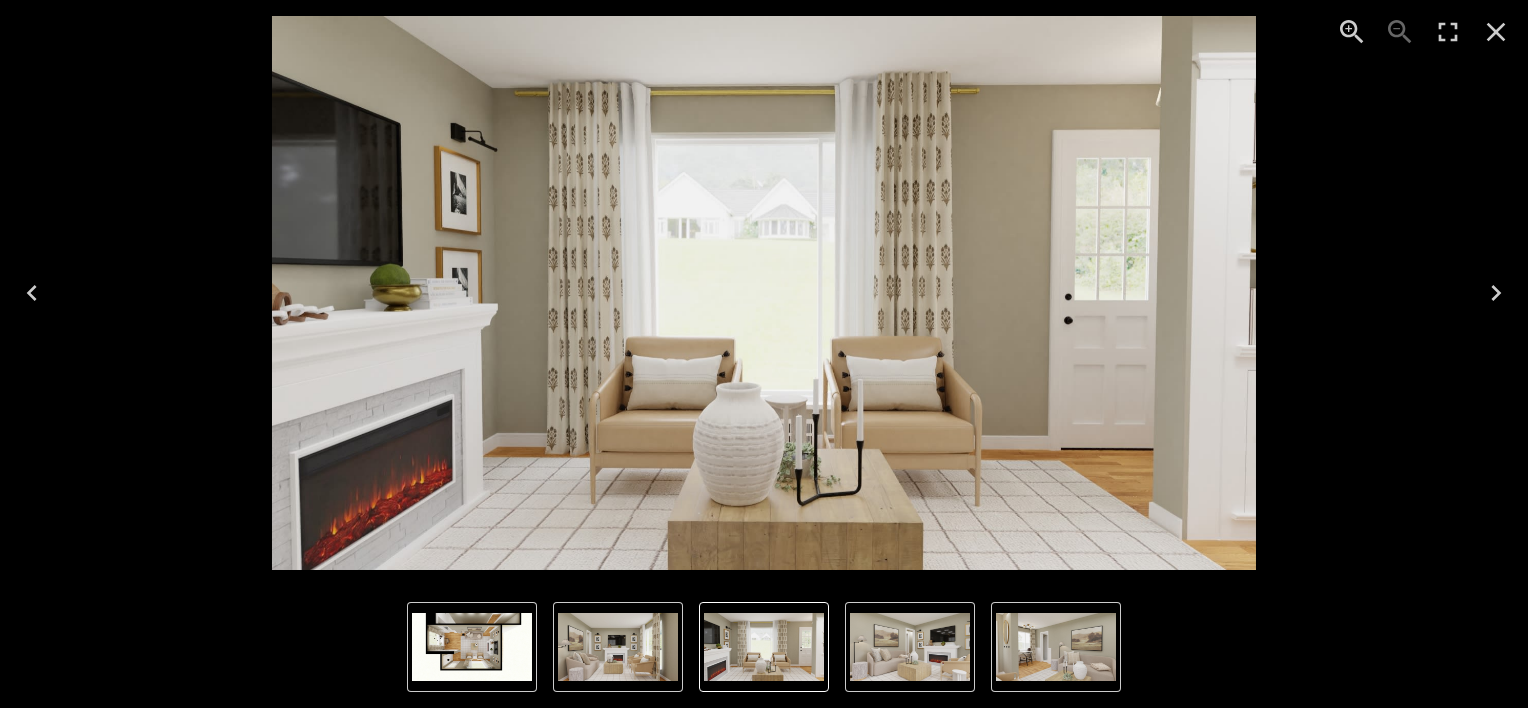 click 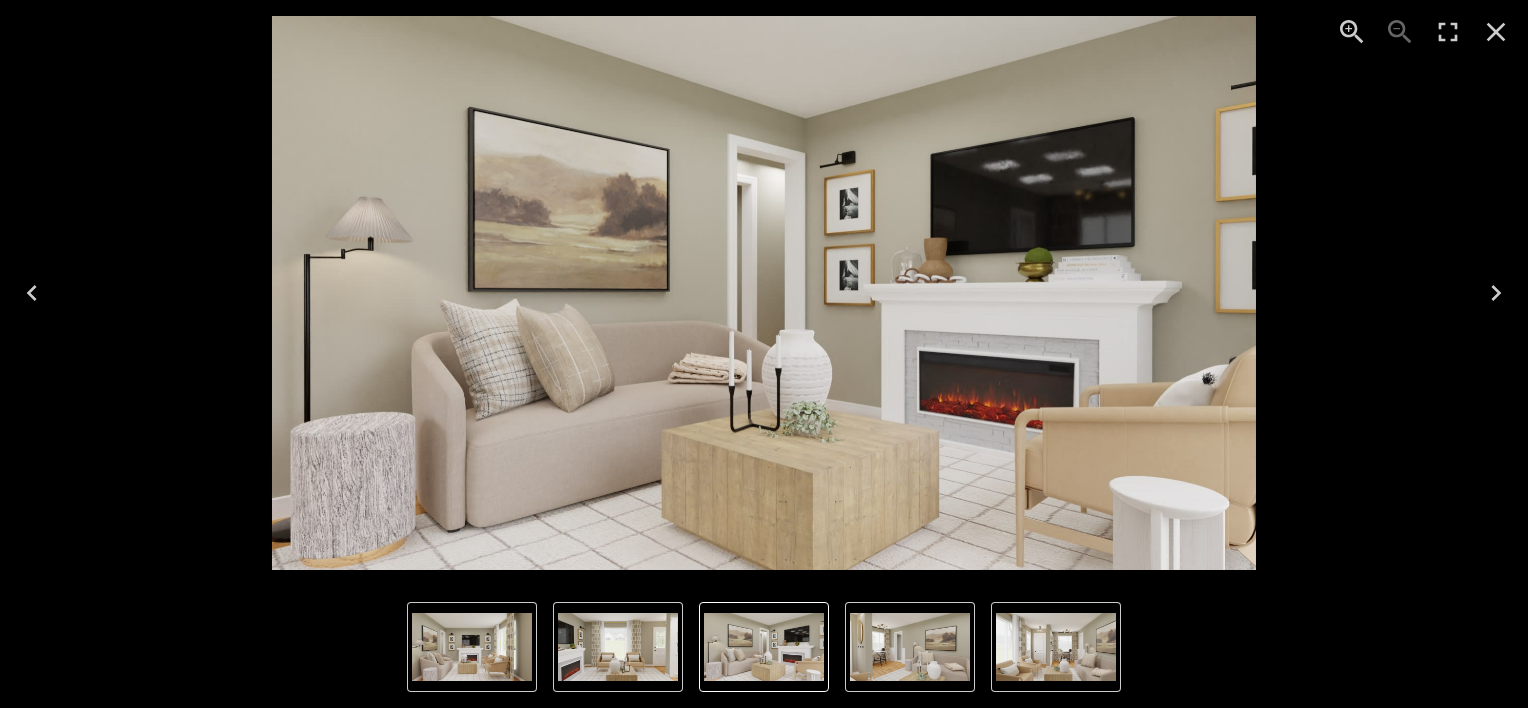 click 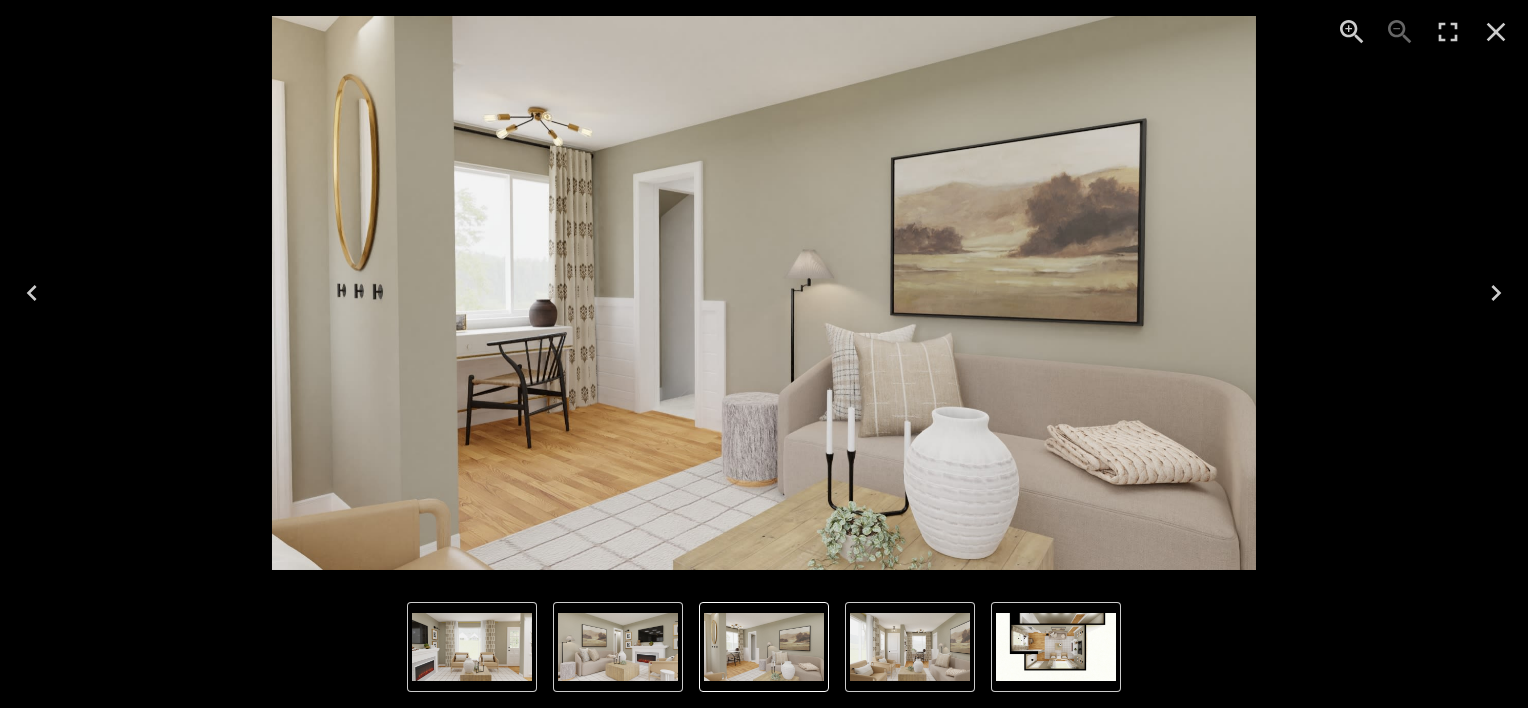 click 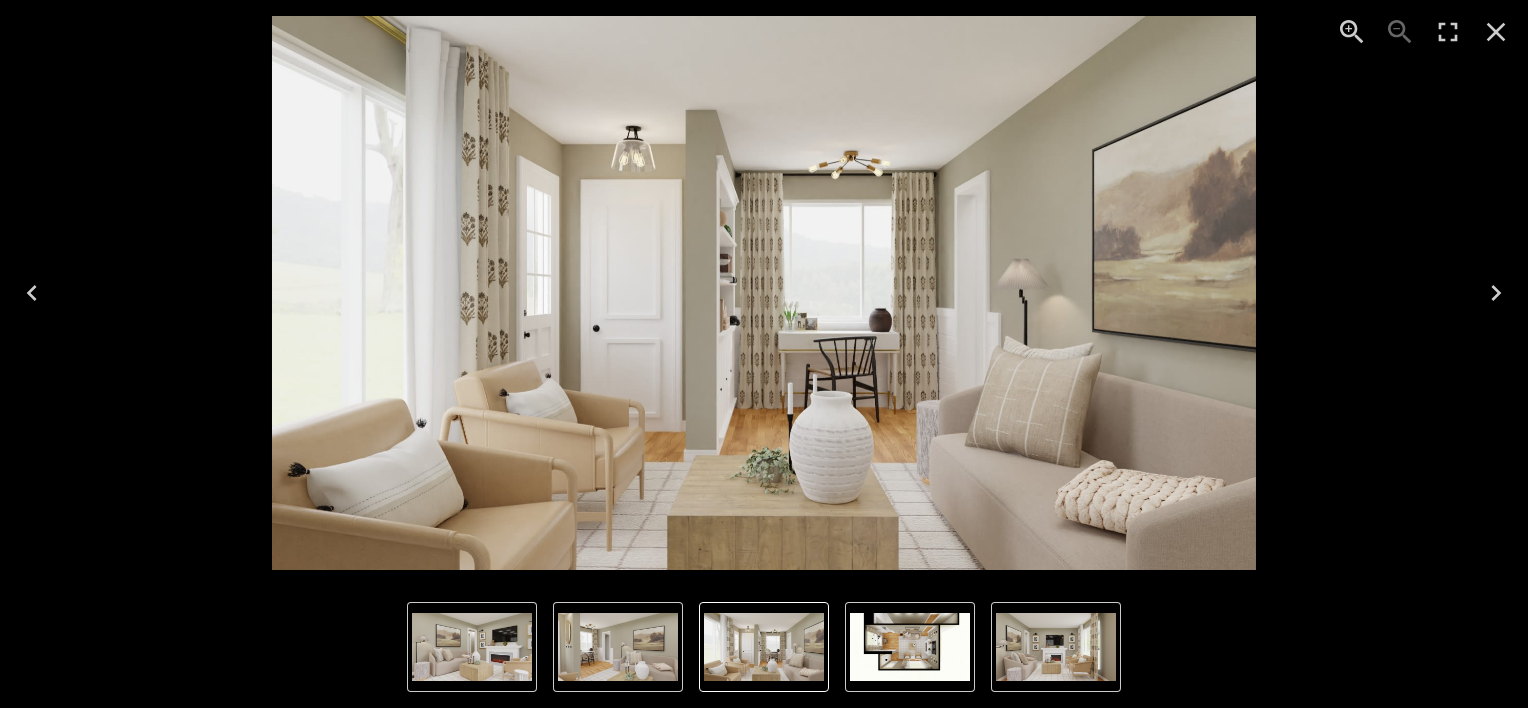 click 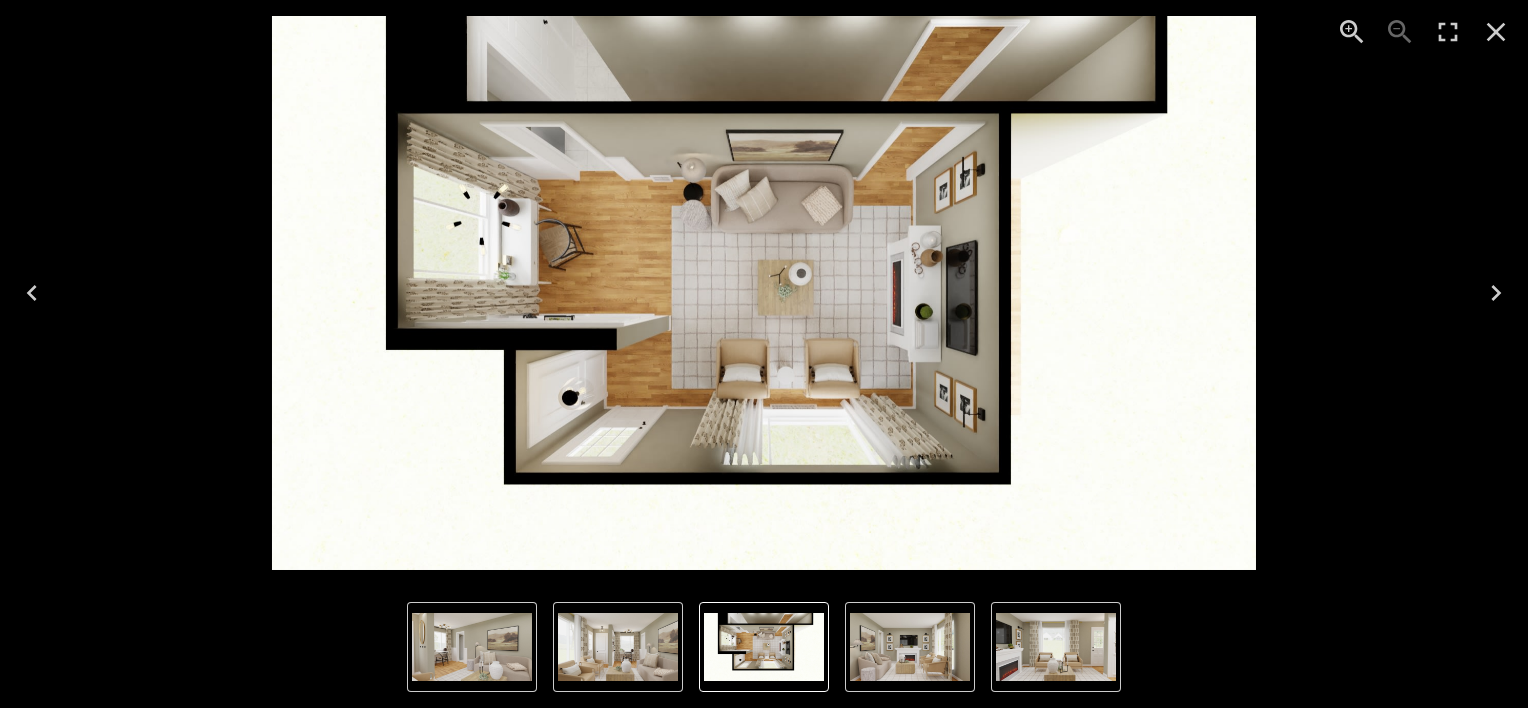 click 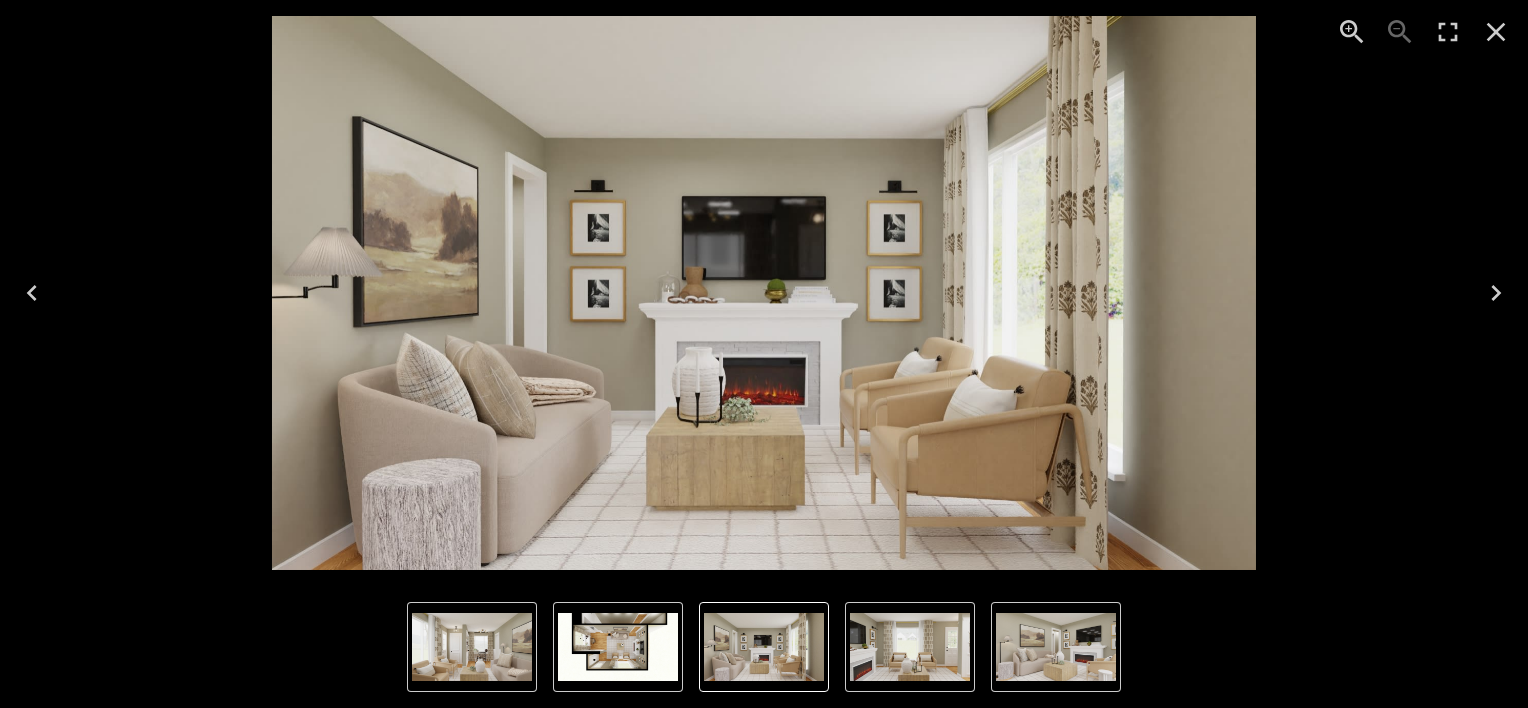 click 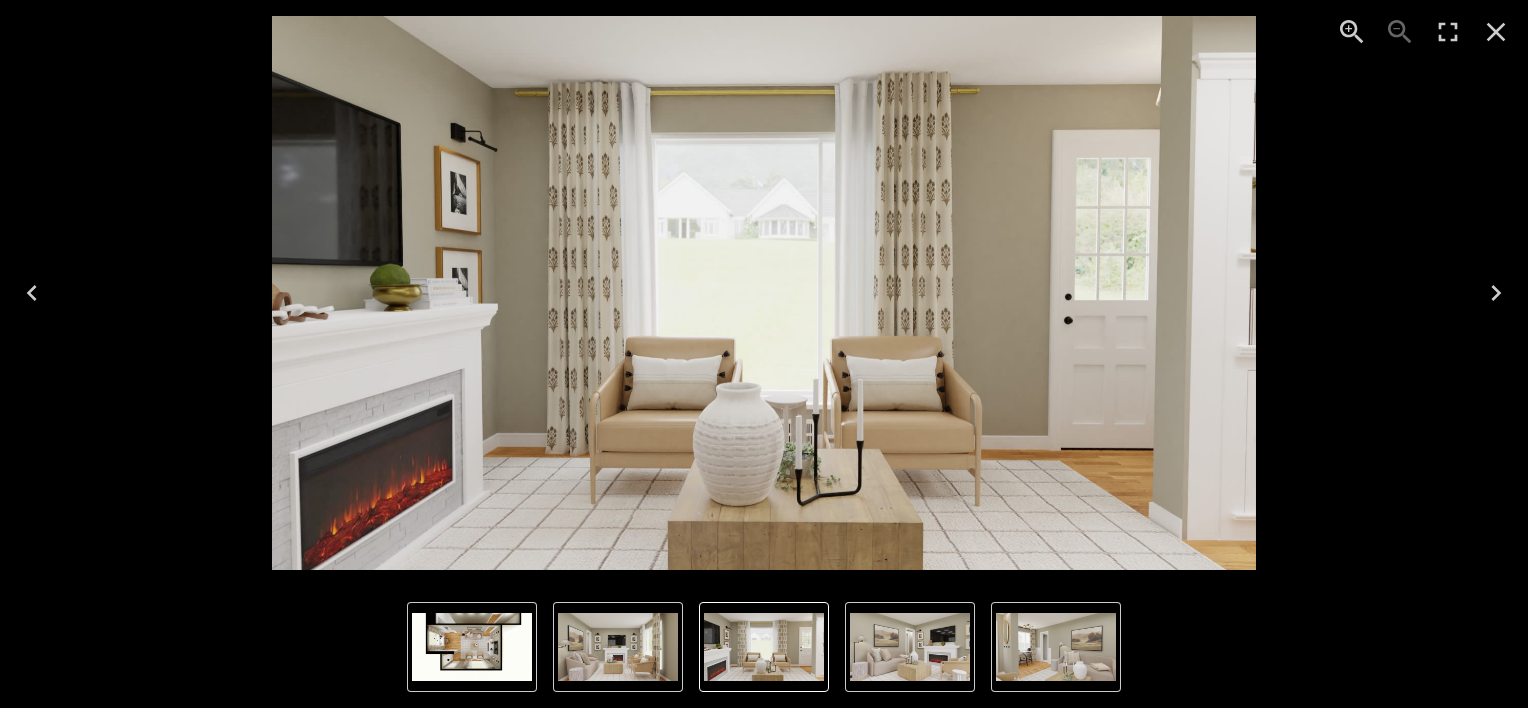 click 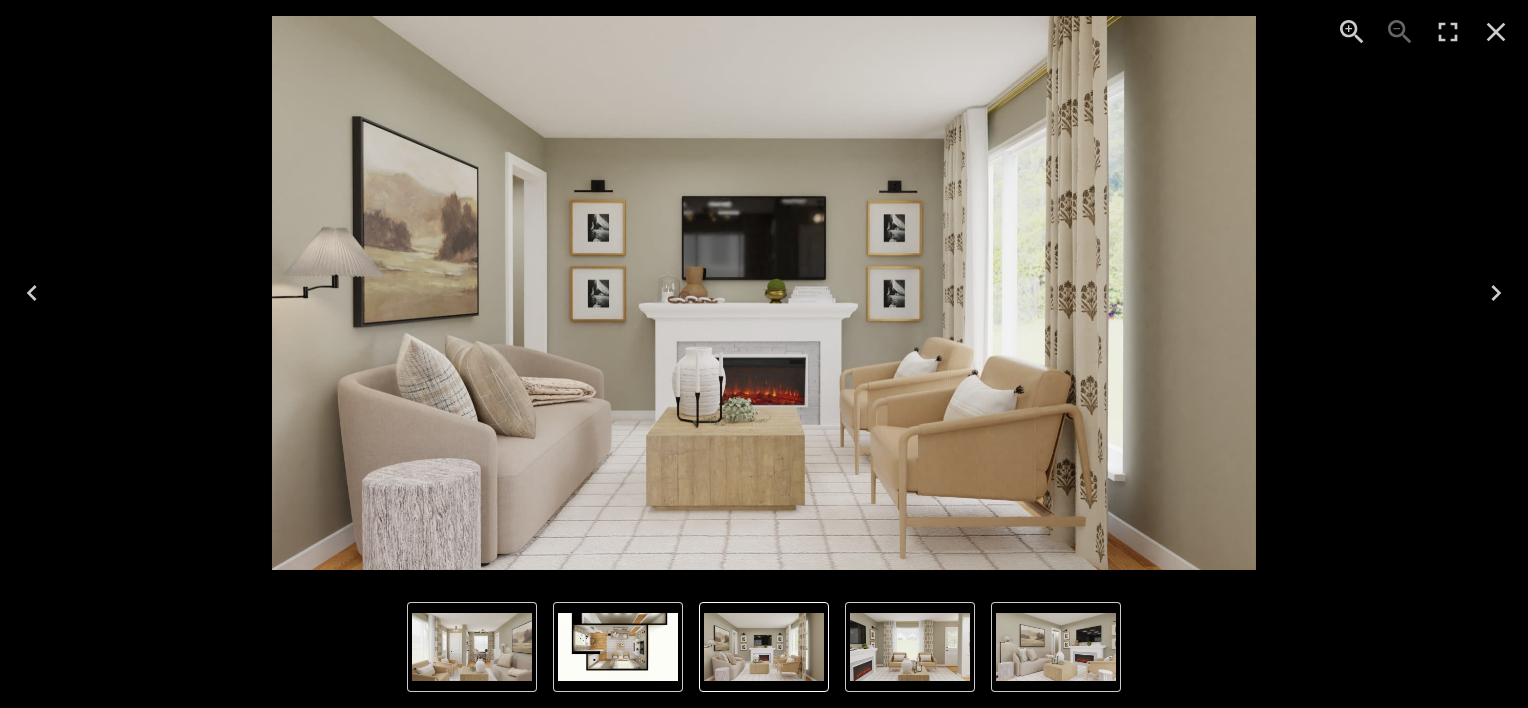 click 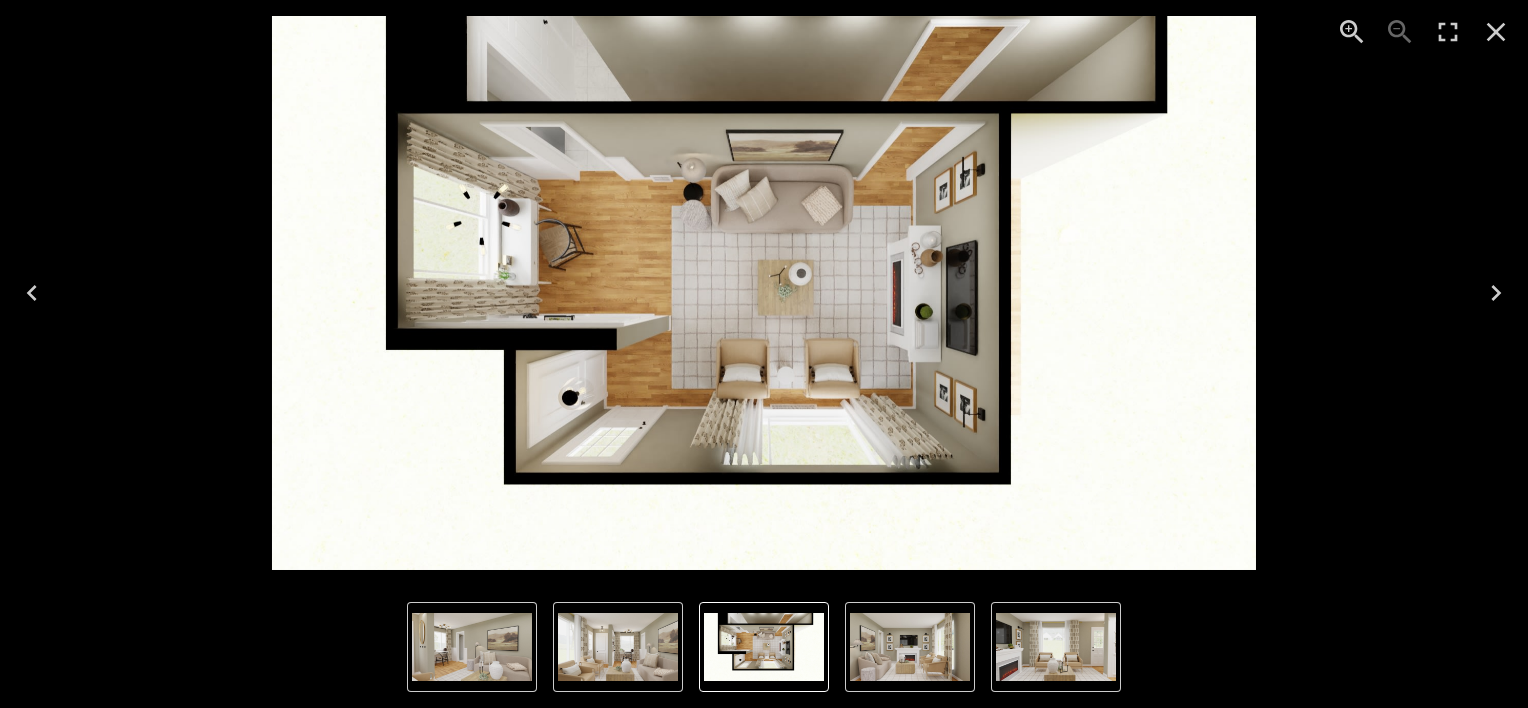 click 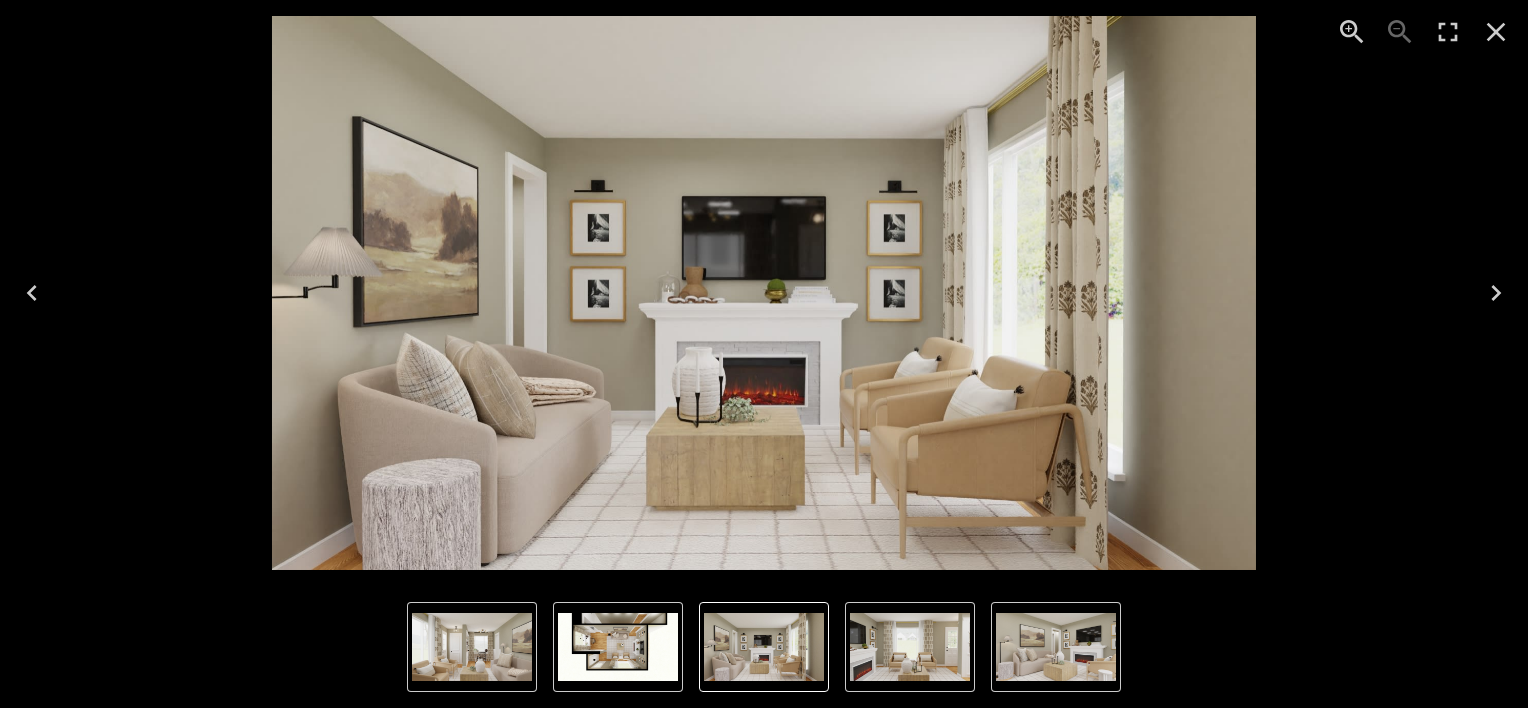 click 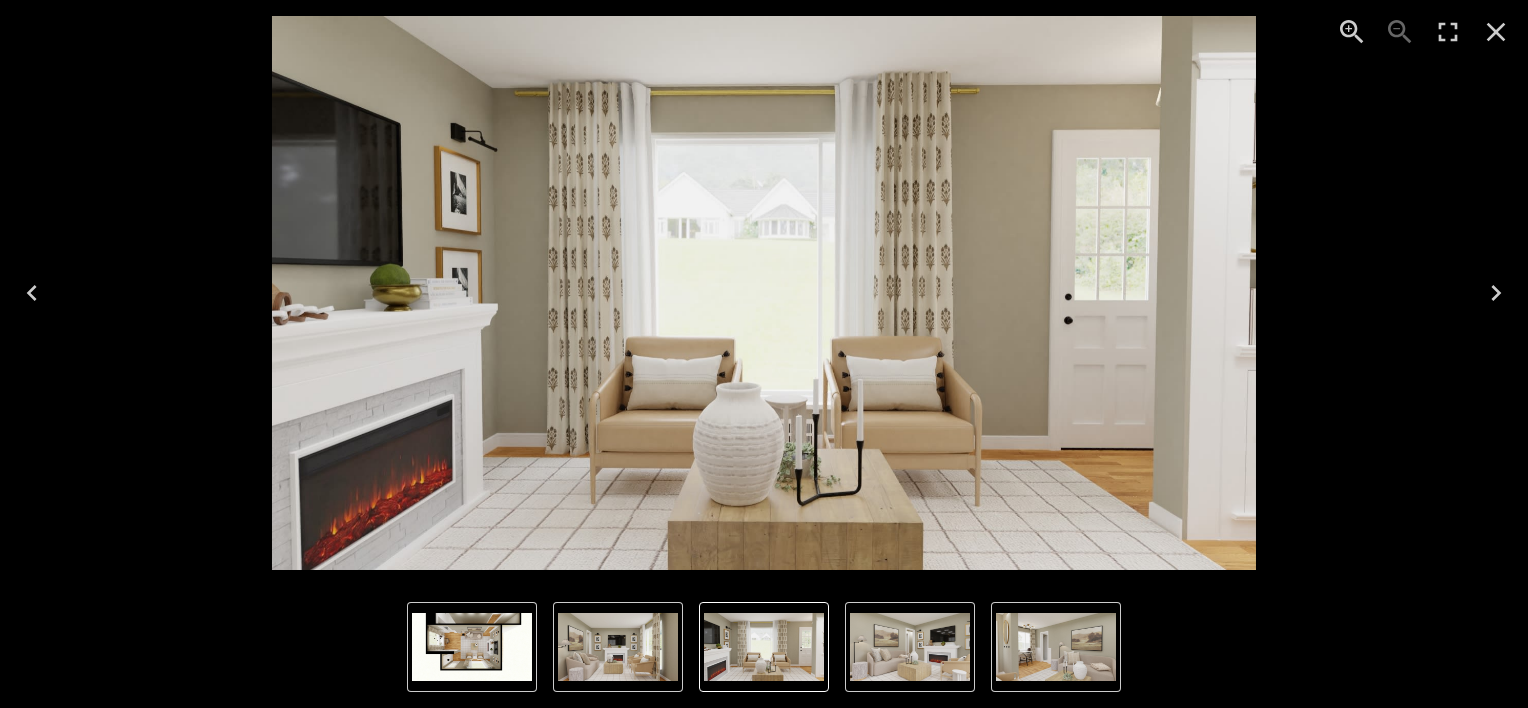 click 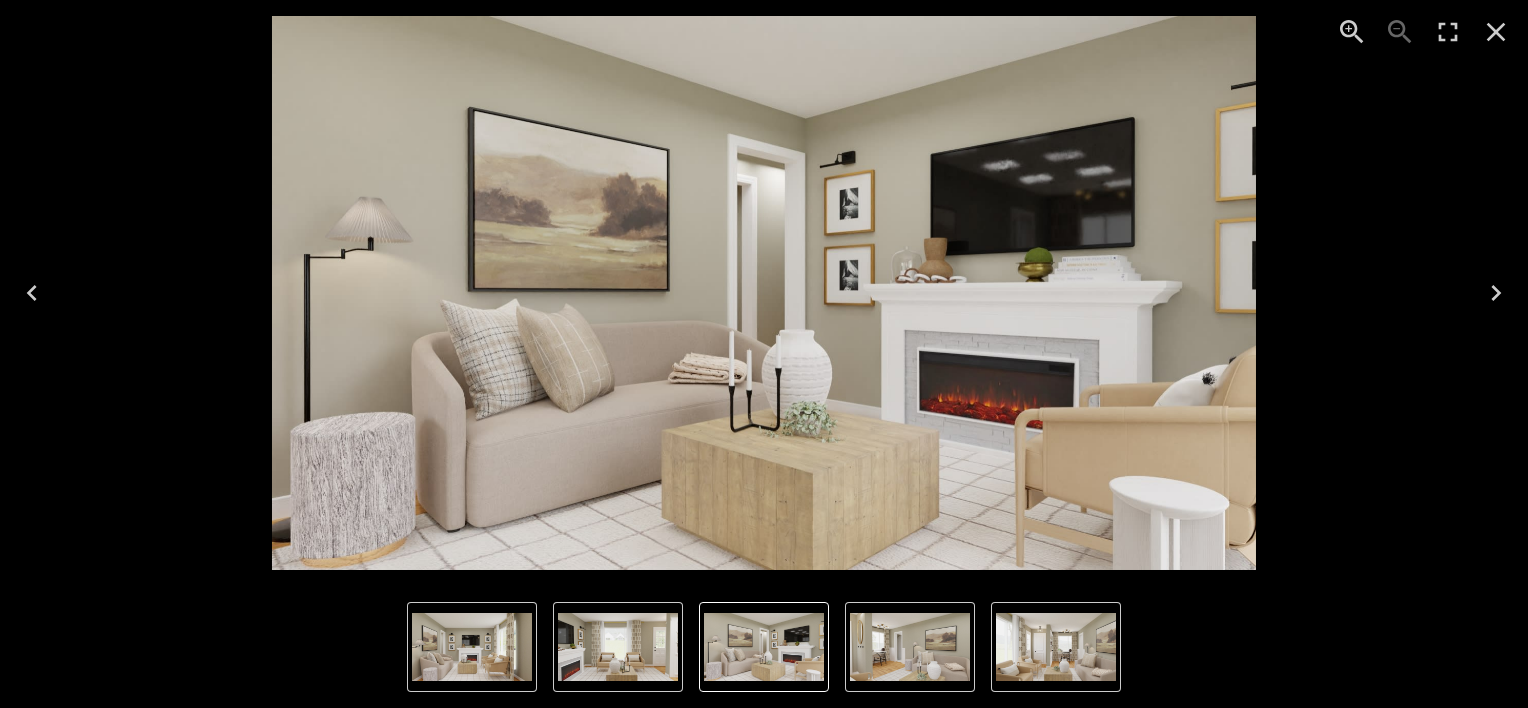 click 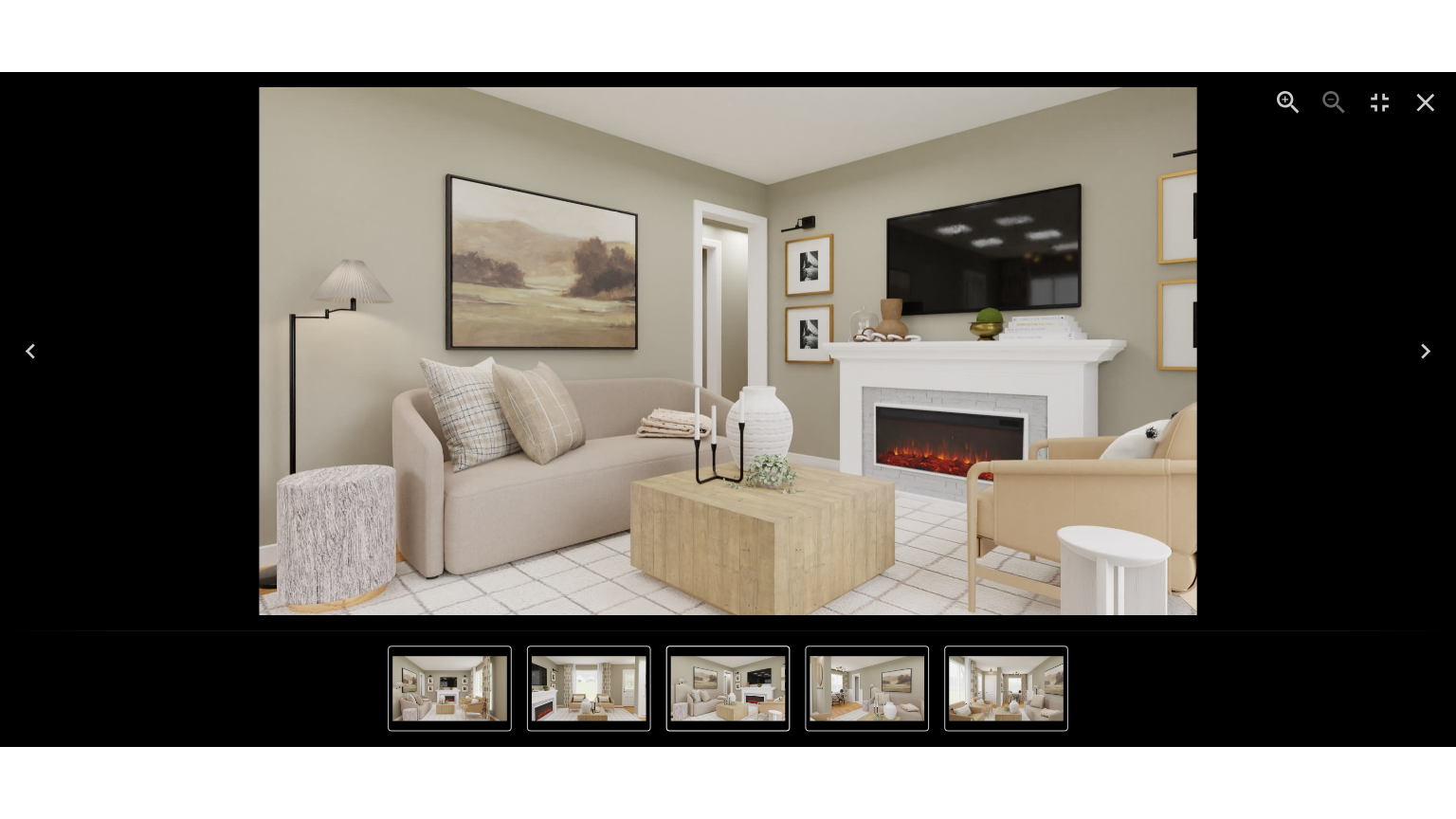 scroll, scrollTop: 1539, scrollLeft: 0, axis: vertical 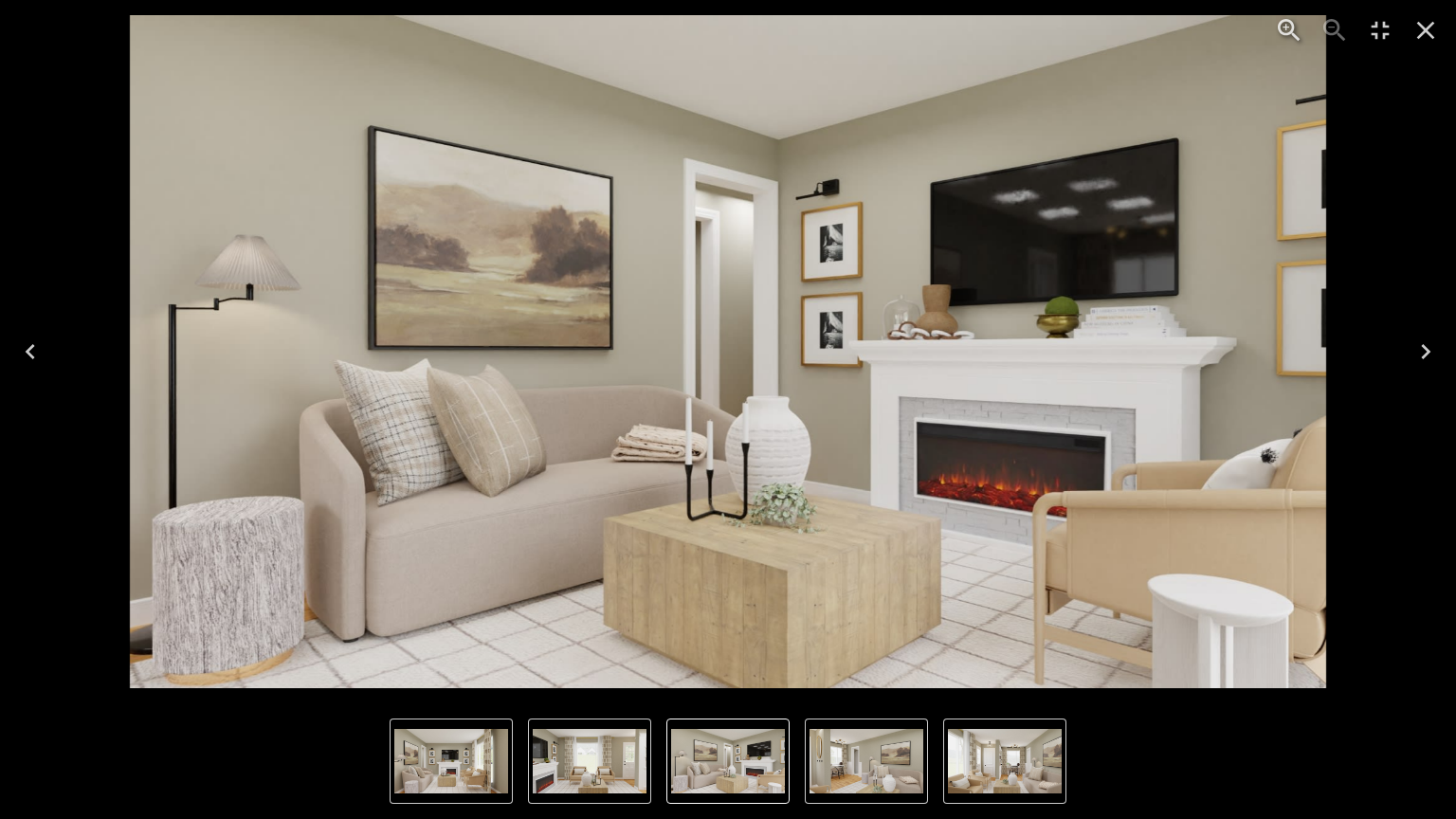 click 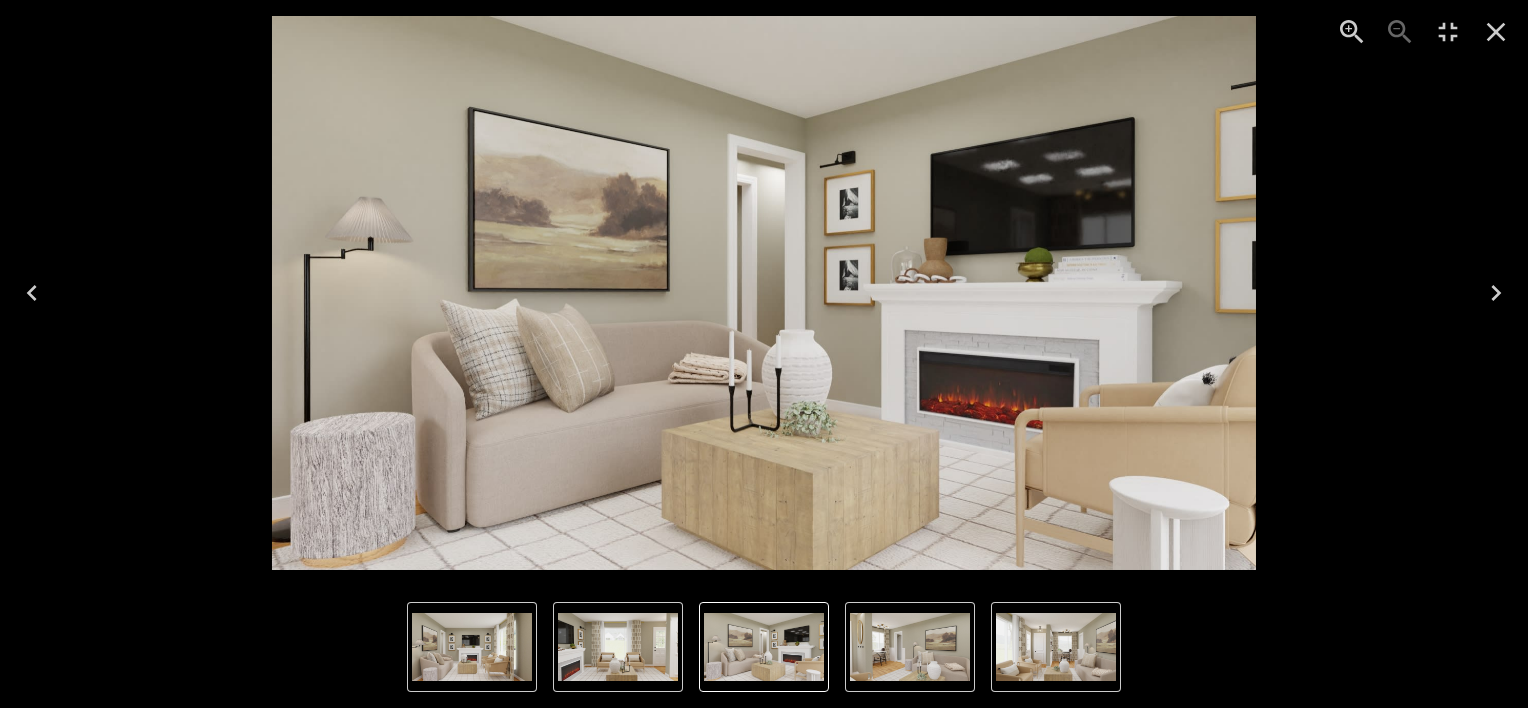 scroll, scrollTop: 1796, scrollLeft: 0, axis: vertical 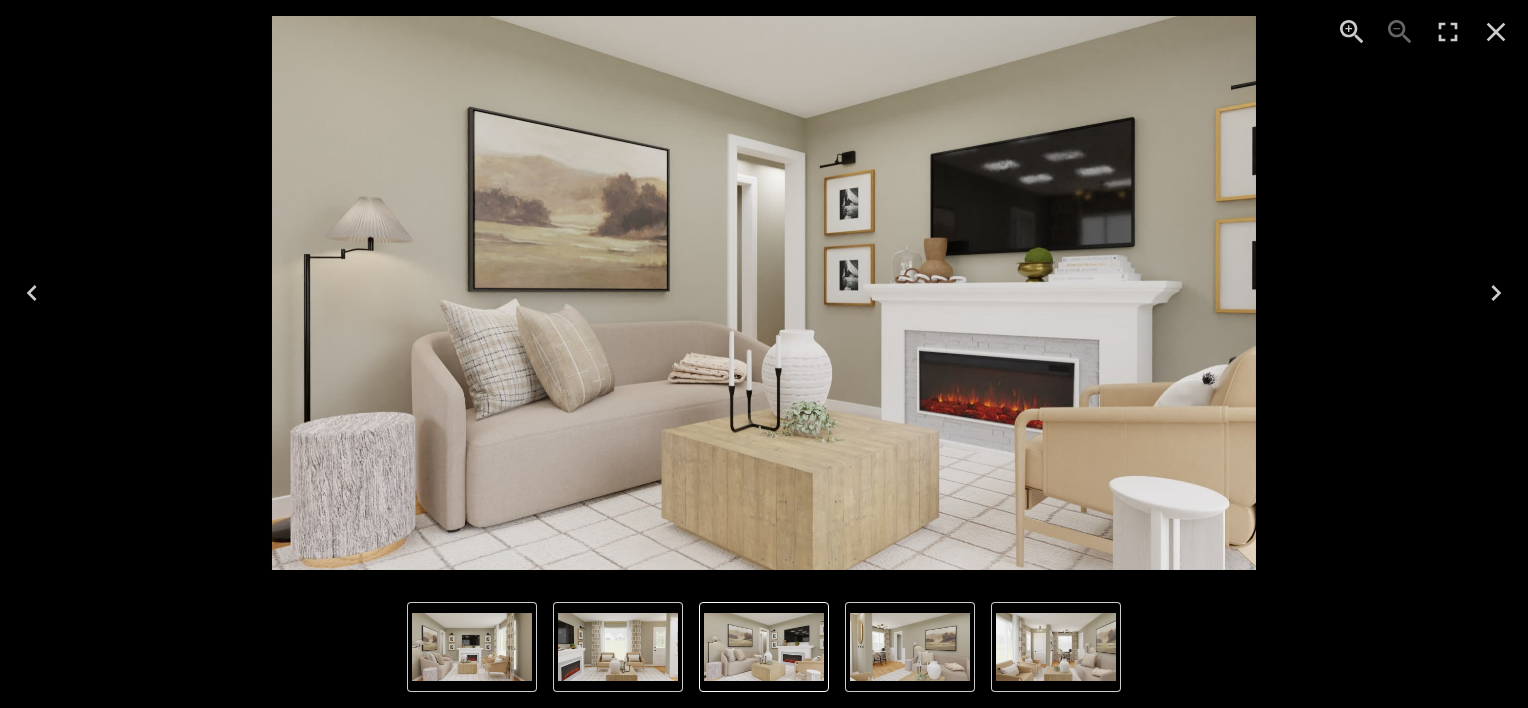 click 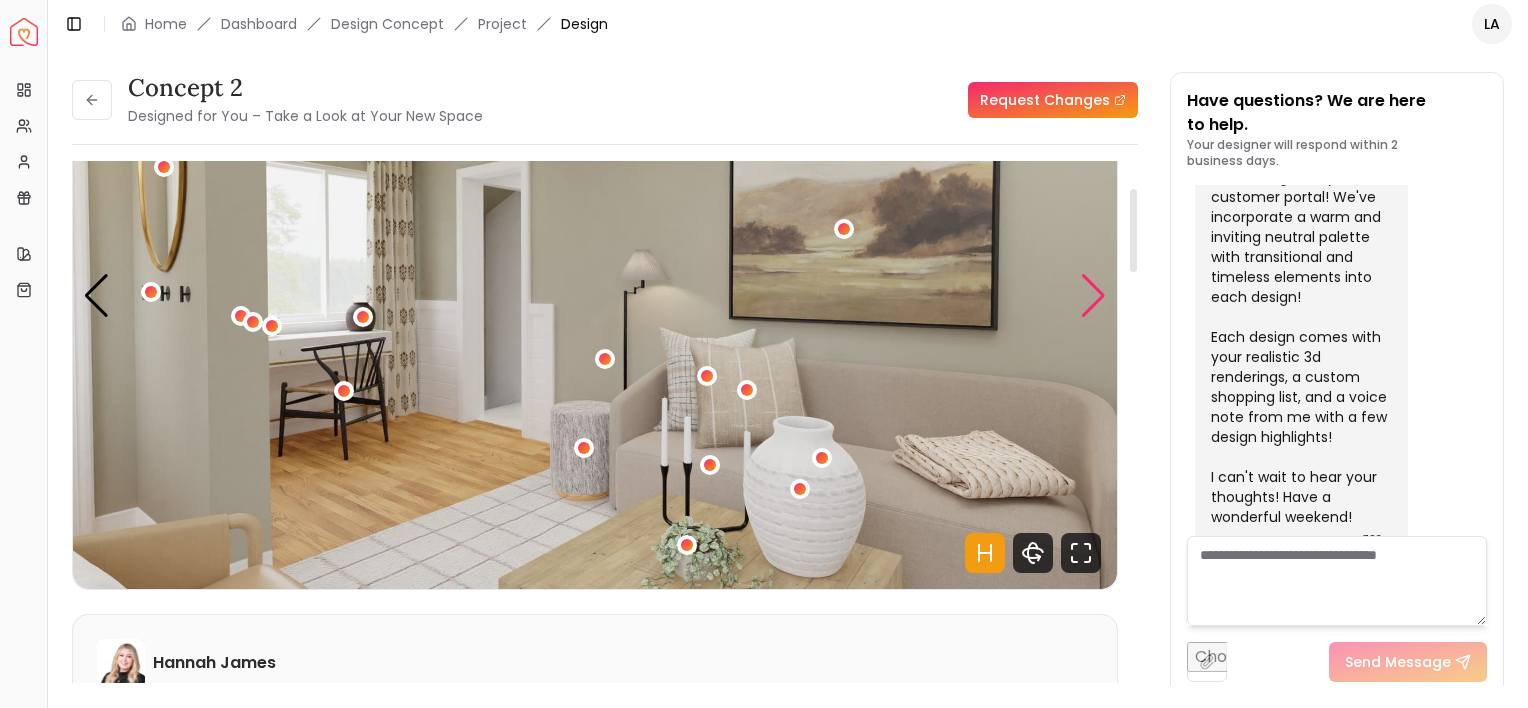click at bounding box center (1093, 296) 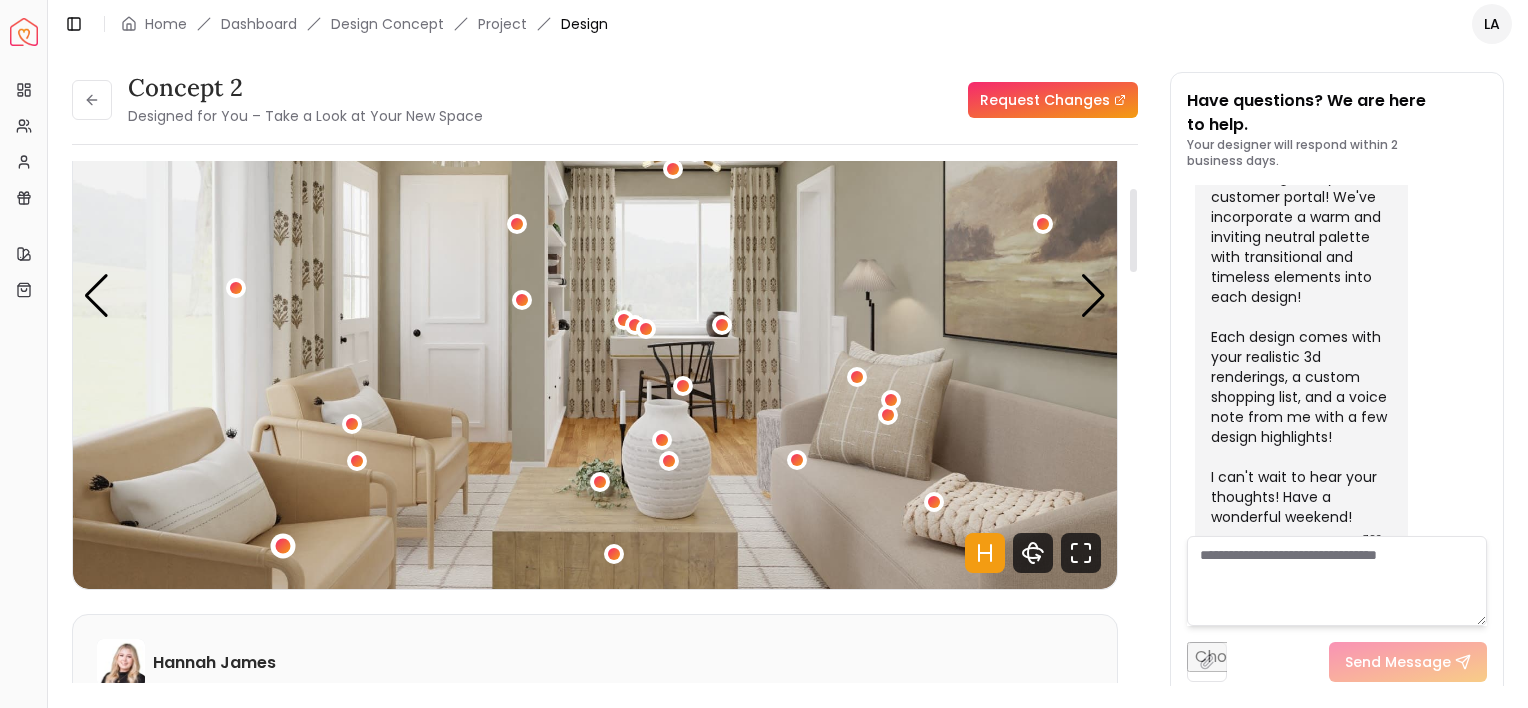 click at bounding box center (283, 546) 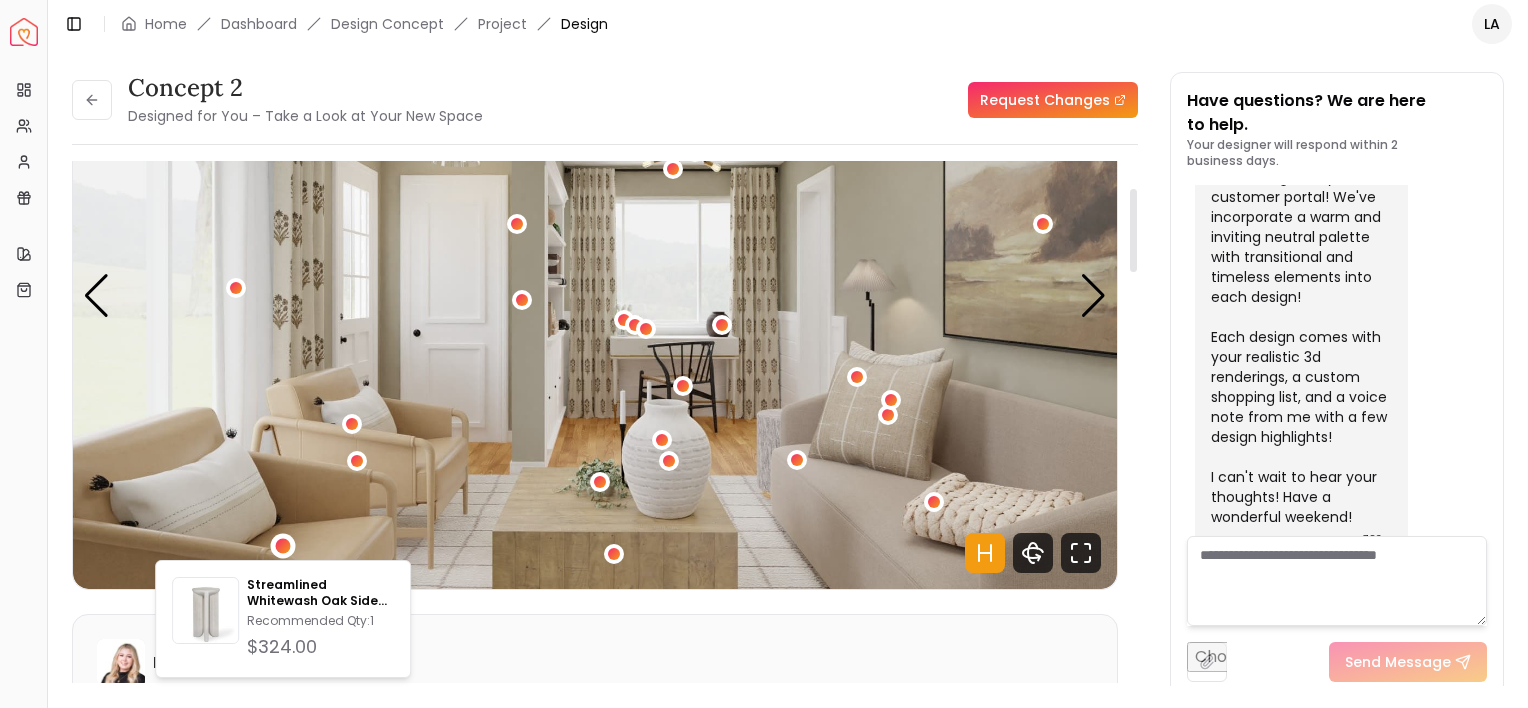 click at bounding box center (595, 295) 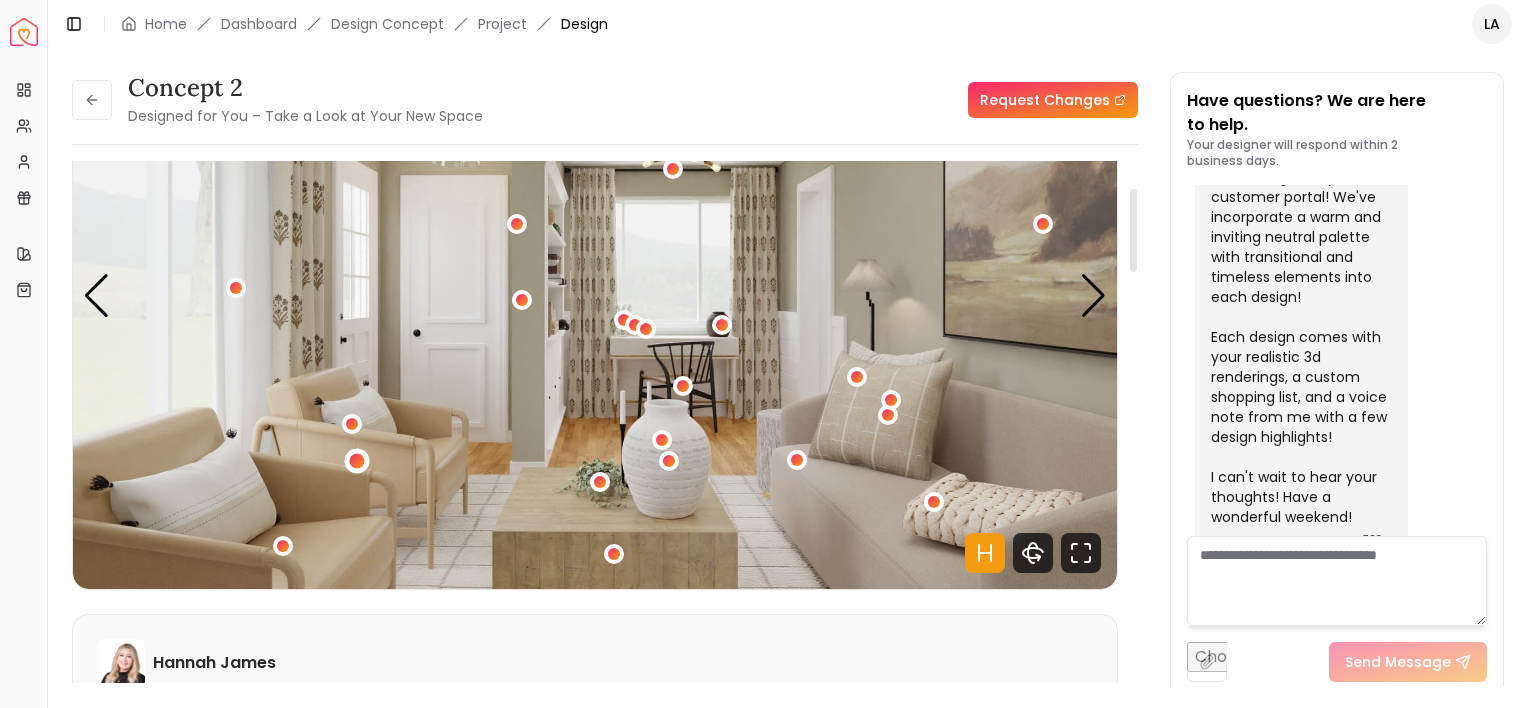 click at bounding box center (357, 460) 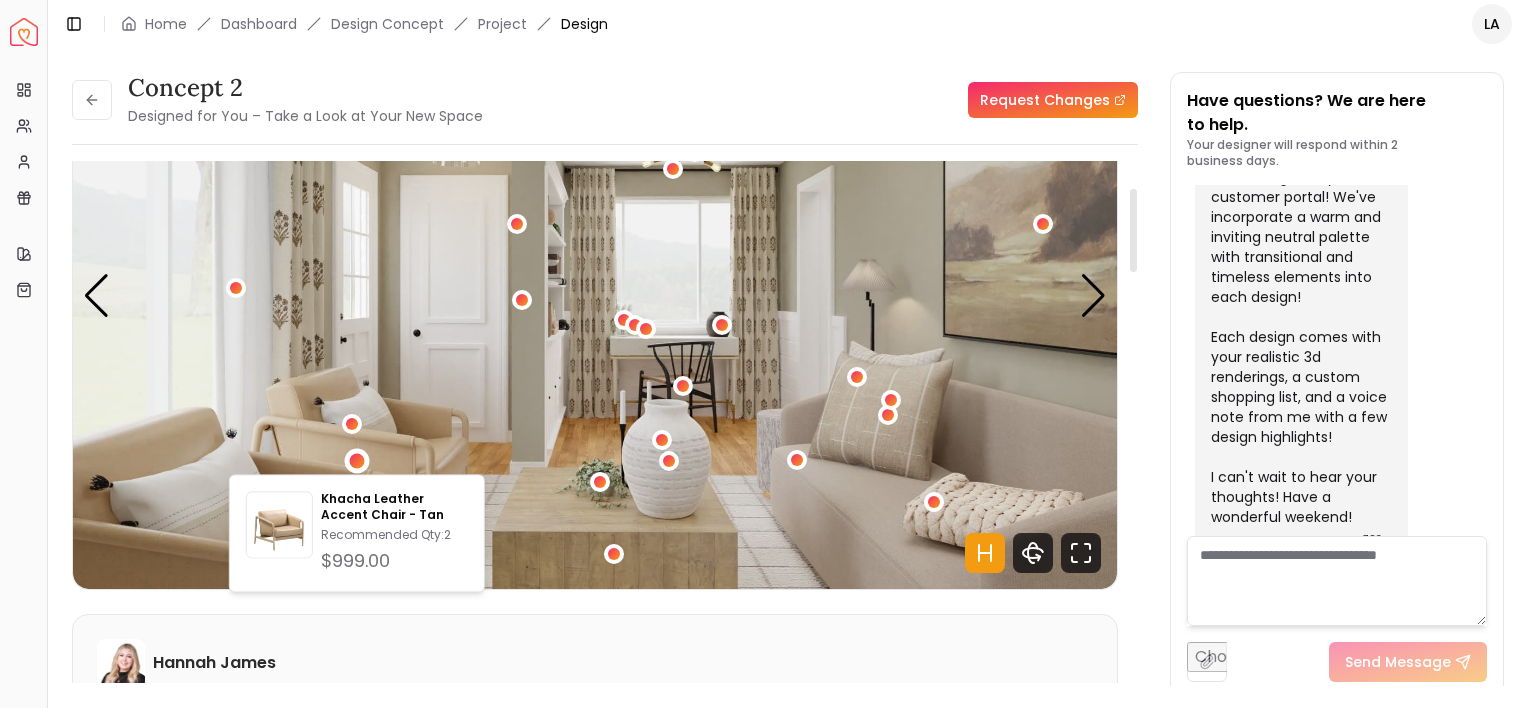 click at bounding box center (595, 295) 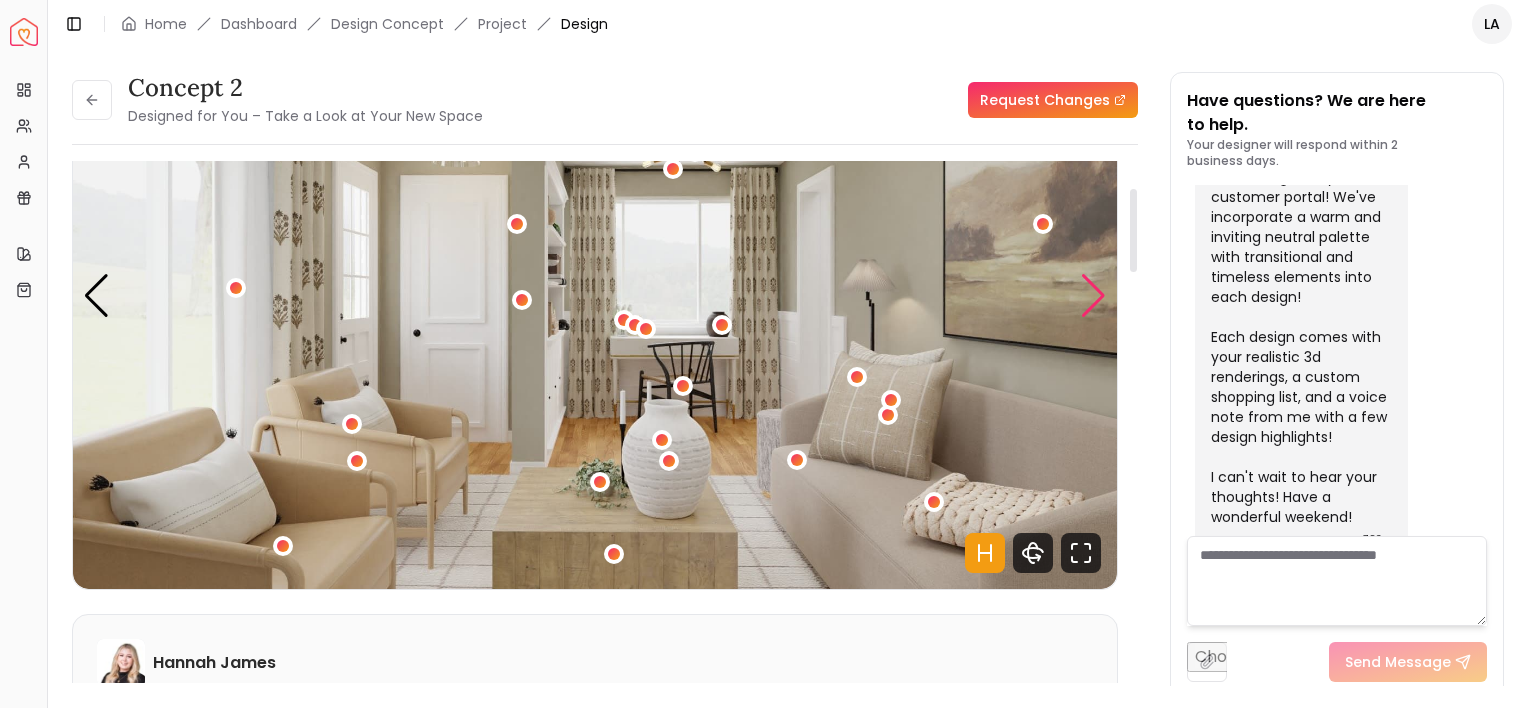 click at bounding box center [1093, 296] 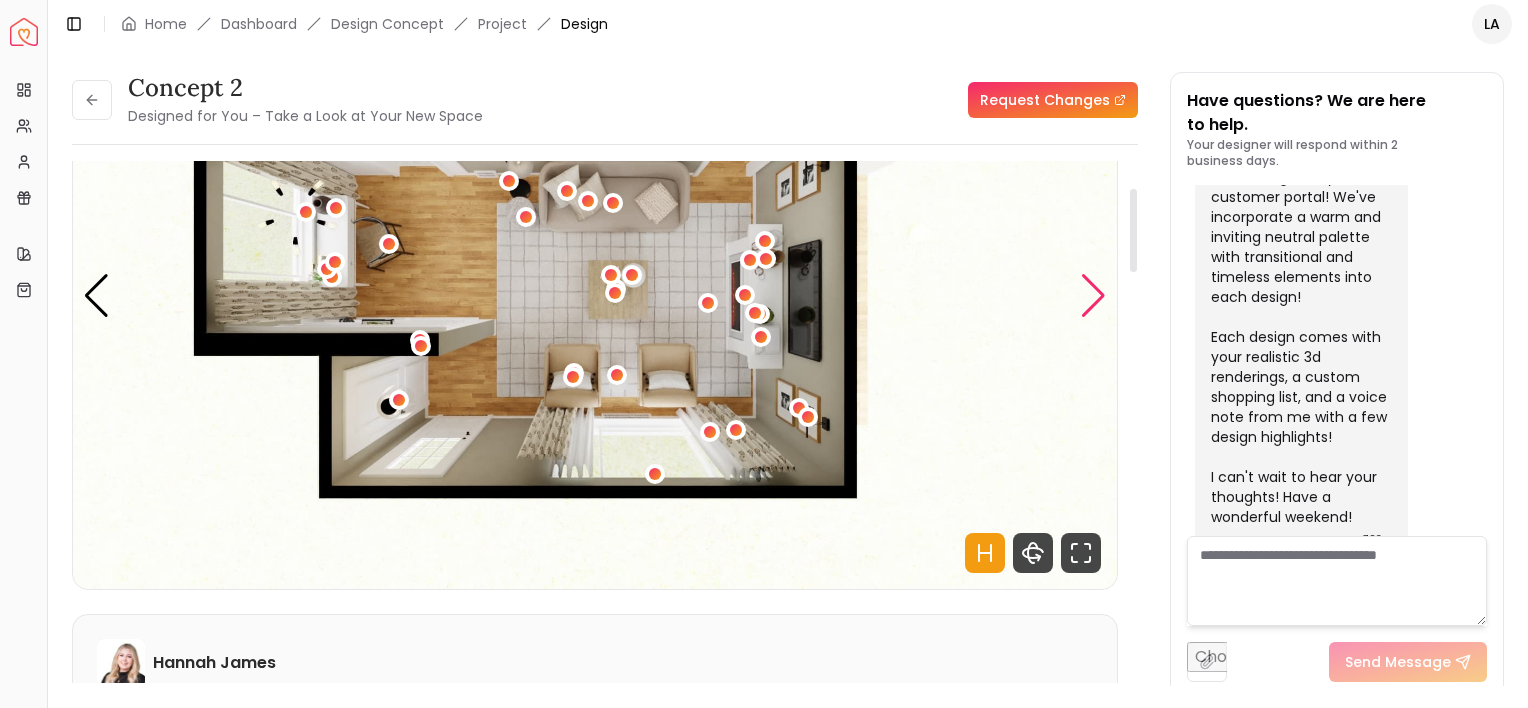 click at bounding box center (1093, 296) 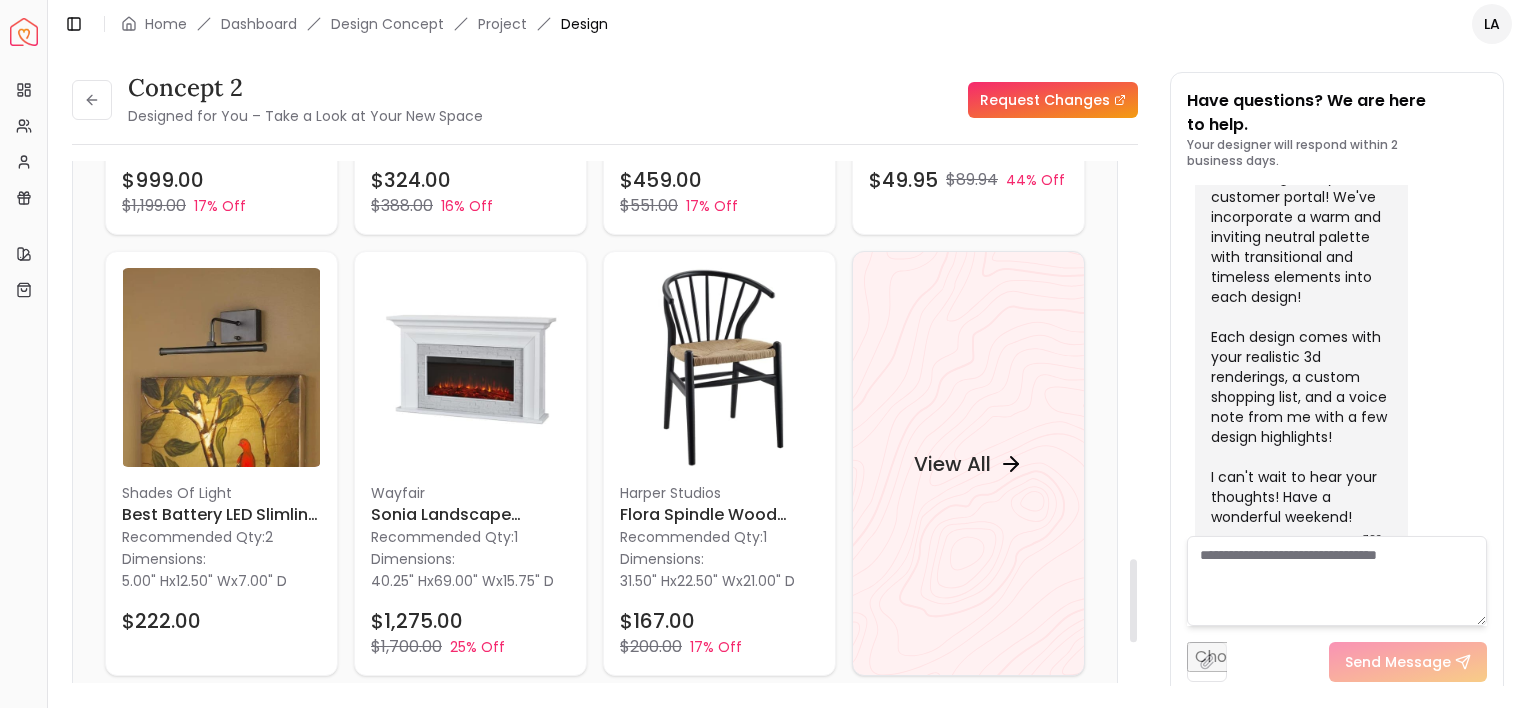 scroll, scrollTop: 2498, scrollLeft: 0, axis: vertical 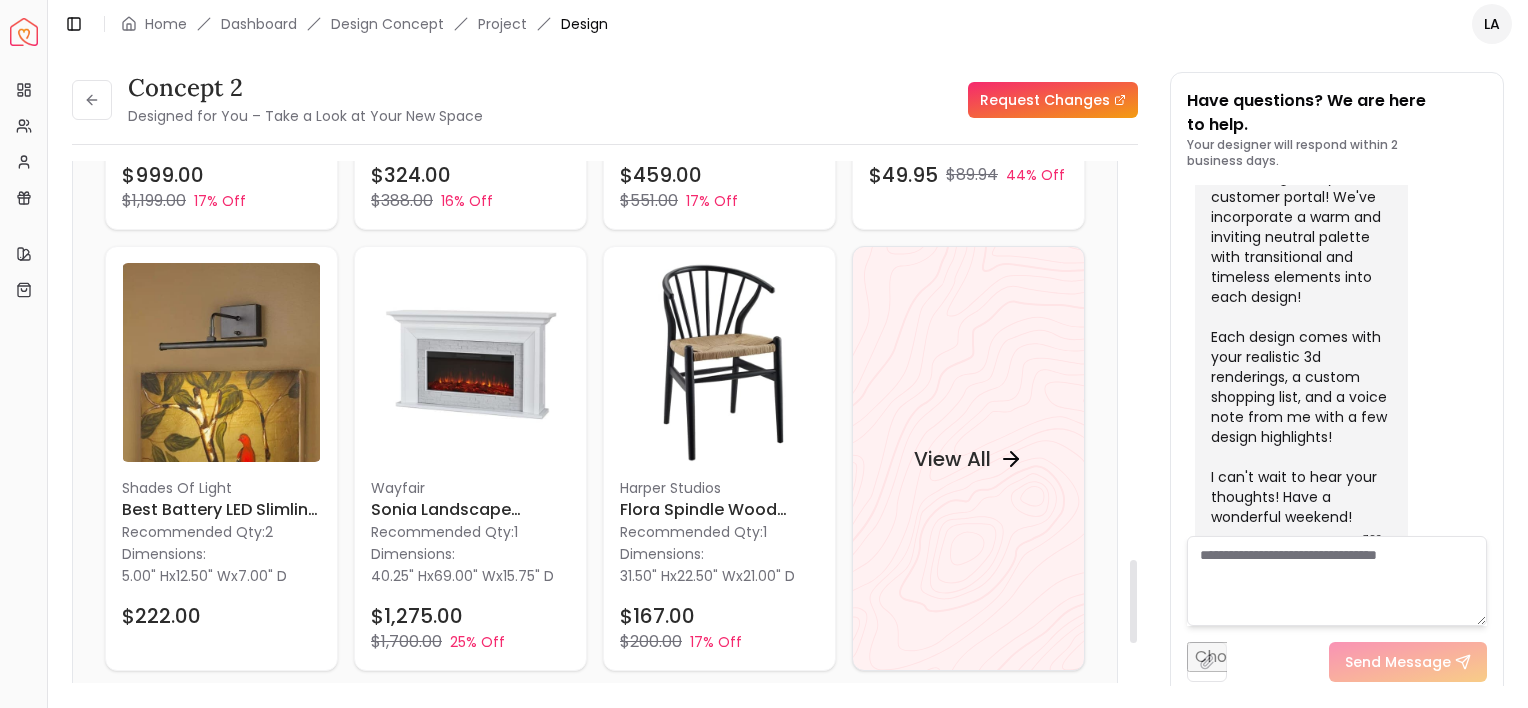 drag, startPoint x: 1131, startPoint y: 214, endPoint x: 1122, endPoint y: 585, distance: 371.10916 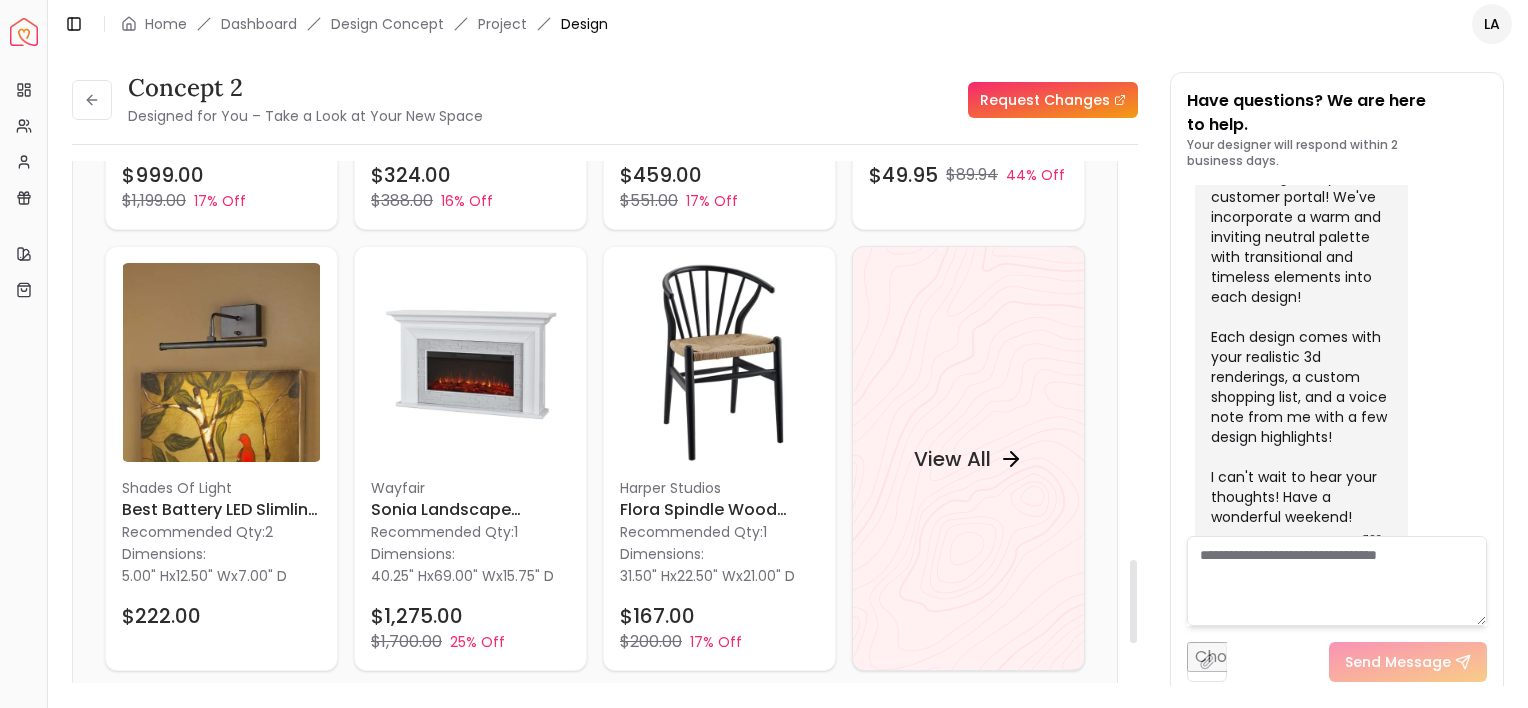 click at bounding box center (1133, 601) 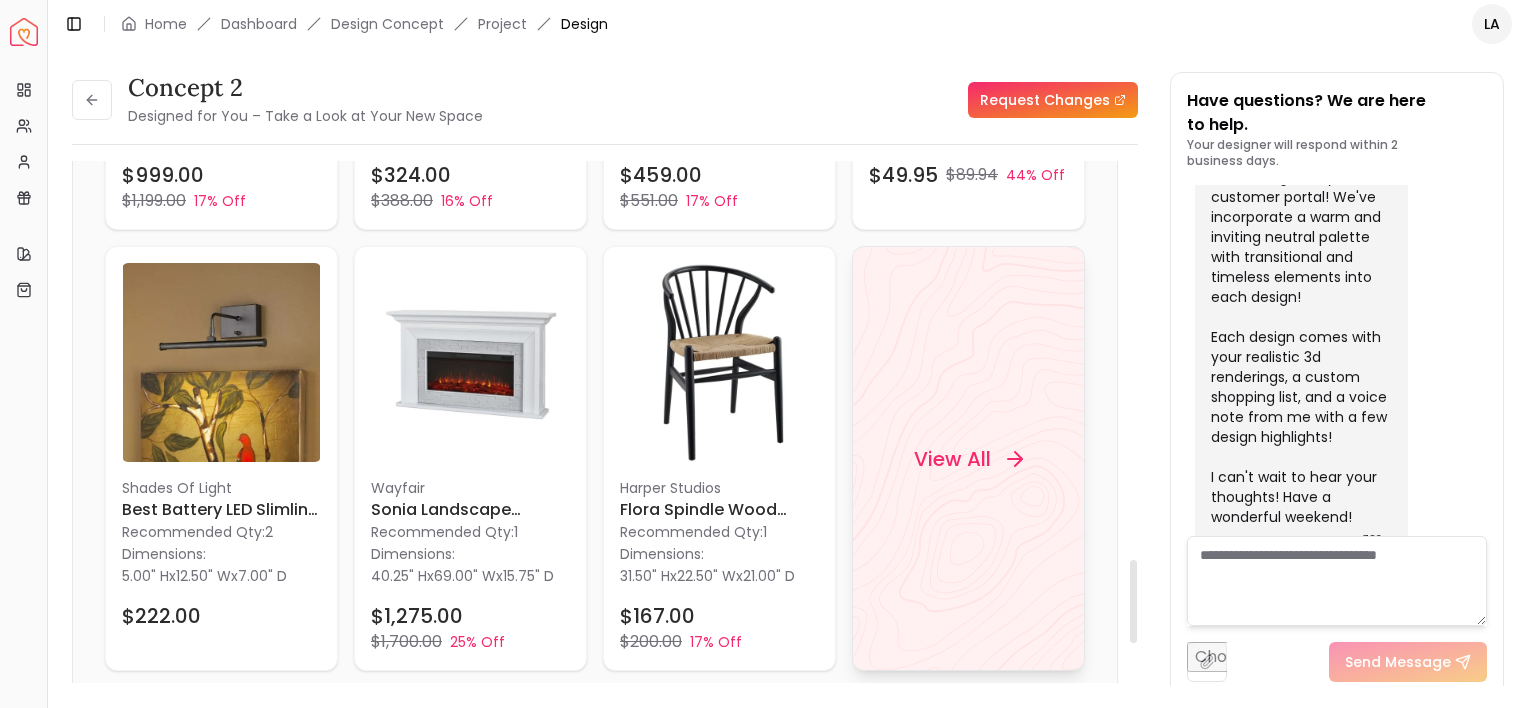 click on "View All" at bounding box center (952, 459) 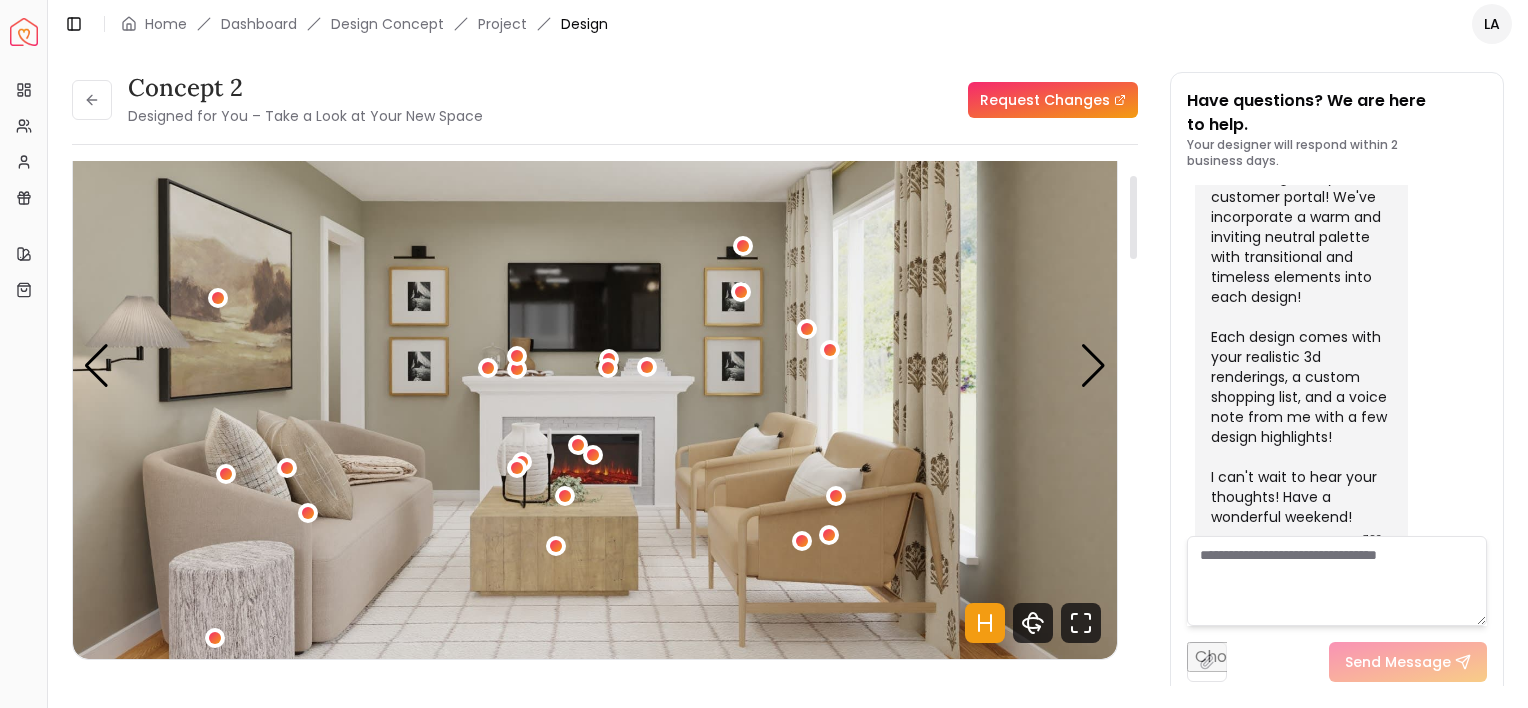 scroll, scrollTop: 88, scrollLeft: 0, axis: vertical 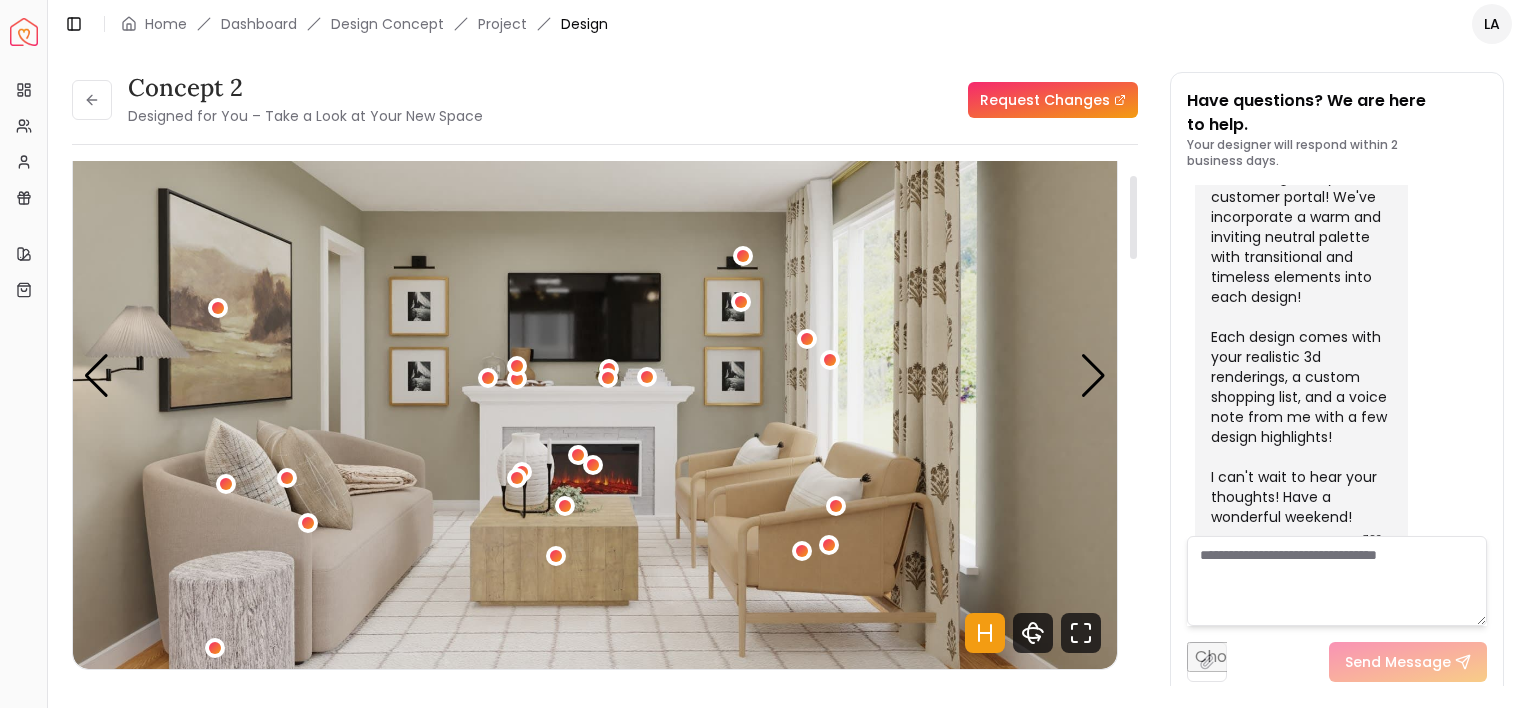 drag, startPoint x: 1132, startPoint y: 599, endPoint x: 1168, endPoint y: 215, distance: 385.6838 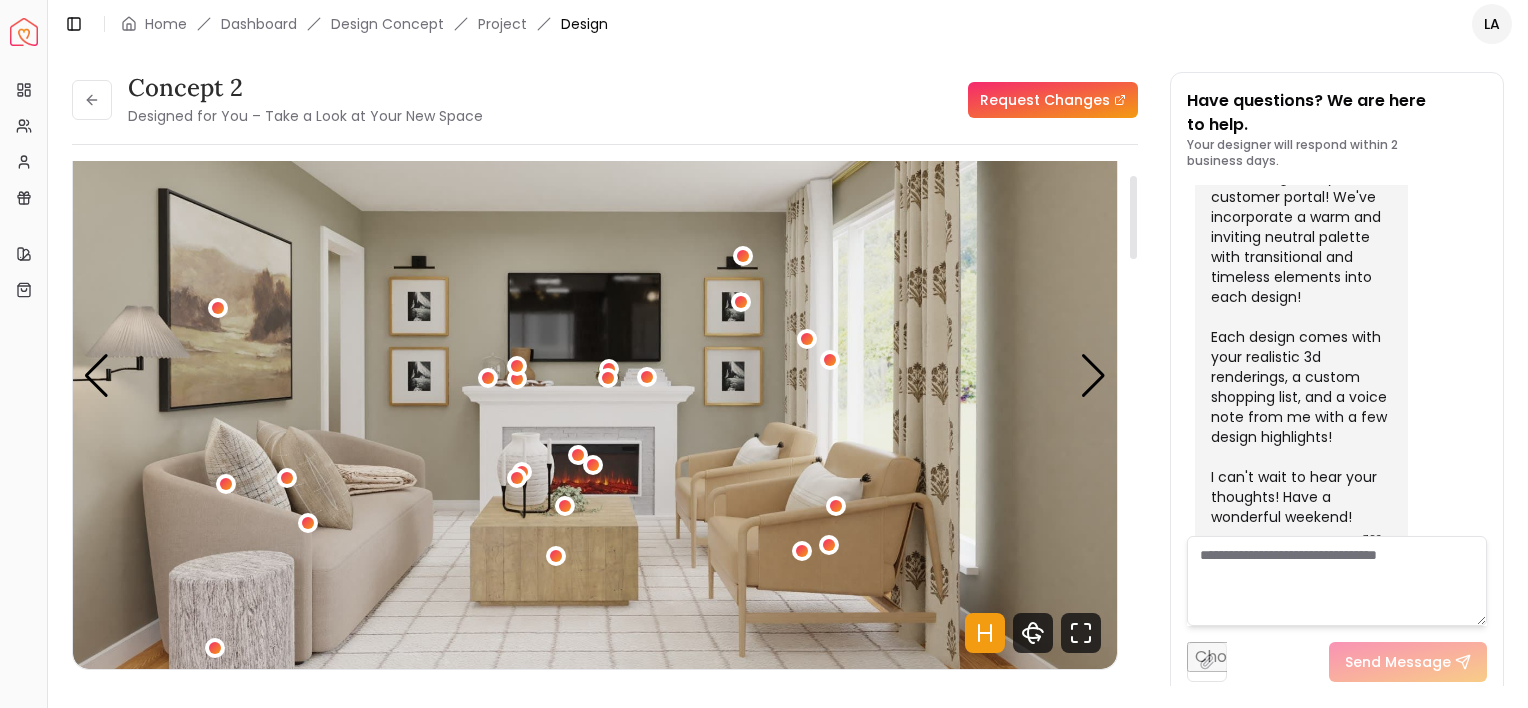 click at bounding box center (1133, 217) 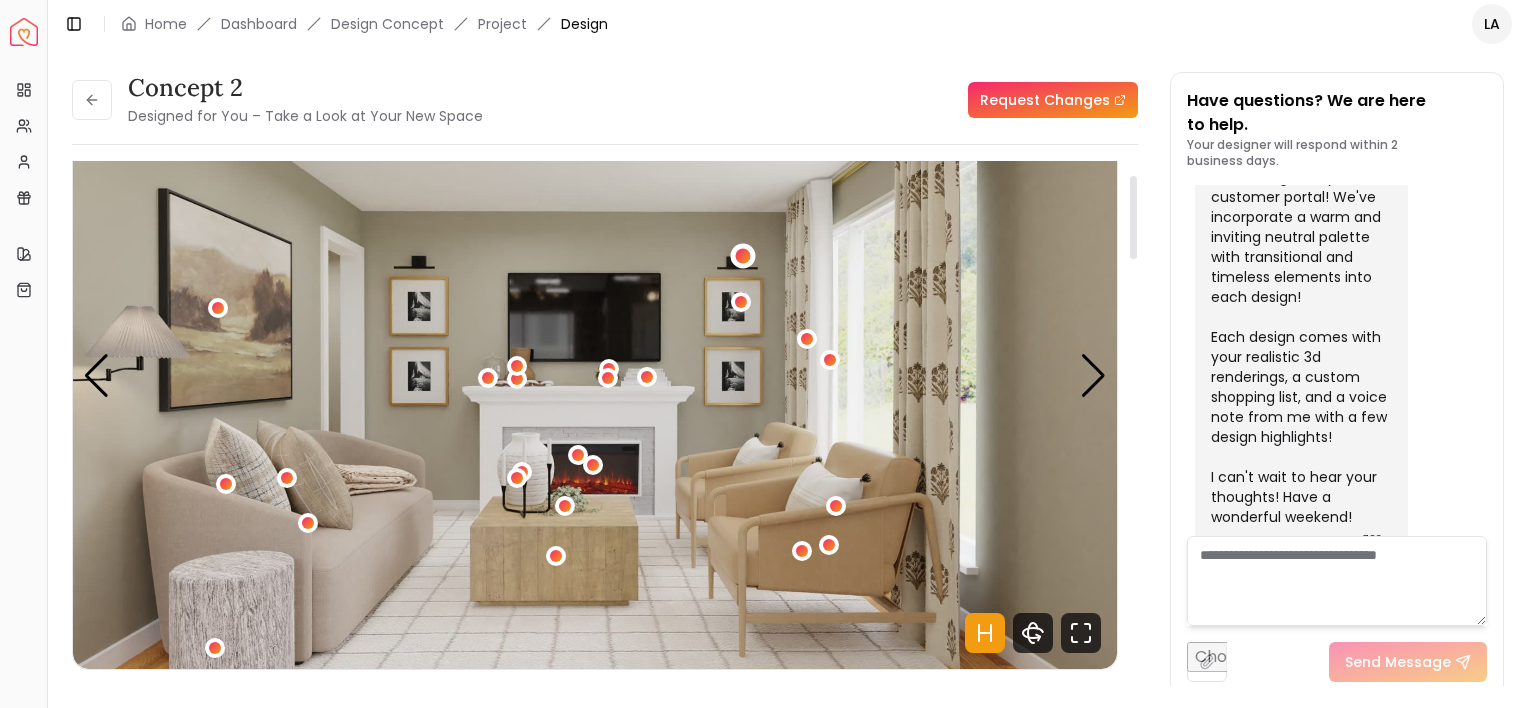 click at bounding box center [742, 256] 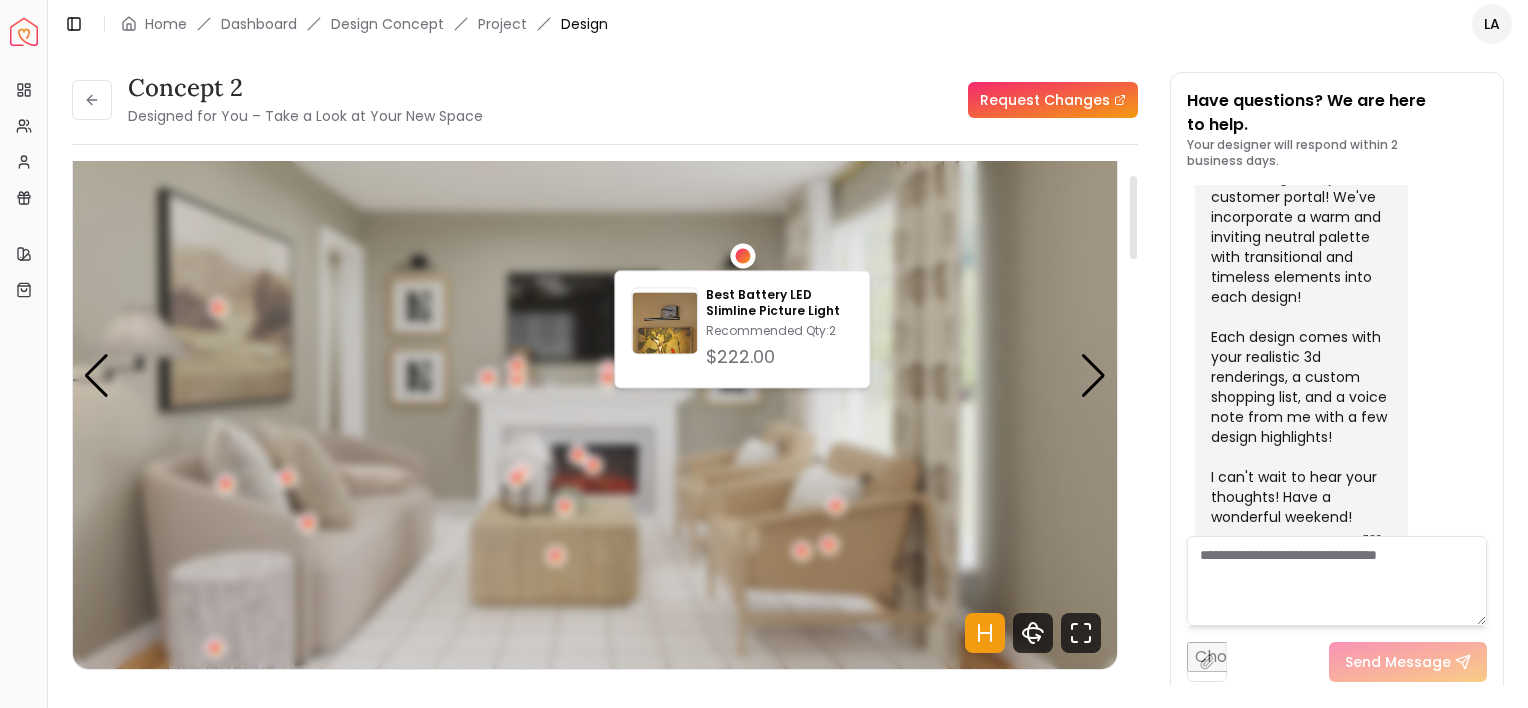 click at bounding box center (742, 256) 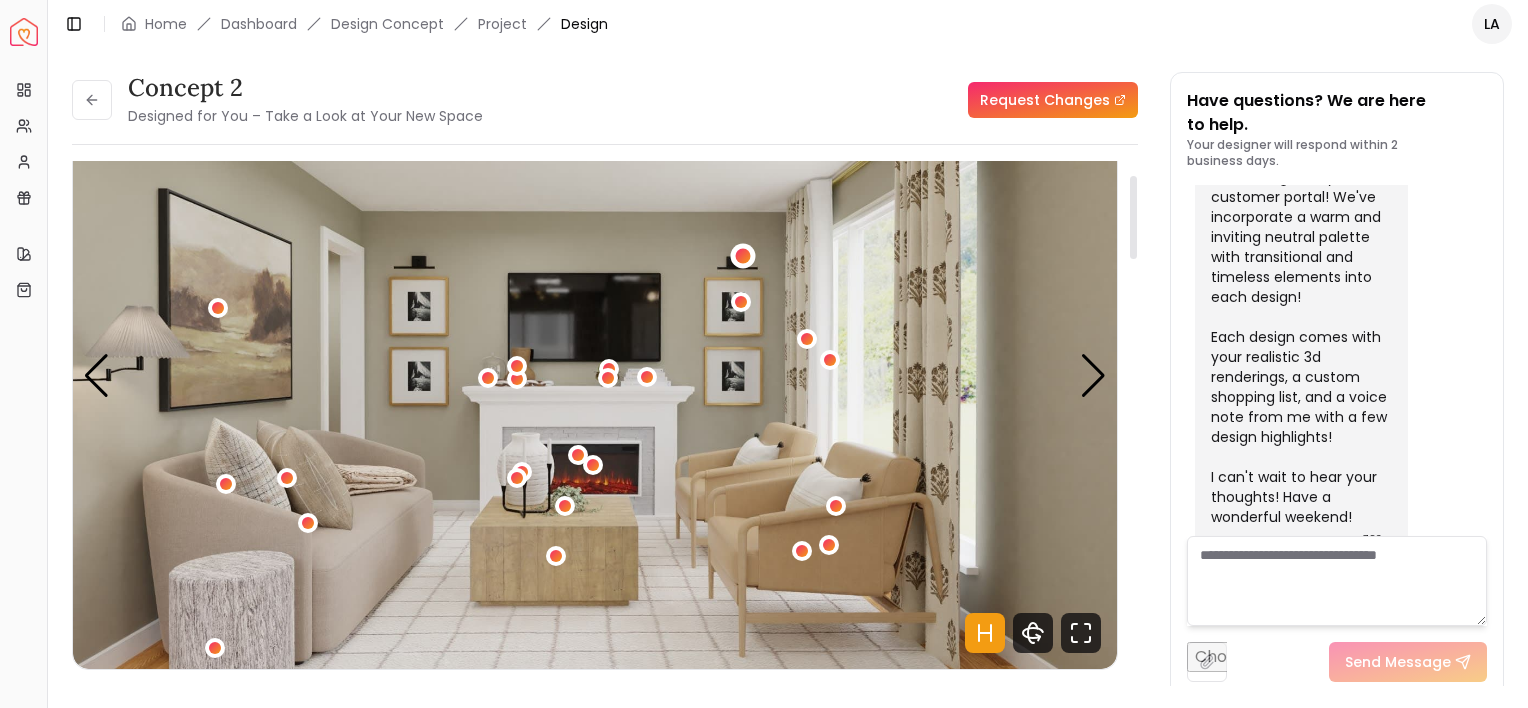 click at bounding box center (742, 256) 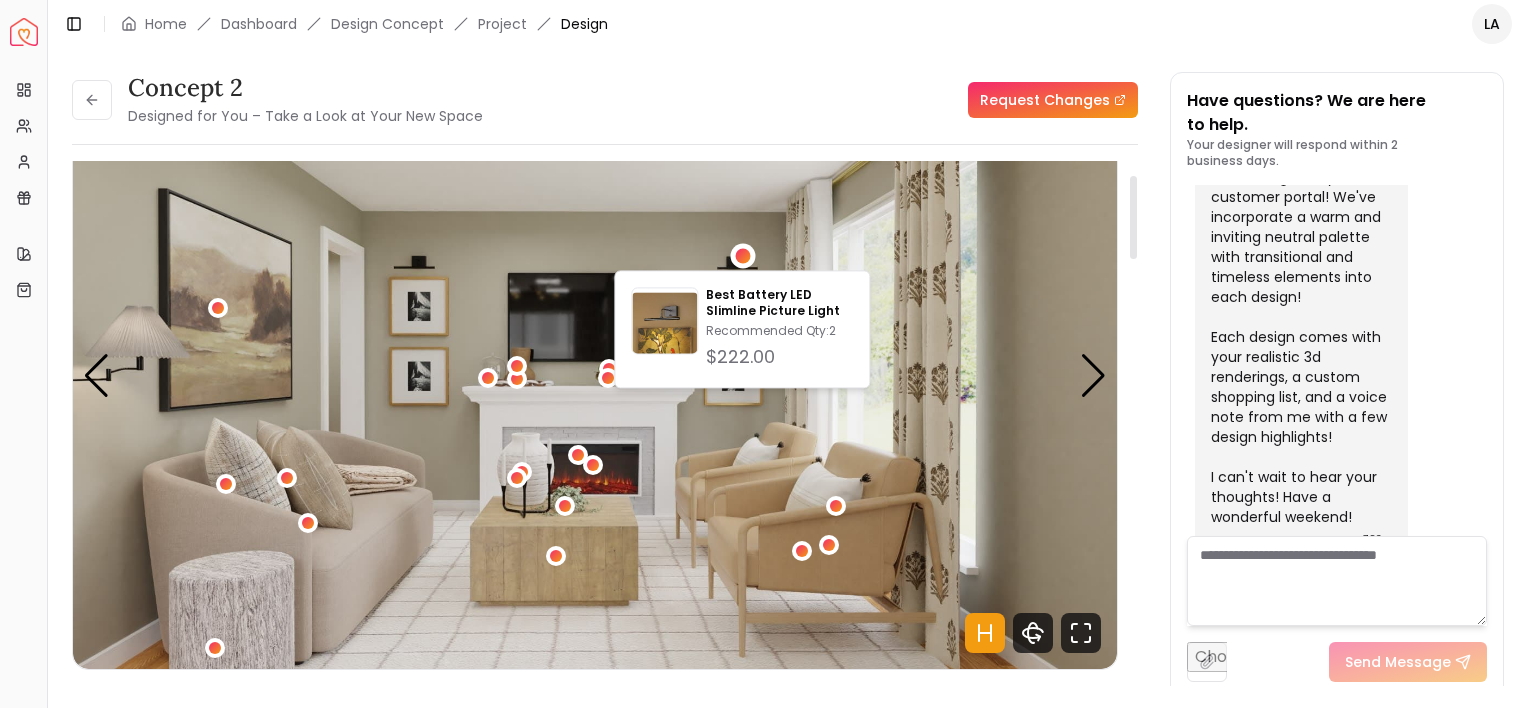 click at bounding box center (595, 375) 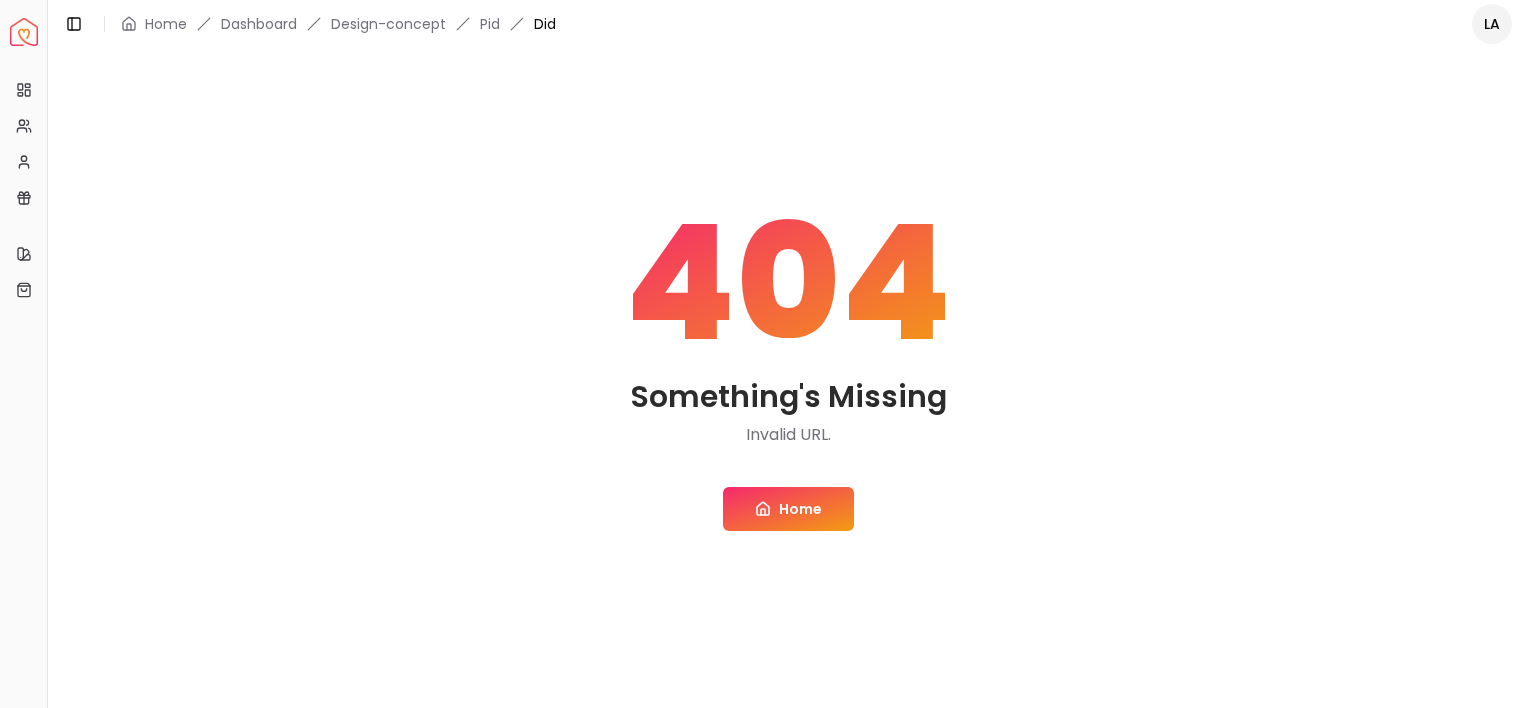 scroll, scrollTop: 0, scrollLeft: 0, axis: both 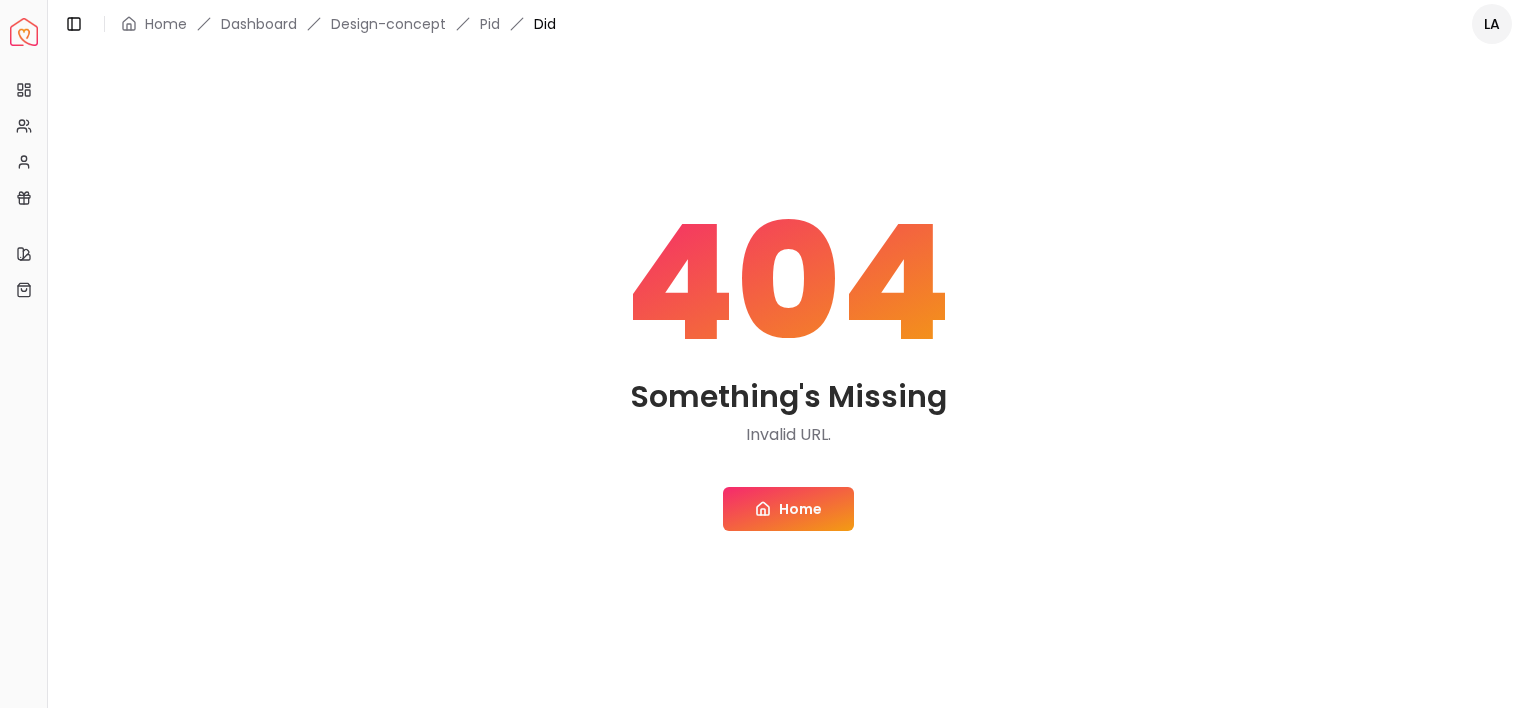 click on "Home" at bounding box center [788, 509] 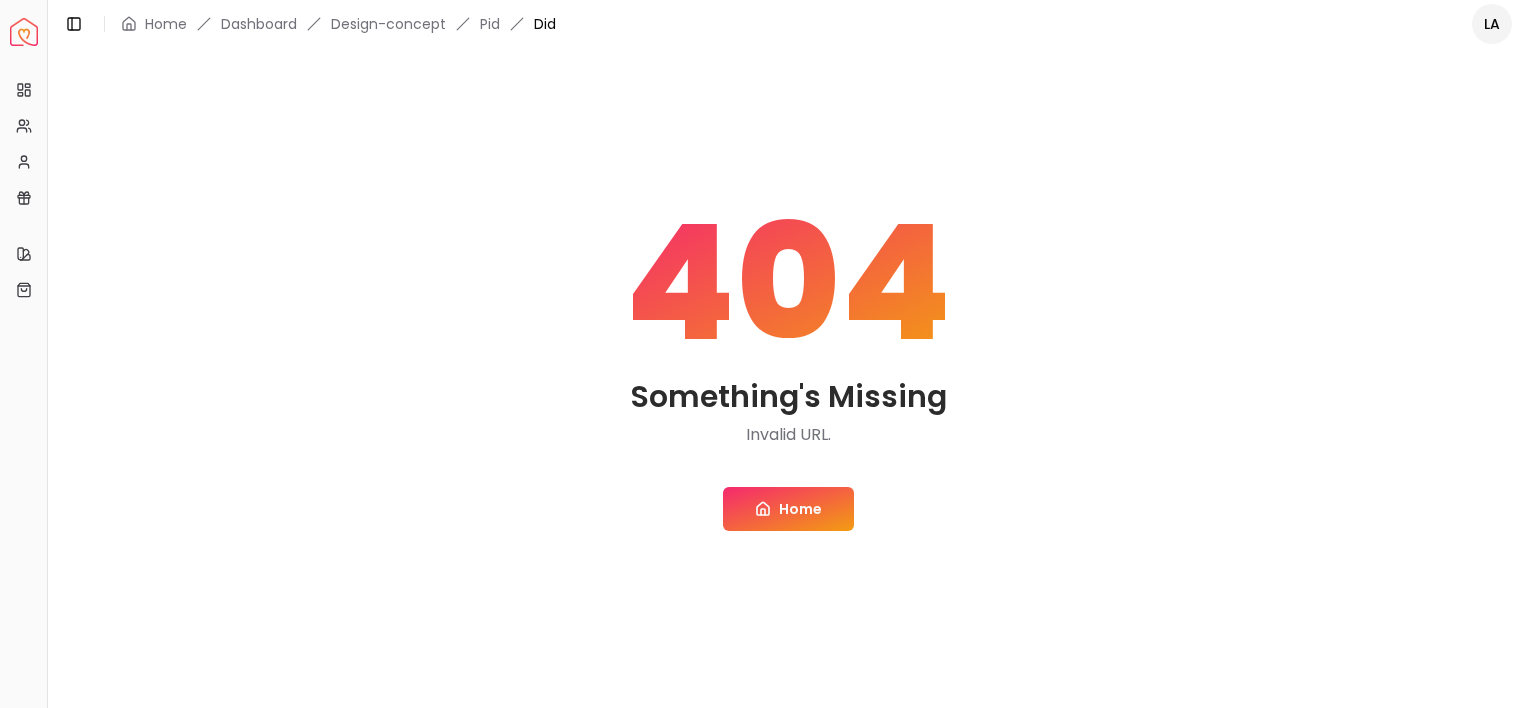 scroll, scrollTop: 0, scrollLeft: 0, axis: both 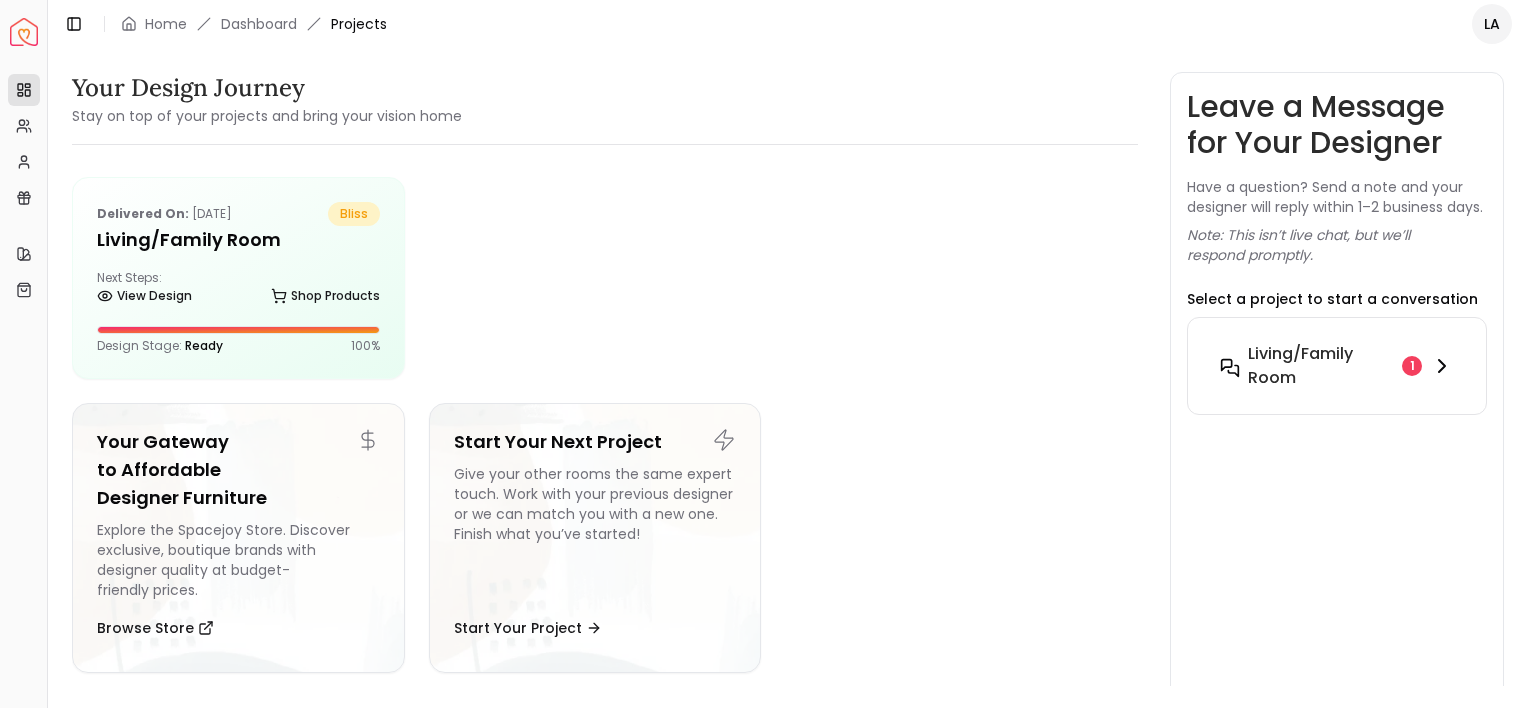 click on "Living/Family Room 1" at bounding box center [1337, 366] 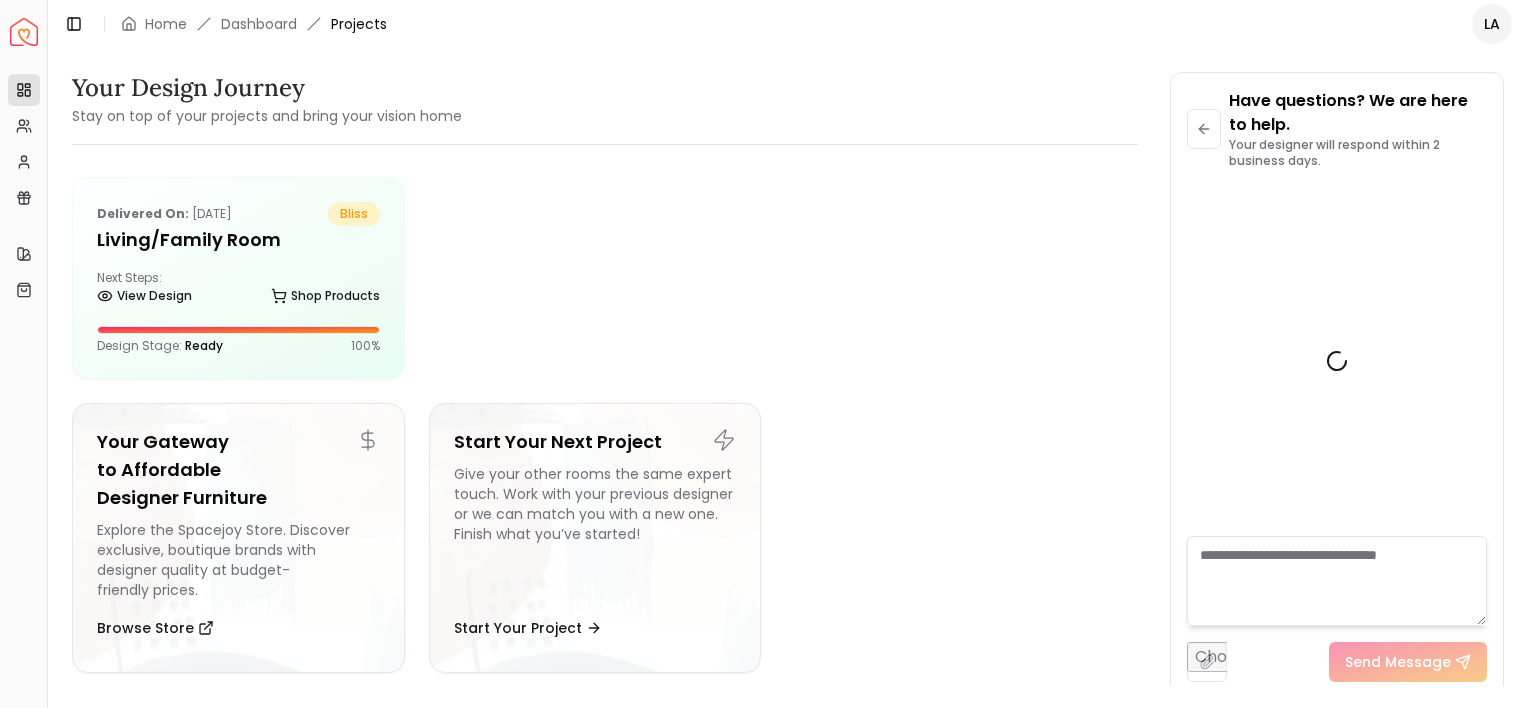 scroll, scrollTop: 1820, scrollLeft: 0, axis: vertical 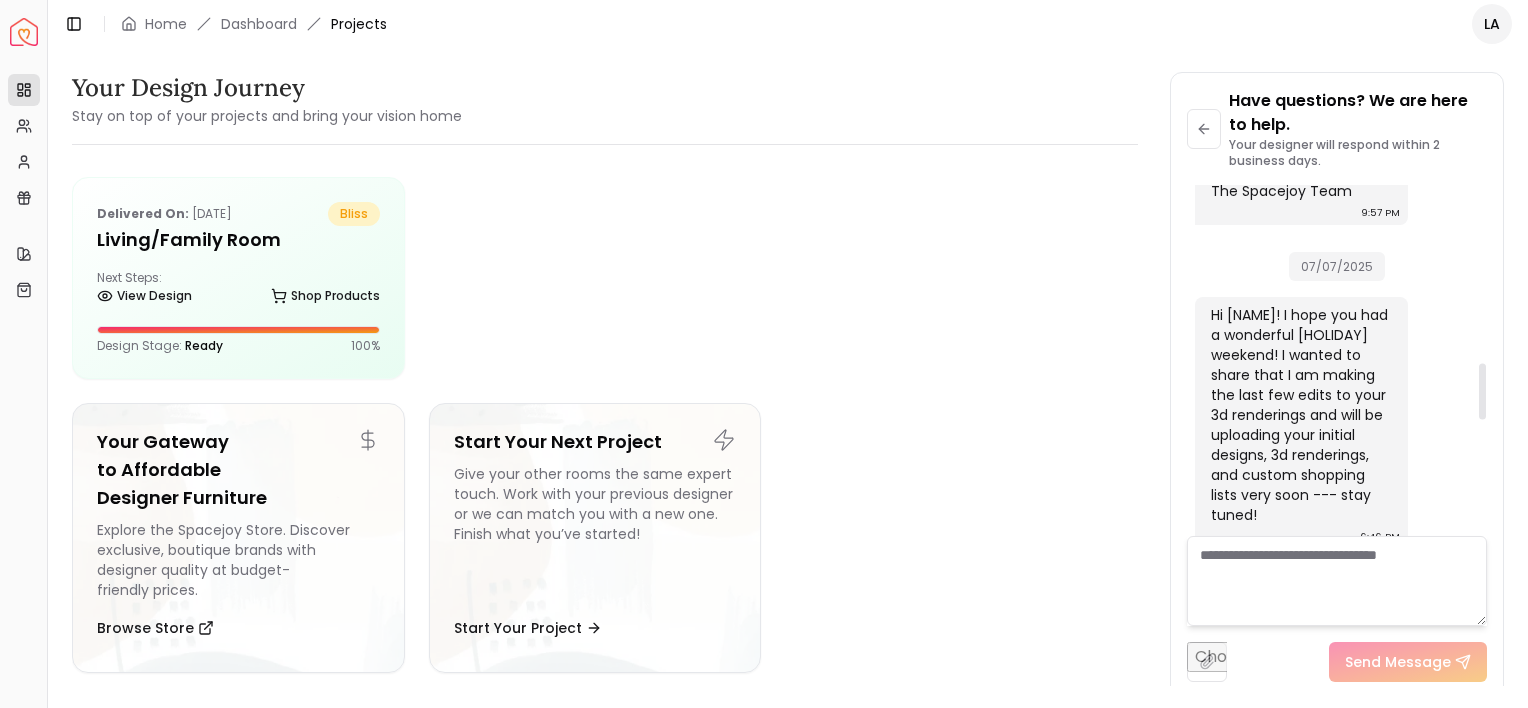 drag, startPoint x: 1481, startPoint y: 513, endPoint x: 1484, endPoint y: 398, distance: 115.03912 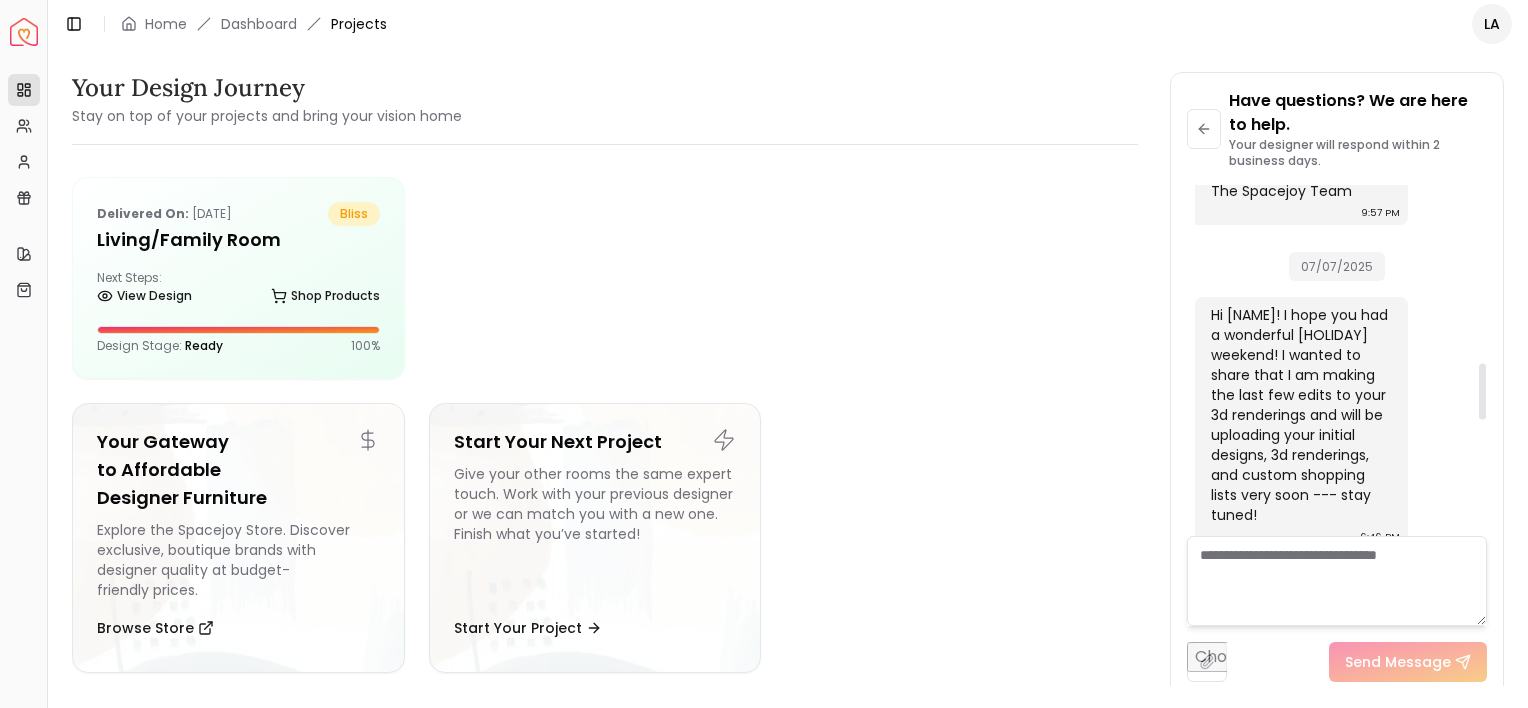 click at bounding box center (1482, 391) 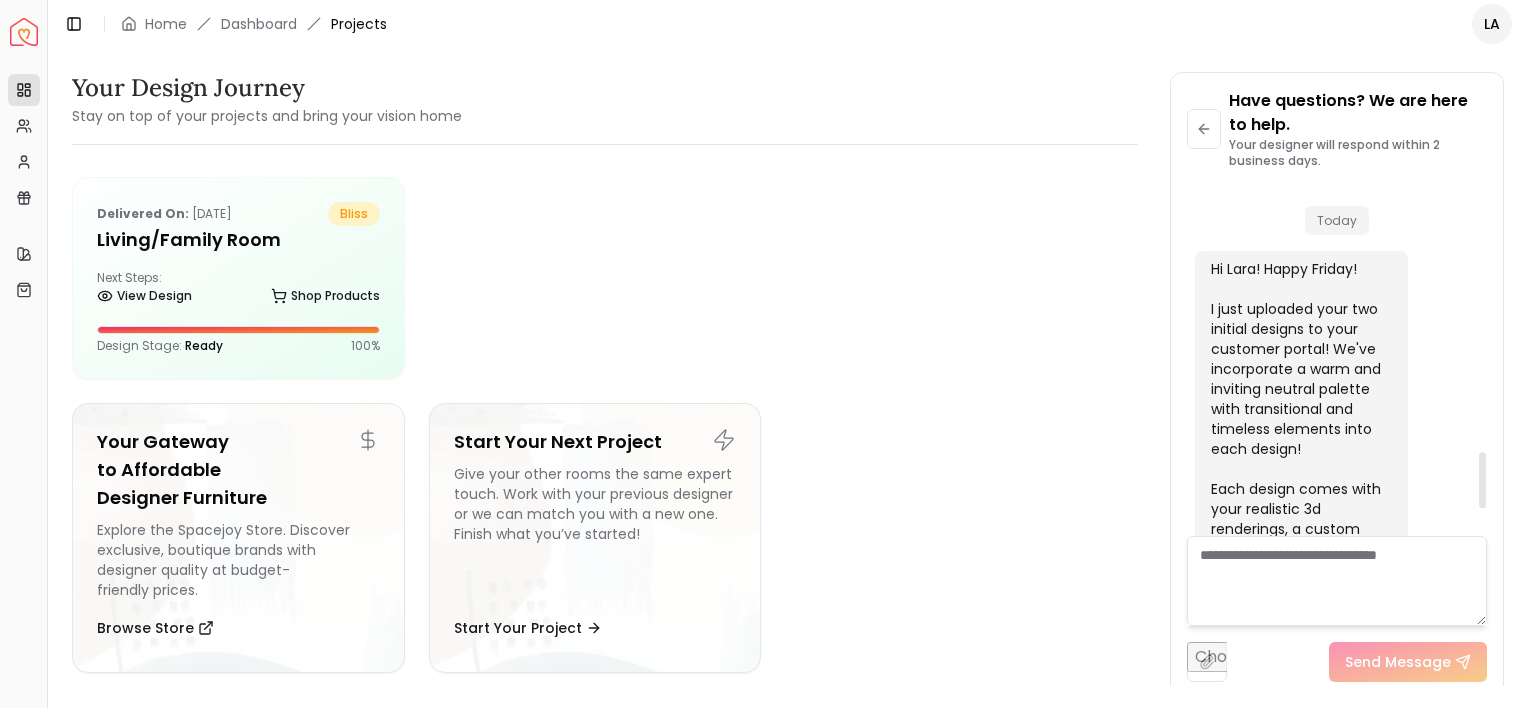 scroll, scrollTop: 1678, scrollLeft: 0, axis: vertical 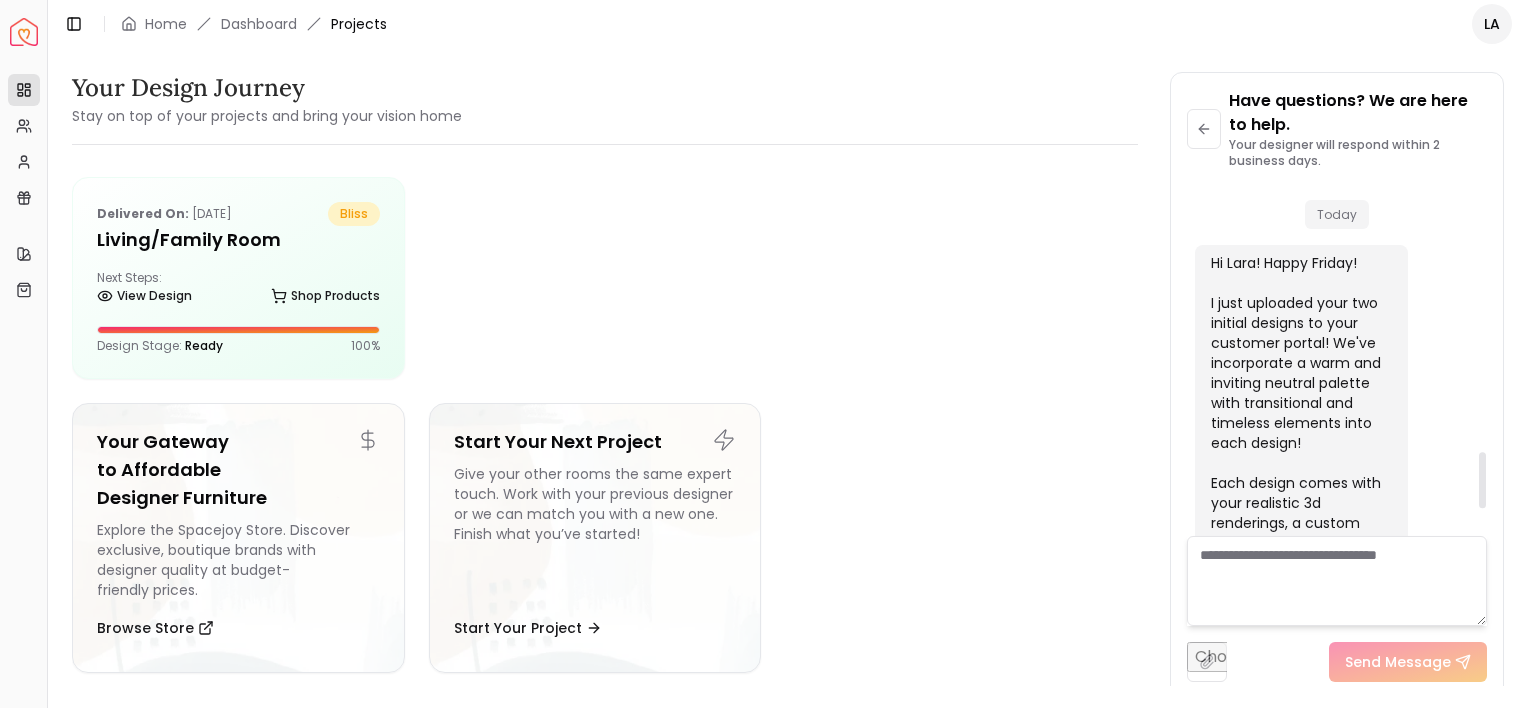 drag, startPoint x: 1480, startPoint y: 399, endPoint x: 1488, endPoint y: 488, distance: 89.358826 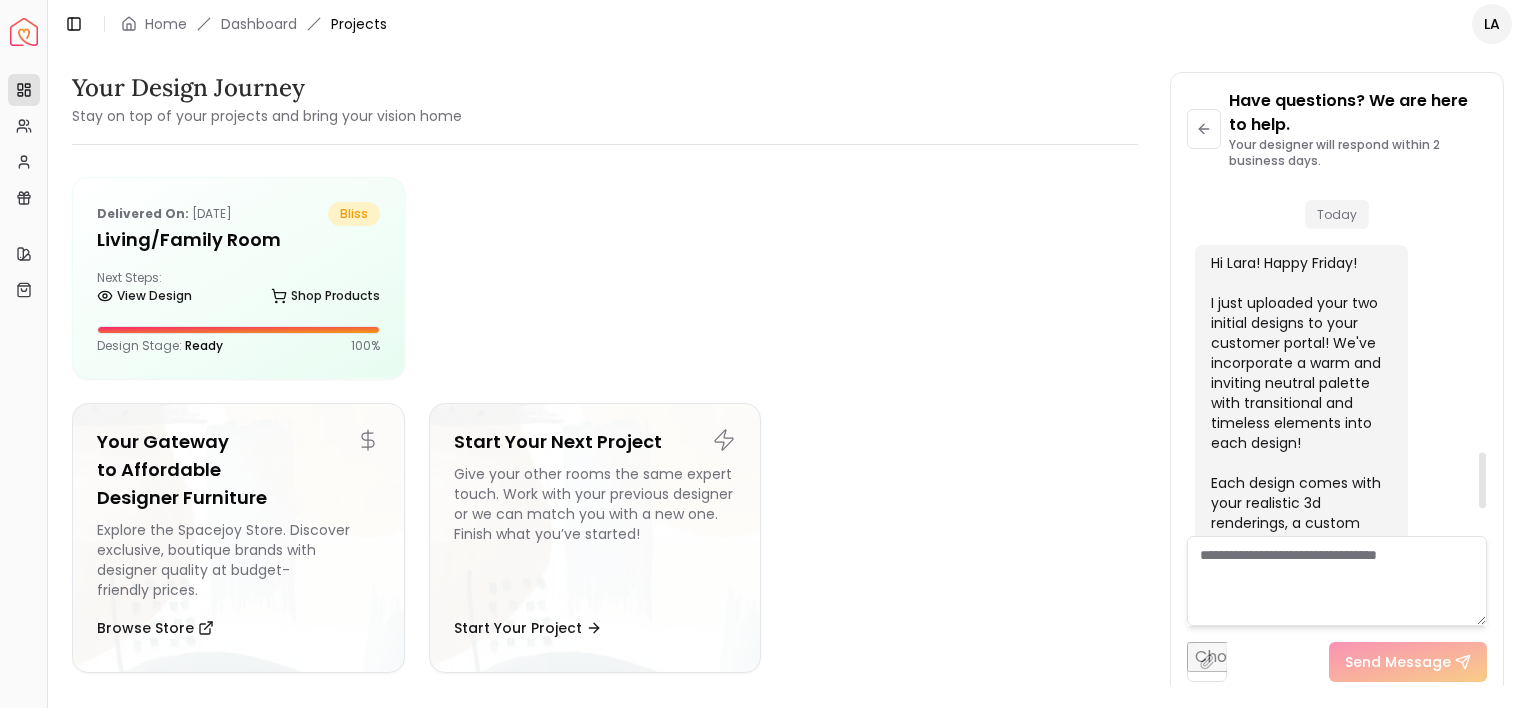 click at bounding box center (1482, 480) 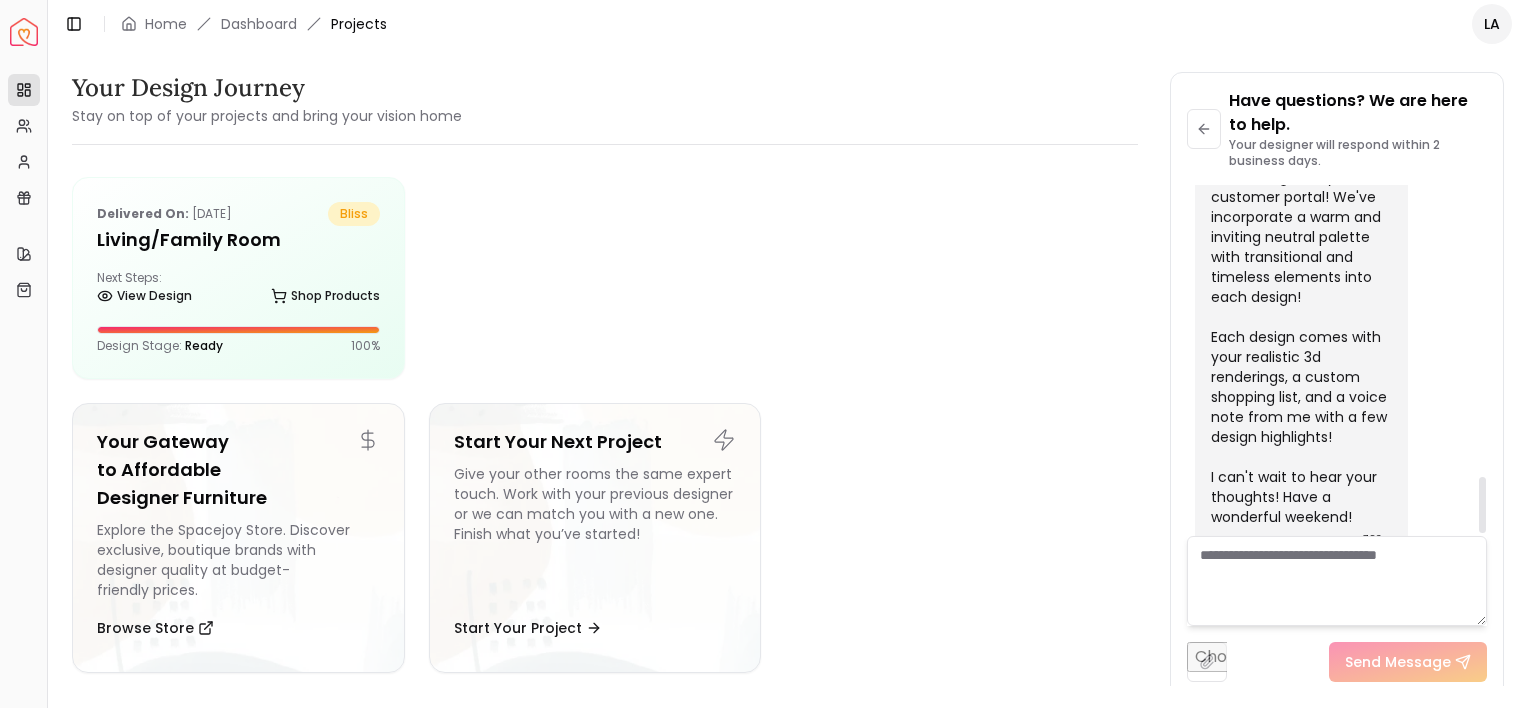 scroll, scrollTop: 1848, scrollLeft: 0, axis: vertical 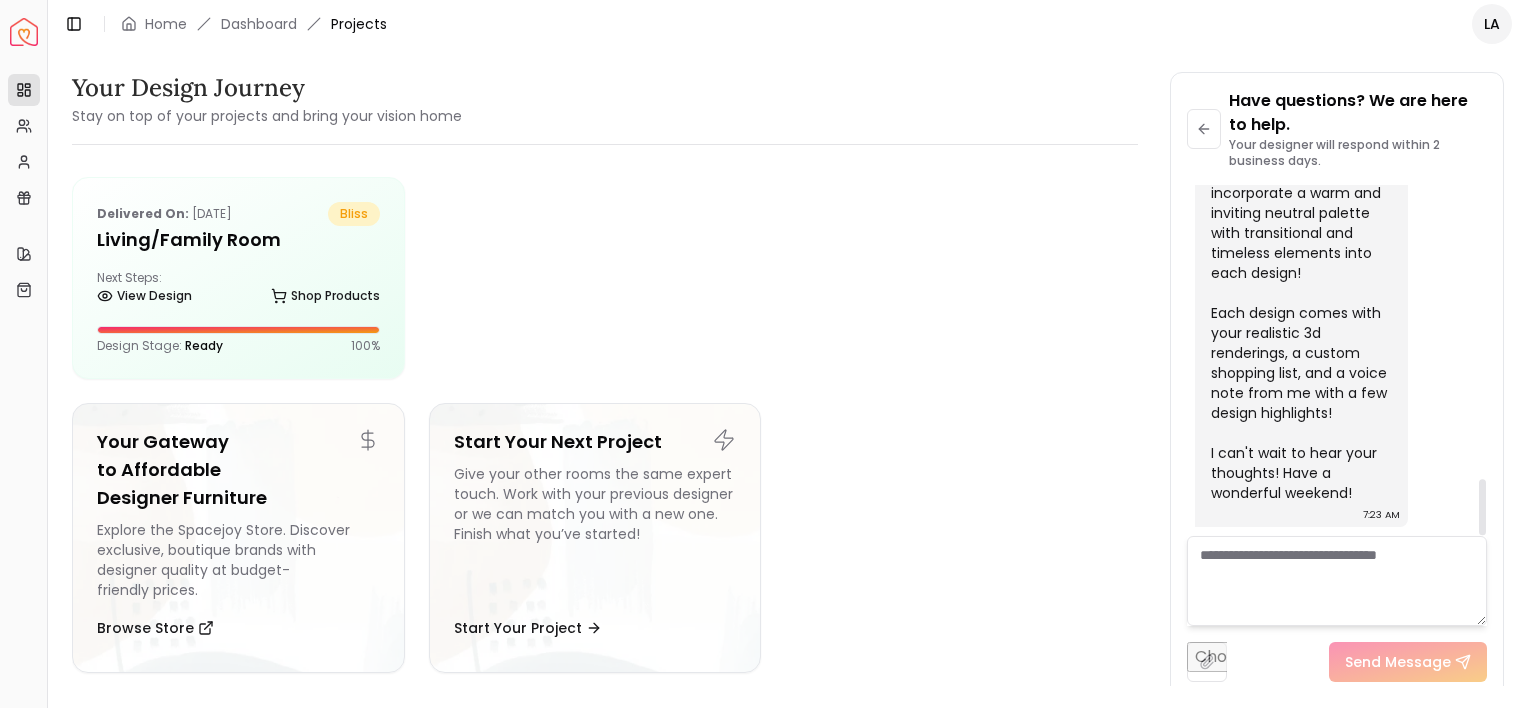 drag, startPoint x: 1484, startPoint y: 484, endPoint x: 1484, endPoint y: 525, distance: 41 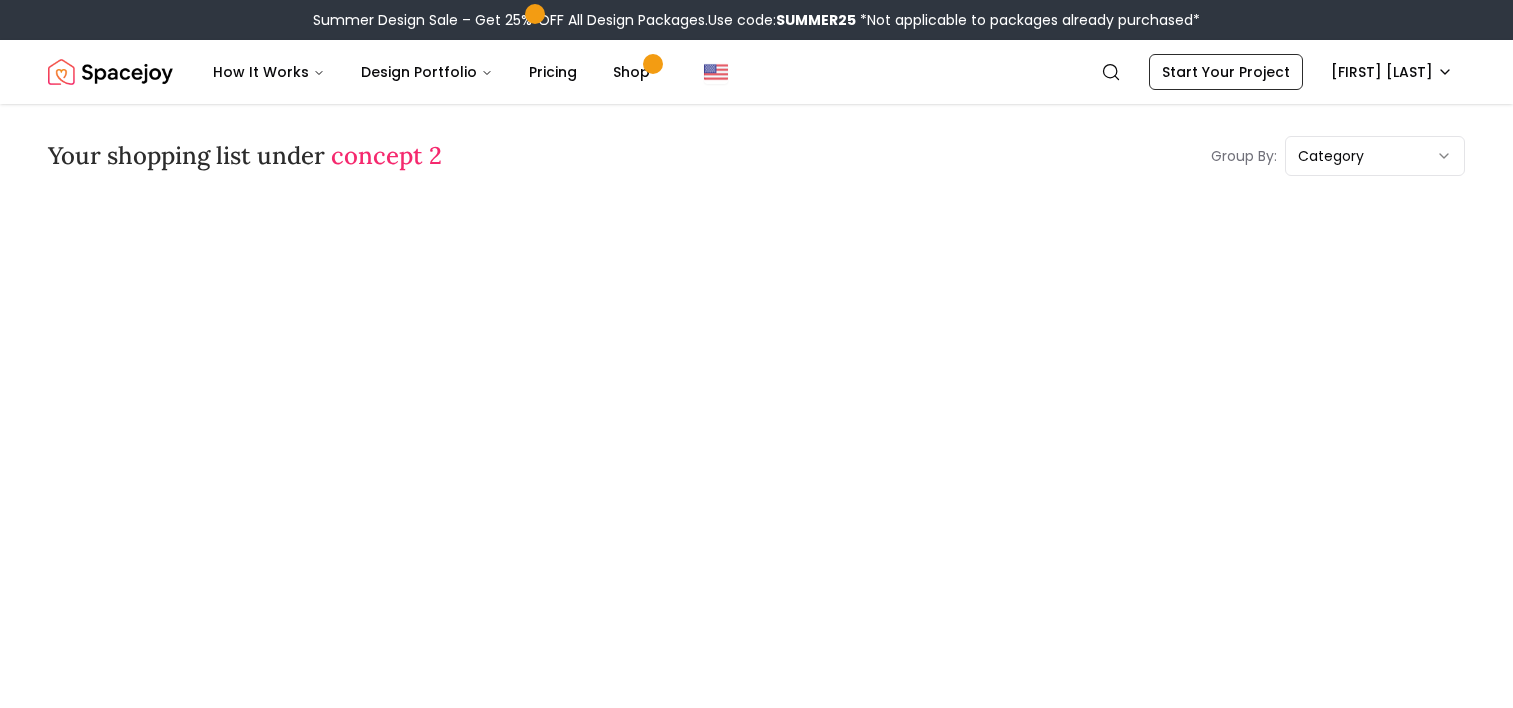 scroll, scrollTop: 0, scrollLeft: 0, axis: both 